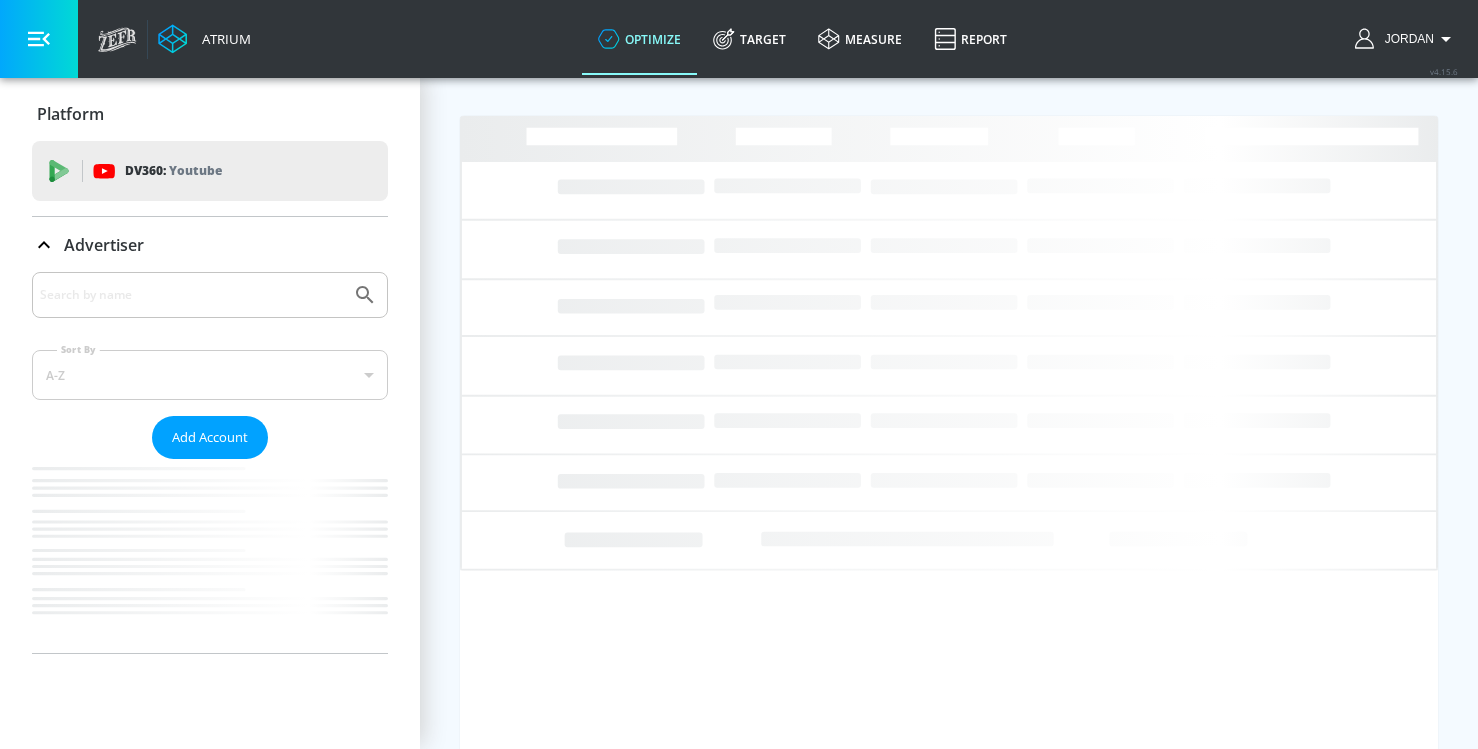 scroll, scrollTop: 0, scrollLeft: 0, axis: both 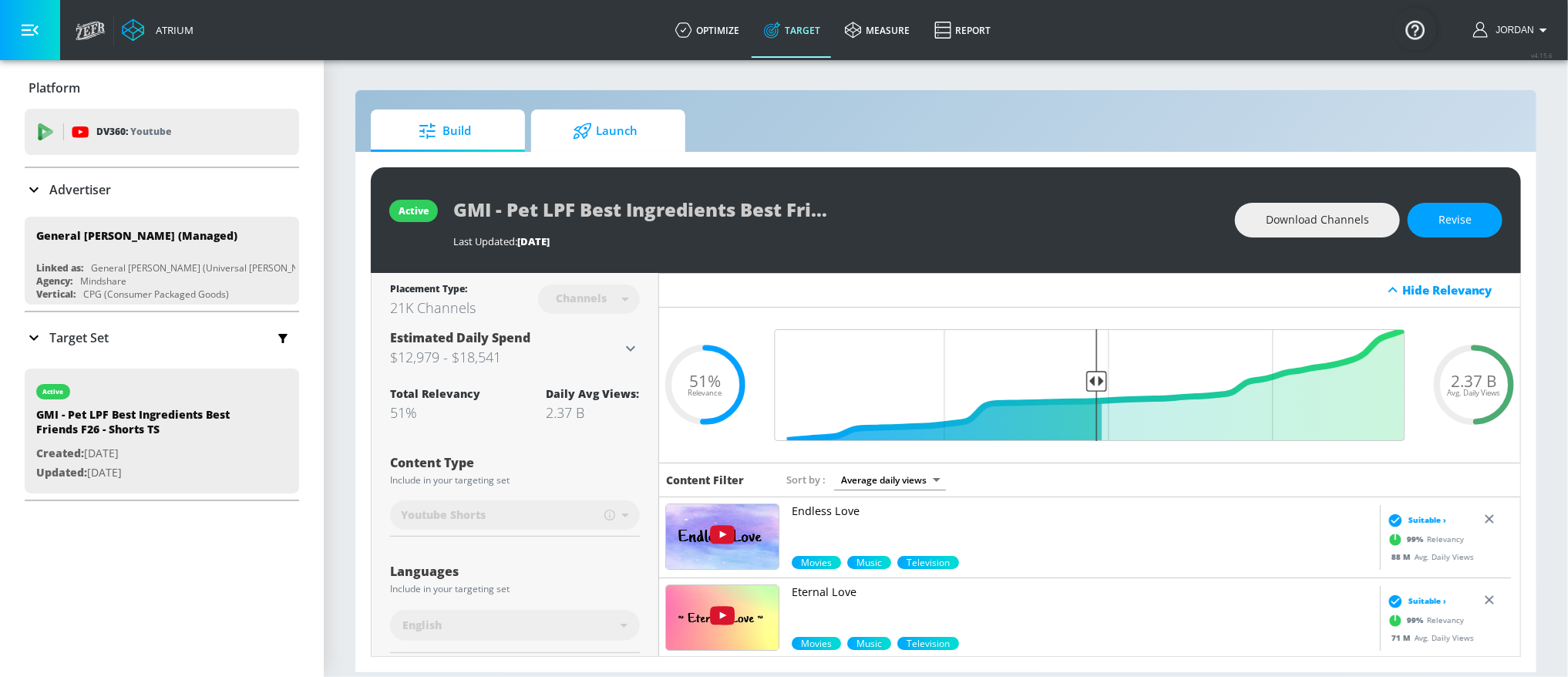 click on "Launch" at bounding box center (605, 131) 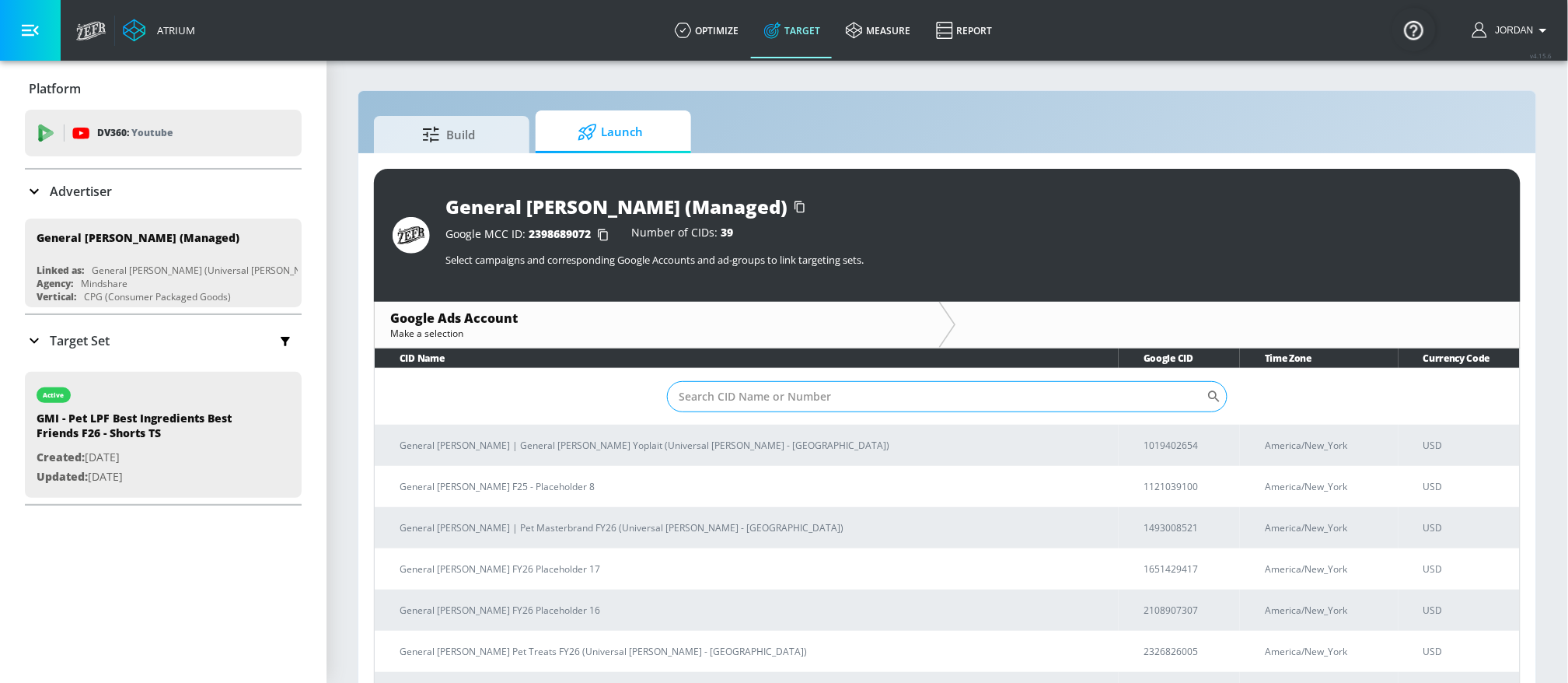 click on "Sort By" at bounding box center [937, 397] 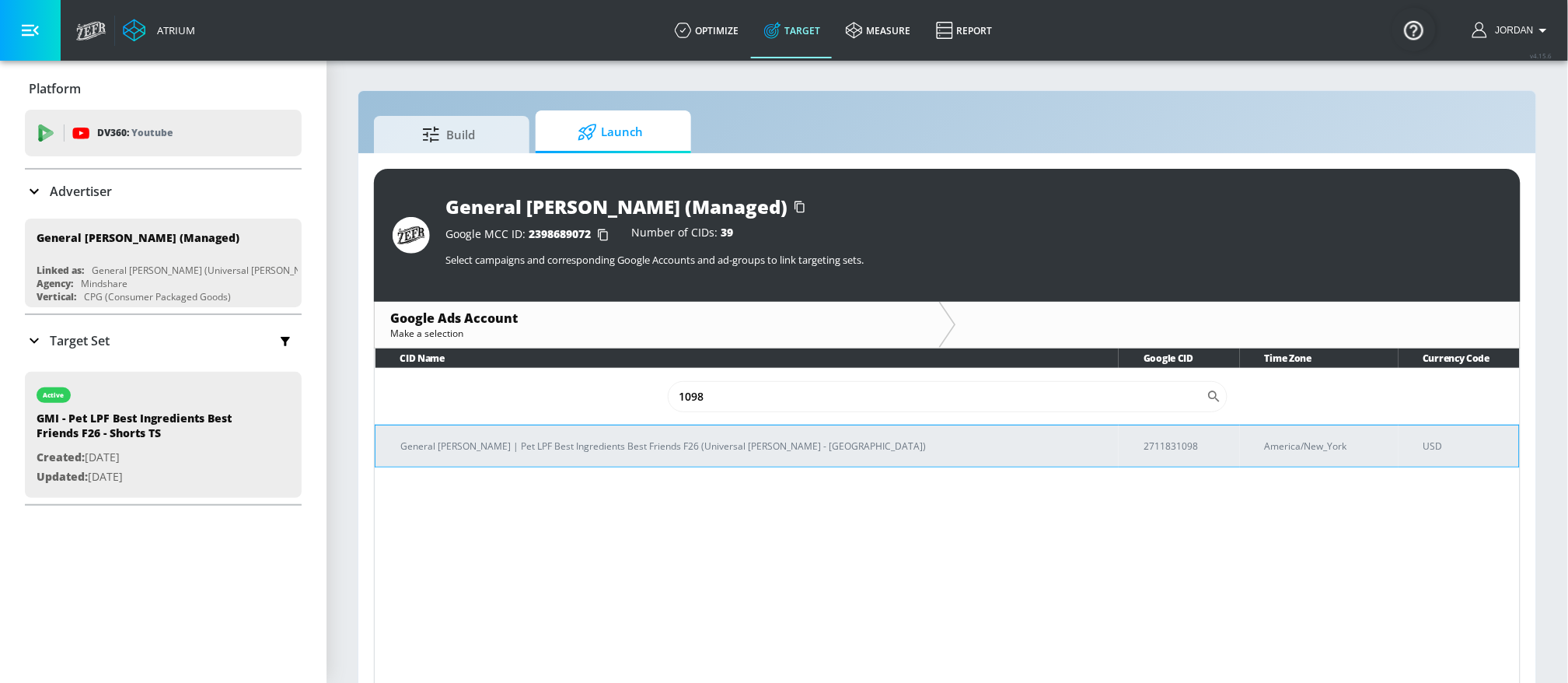 type on "1098" 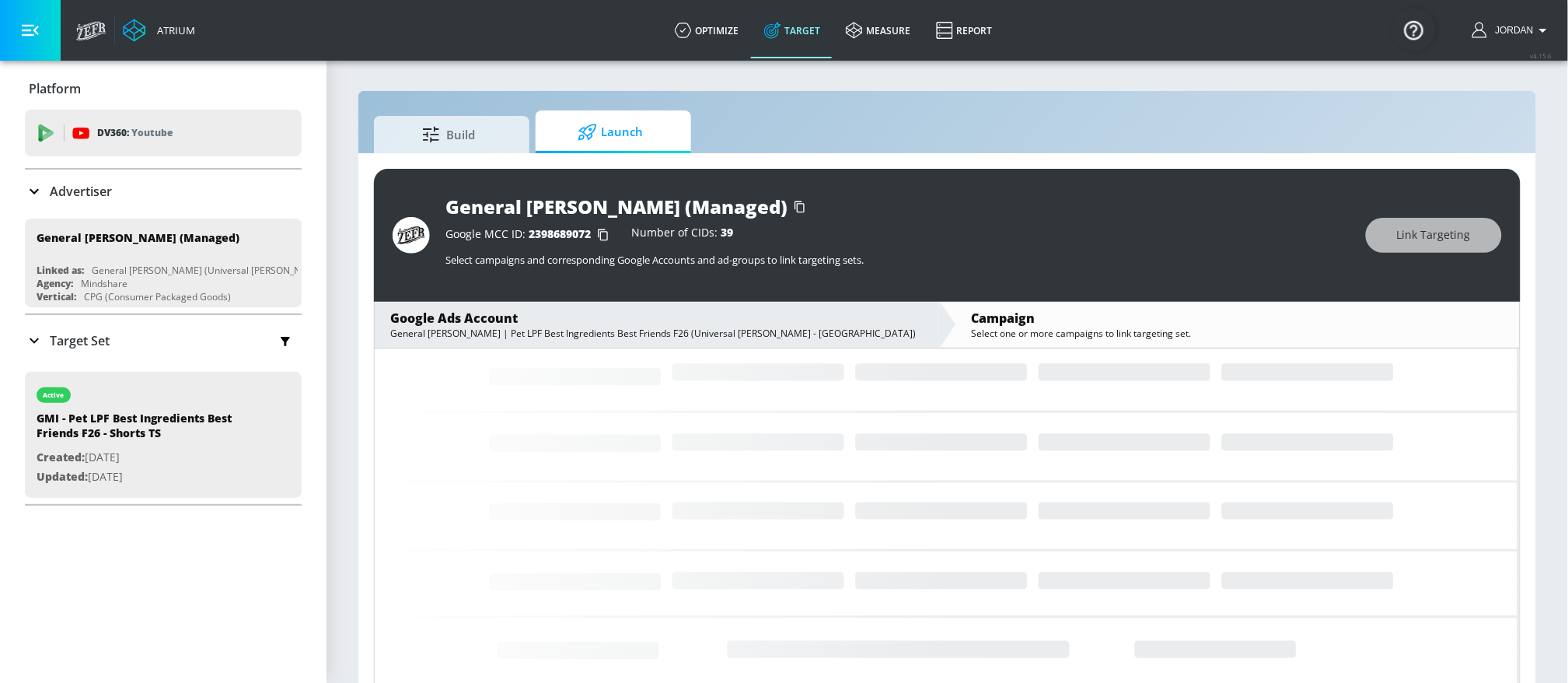scroll, scrollTop: 0, scrollLeft: 0, axis: both 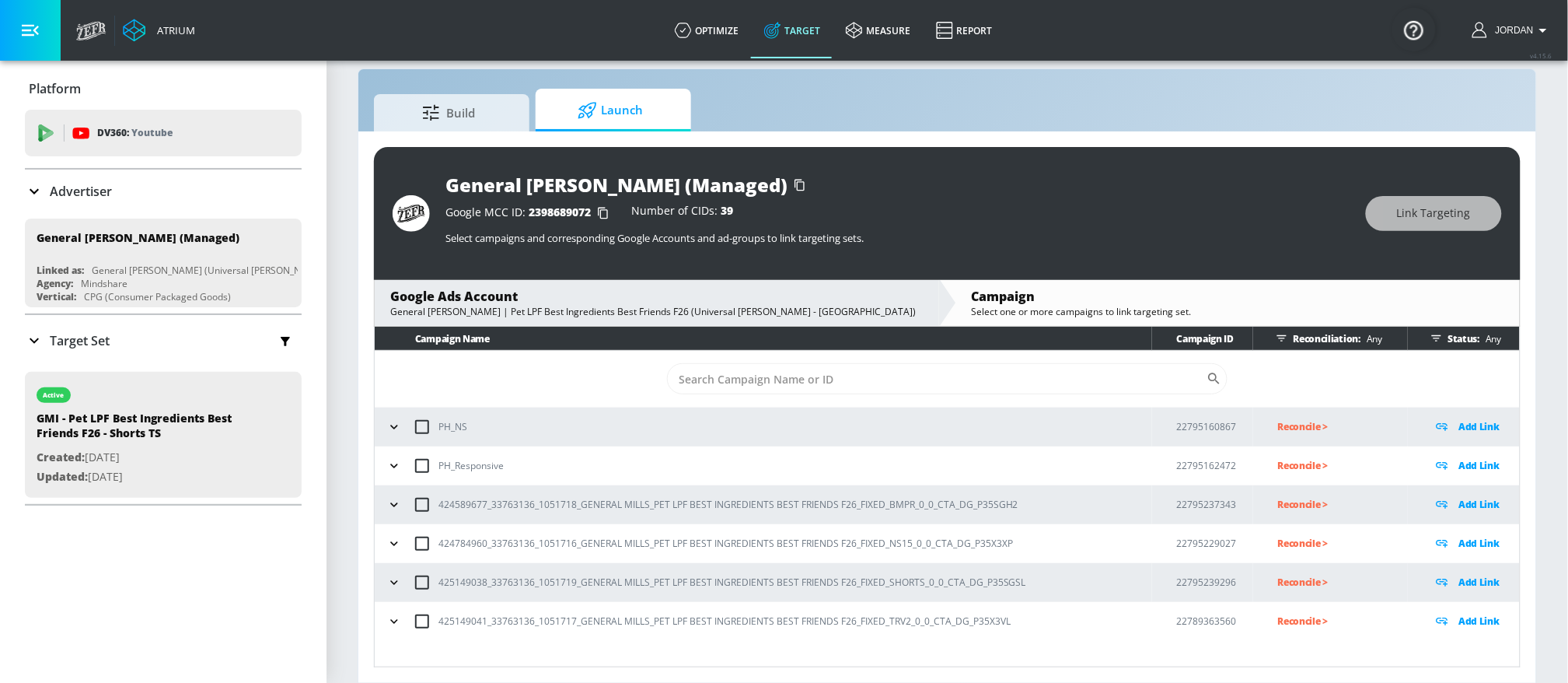 click on "Campaign Name" at bounding box center [763, 338] 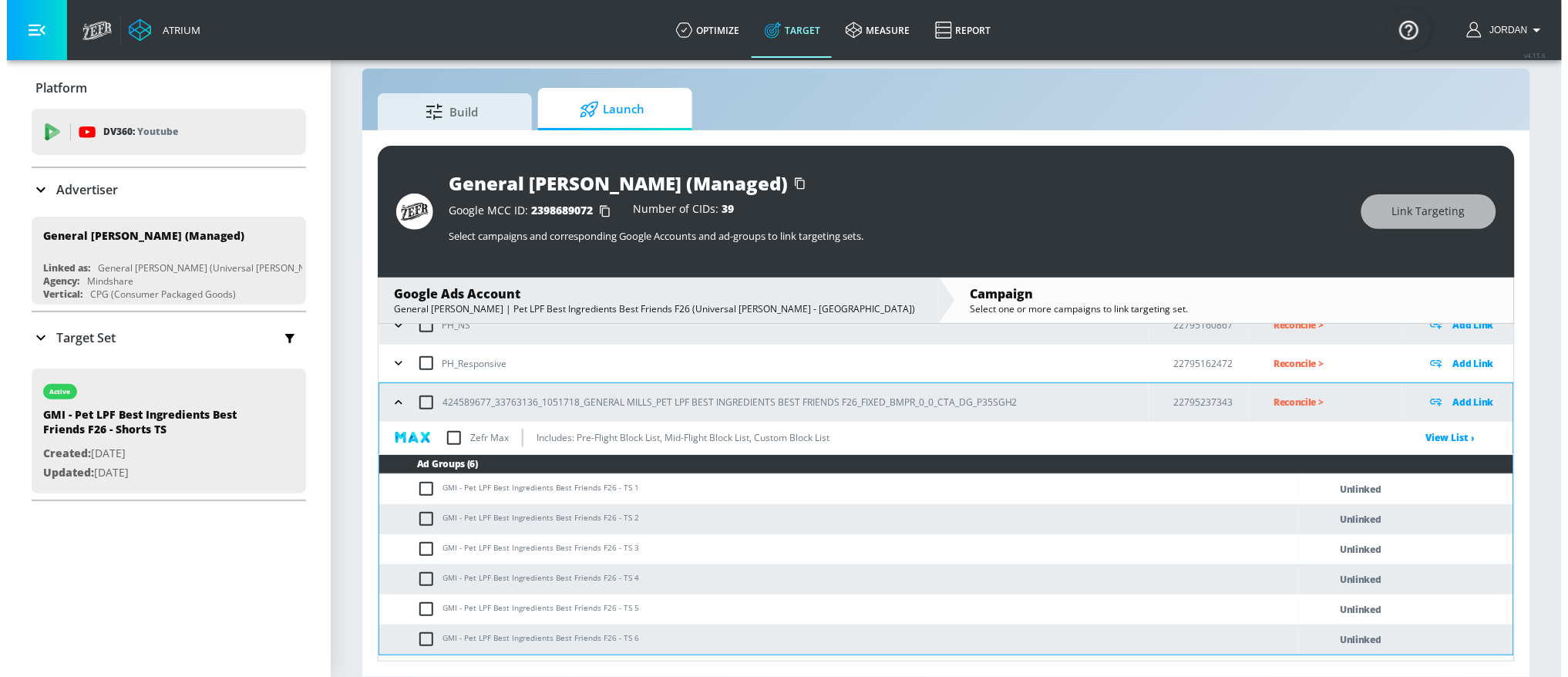 scroll, scrollTop: 116, scrollLeft: 0, axis: vertical 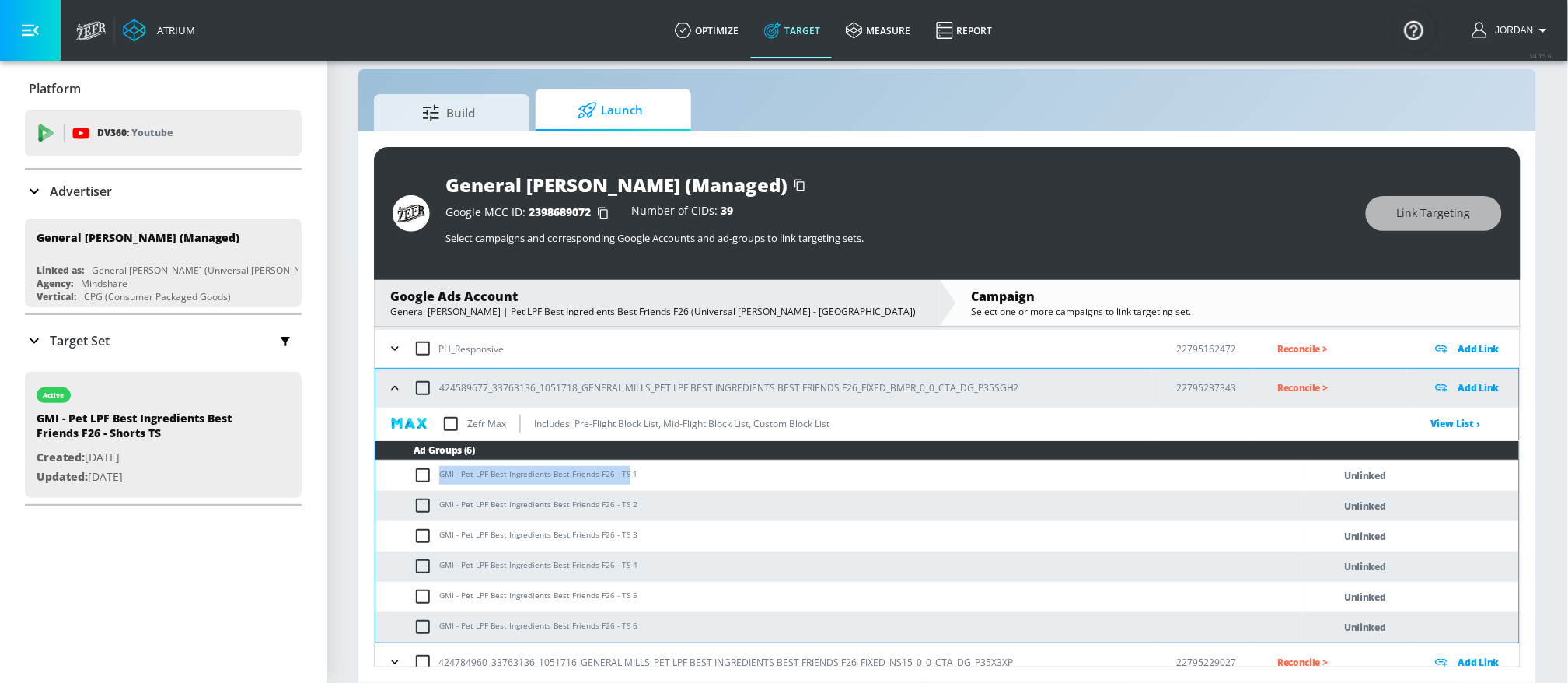 copy on "GMI - Pet LPF Best Ingredients Best Friends F26 - TS" 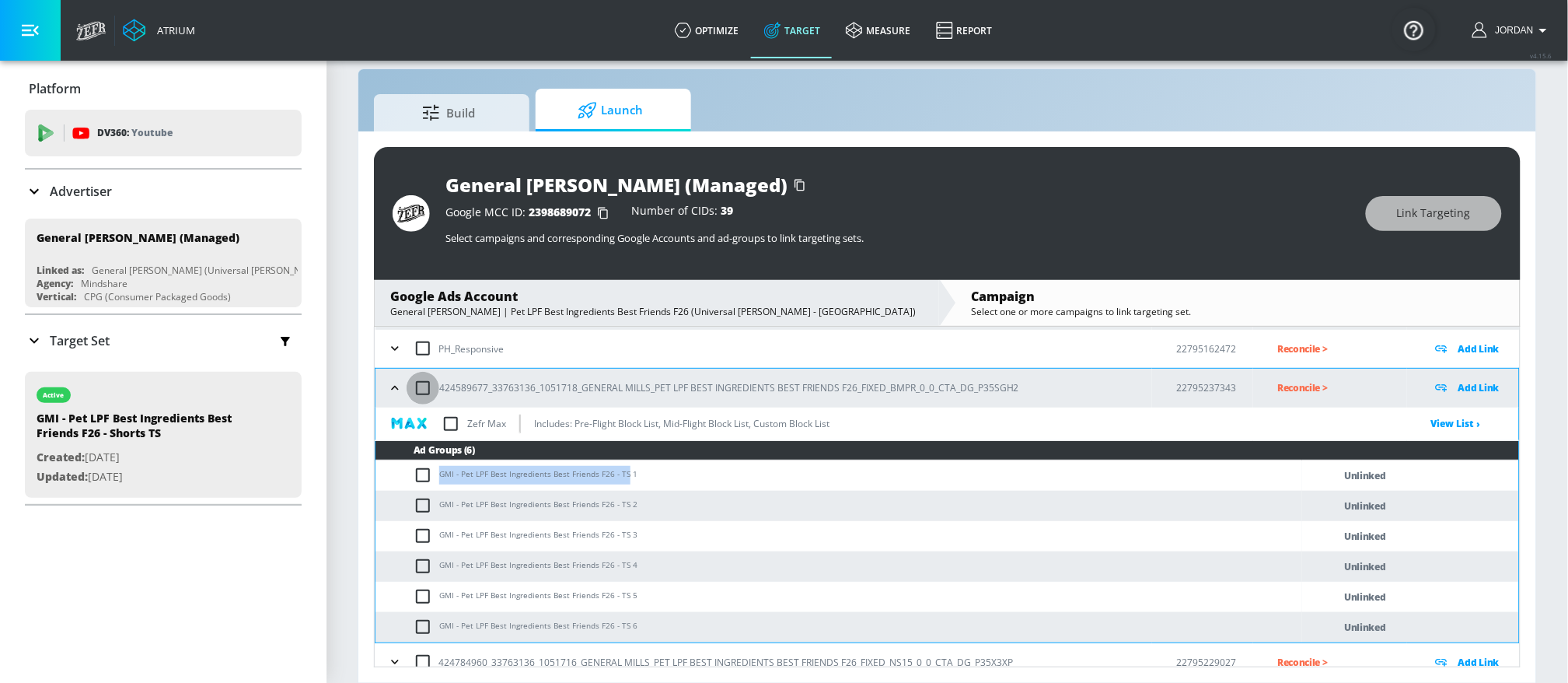 click at bounding box center [423, 388] 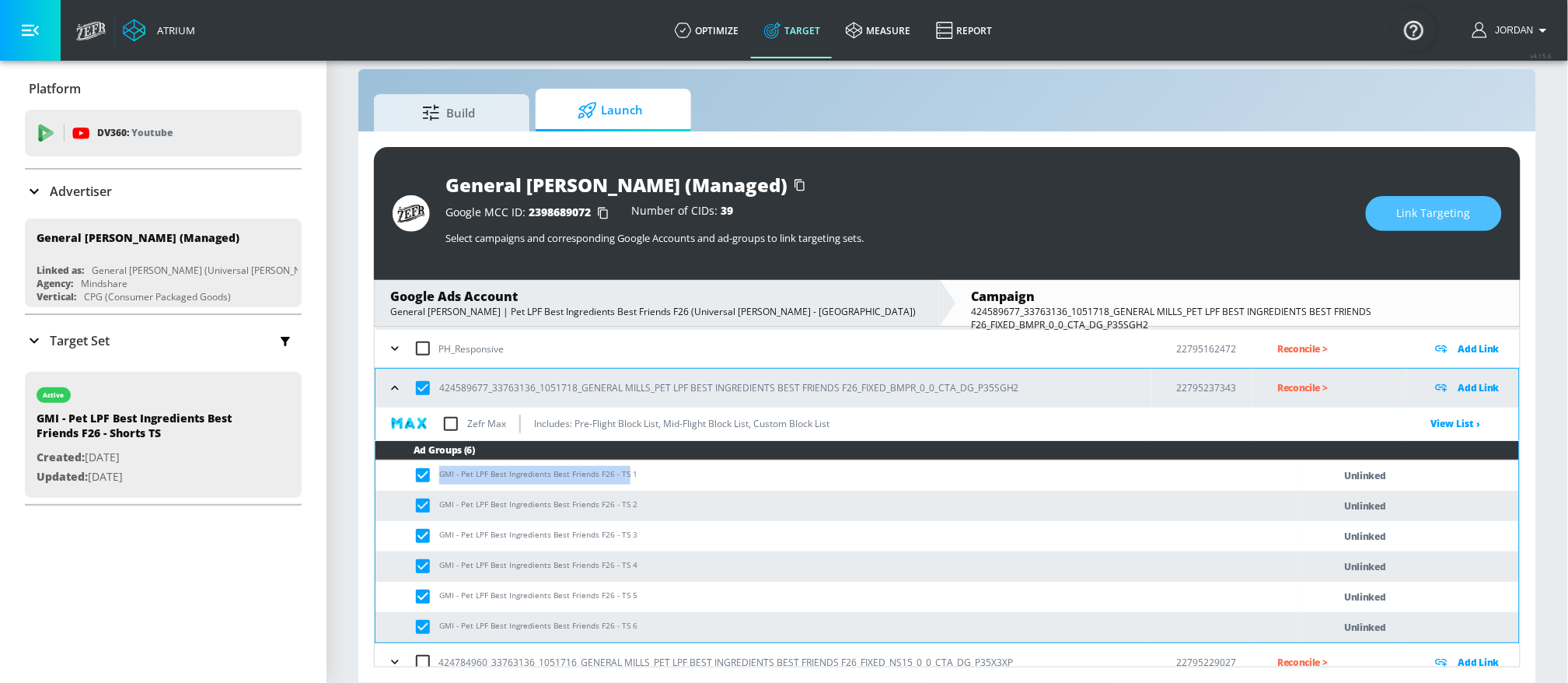 click on "Link Targeting" at bounding box center [1434, 213] 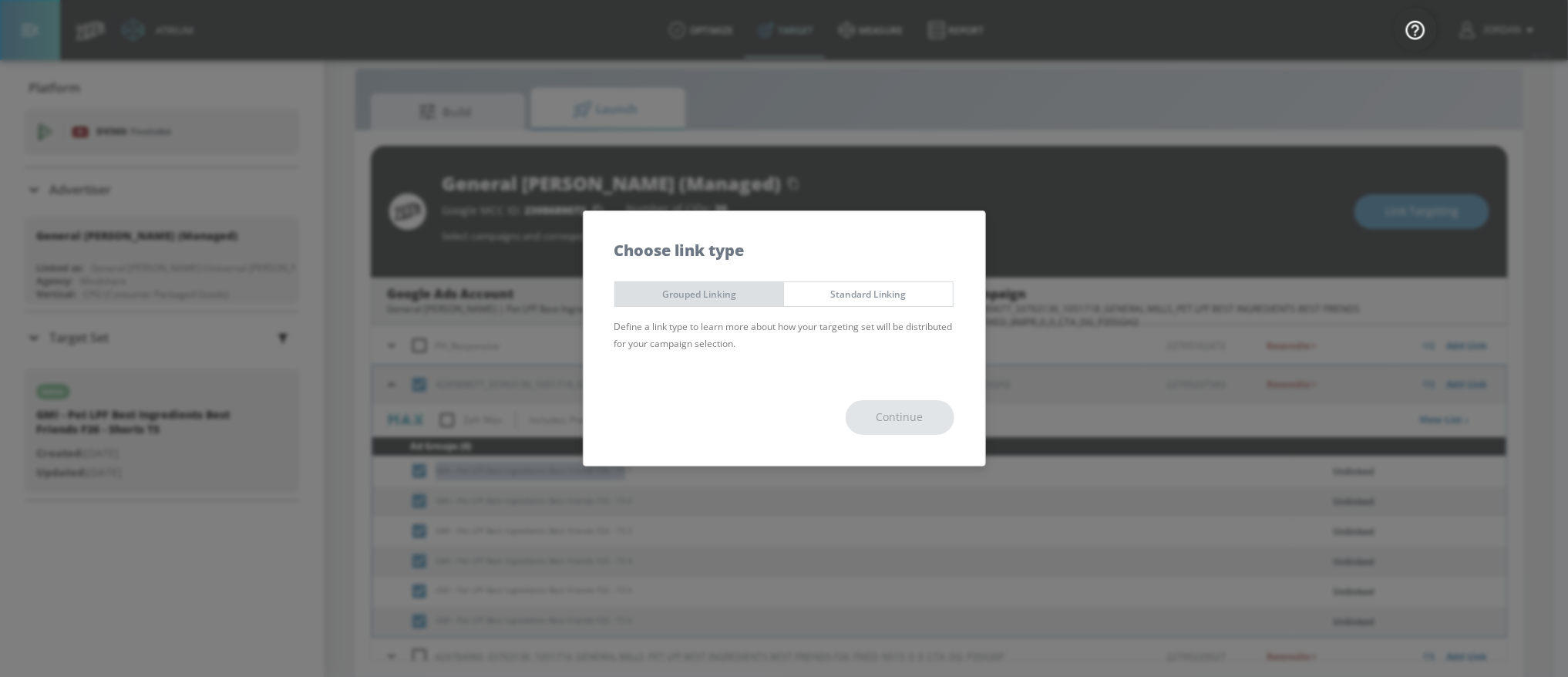 click on "Grouped Linking" at bounding box center (699, 294) 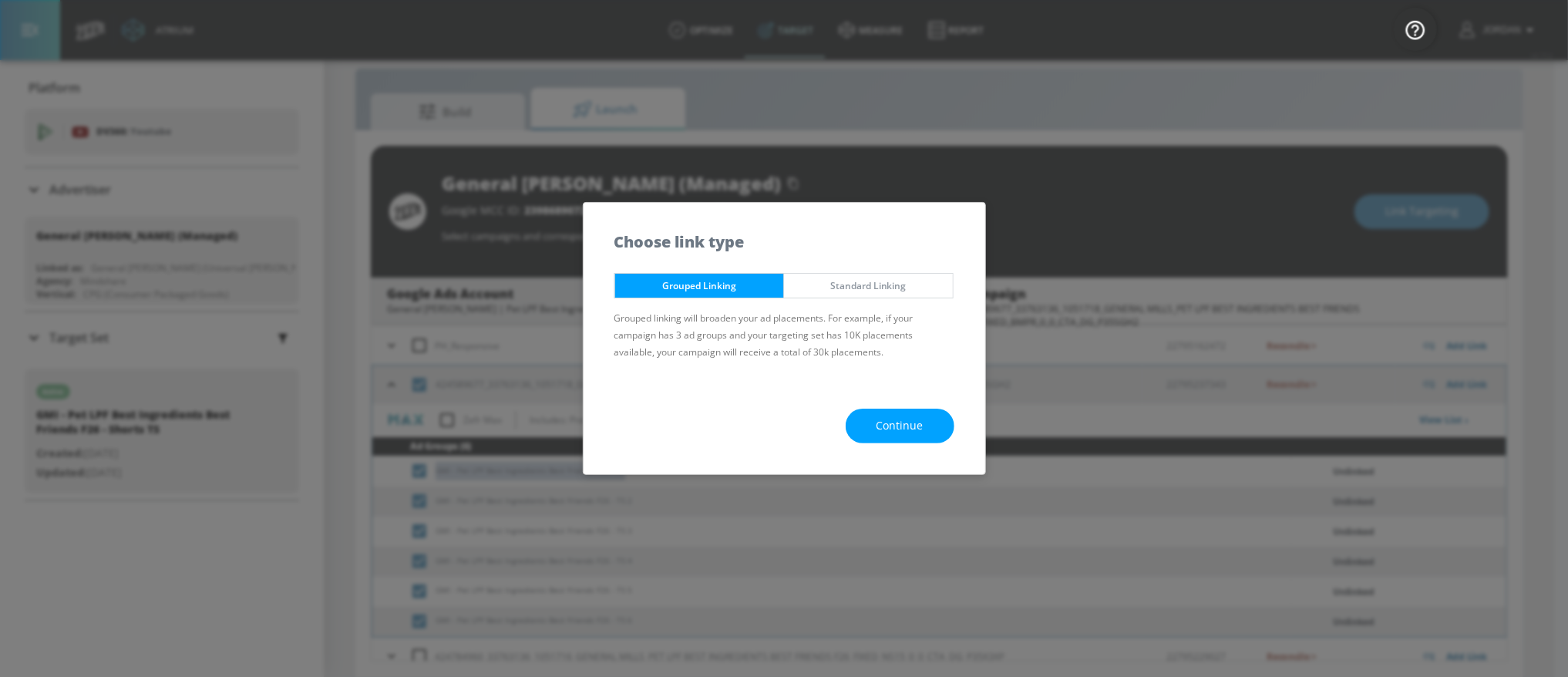 click on "Continue" at bounding box center [900, 426] 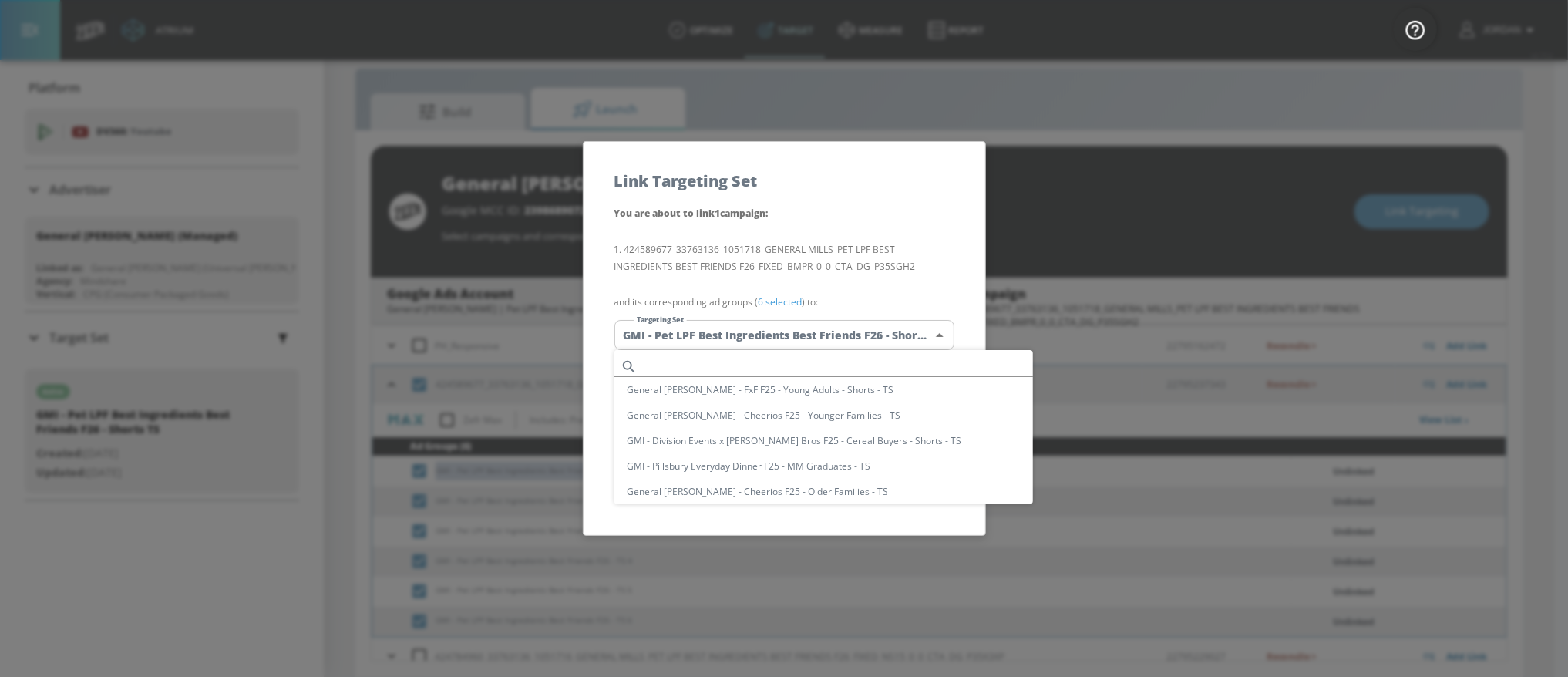 click on "Atrium optimize Target measure Report optimize Target measure Report v 4.15.6 Jordan Platform DV360:   Youtube DV360:   Youtube Advertiser Sort By A-Z asc ​ Add Account General [PERSON_NAME] (Managed) Linked as: General [PERSON_NAME] (Universal [PERSON_NAME]) Agency: Mindshare Vertical: CPG (Consumer Packaged Goods) KZ Test  Linked as: Zefr Demos Agency: Kaitlin test  Vertical: Other [PERSON_NAME] C Test Account Linked as: Zefr Demos Agency: [PERSON_NAME] Vertical: CPG (Consumer Packaged Goods) alicyn test Linked as: Zefr Demos Agency: alicyn test Vertical: Healthcare Parry Test Linked as: Zefr Demos Agency: Parry Test Vertical: Music [PERSON_NAME] Account Linked as: Zefr Demos Agency: [PERSON_NAME] Test Agency Vertical: Fashion [PERSON_NAME] TEST Linked as: Zefr Demos Agency: [PERSON_NAME] TEST Vertical: Other Test Linked as: Zefr Demos Agency: Test Vertical: Travel Shaq Test Account Linked as: Zefr Demos Agency: Zefr Vertical: Software Benz TEST Linked as: Zefr Demos Agency: ZEFR Vertical: Other Rawan Test Linked as: Zefr Demos Agency: Test Vertical: PHD" at bounding box center (784, 328) 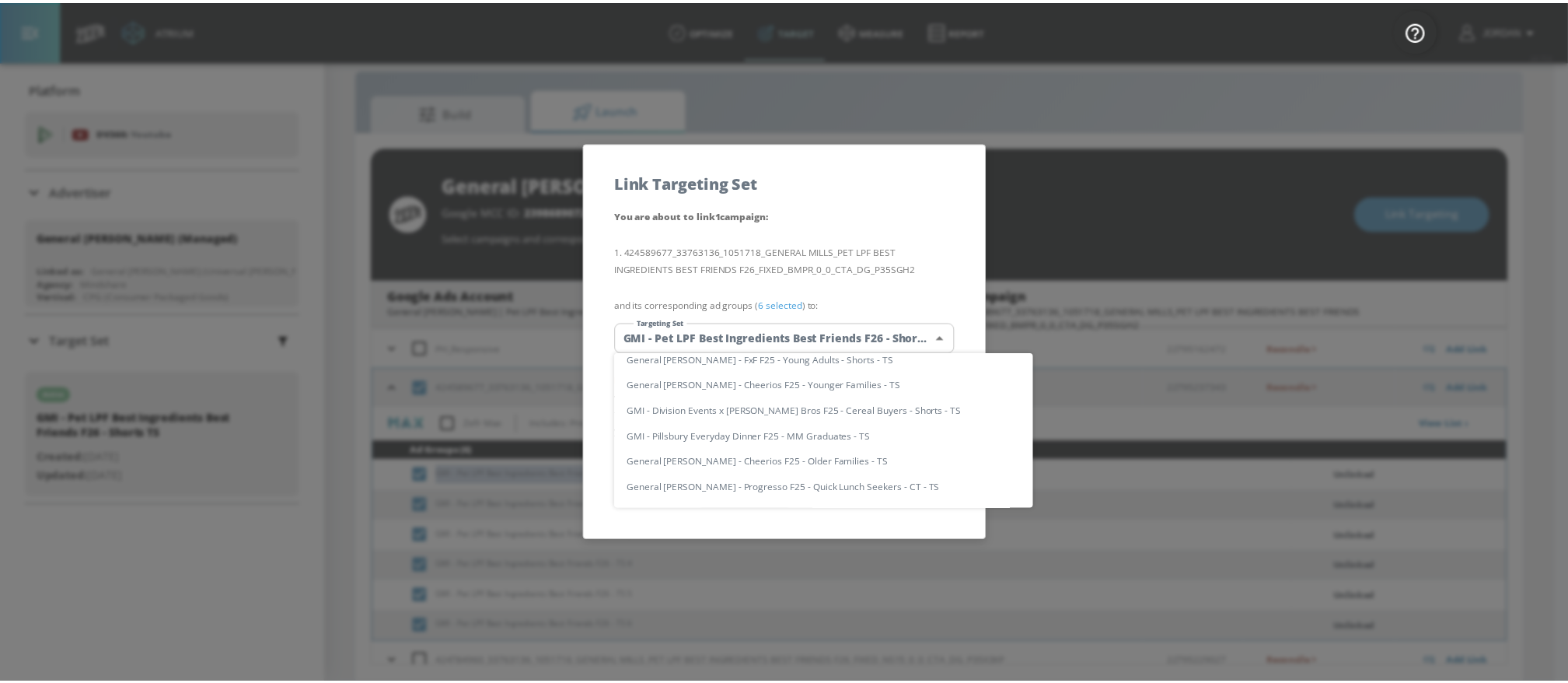 scroll, scrollTop: 0, scrollLeft: 0, axis: both 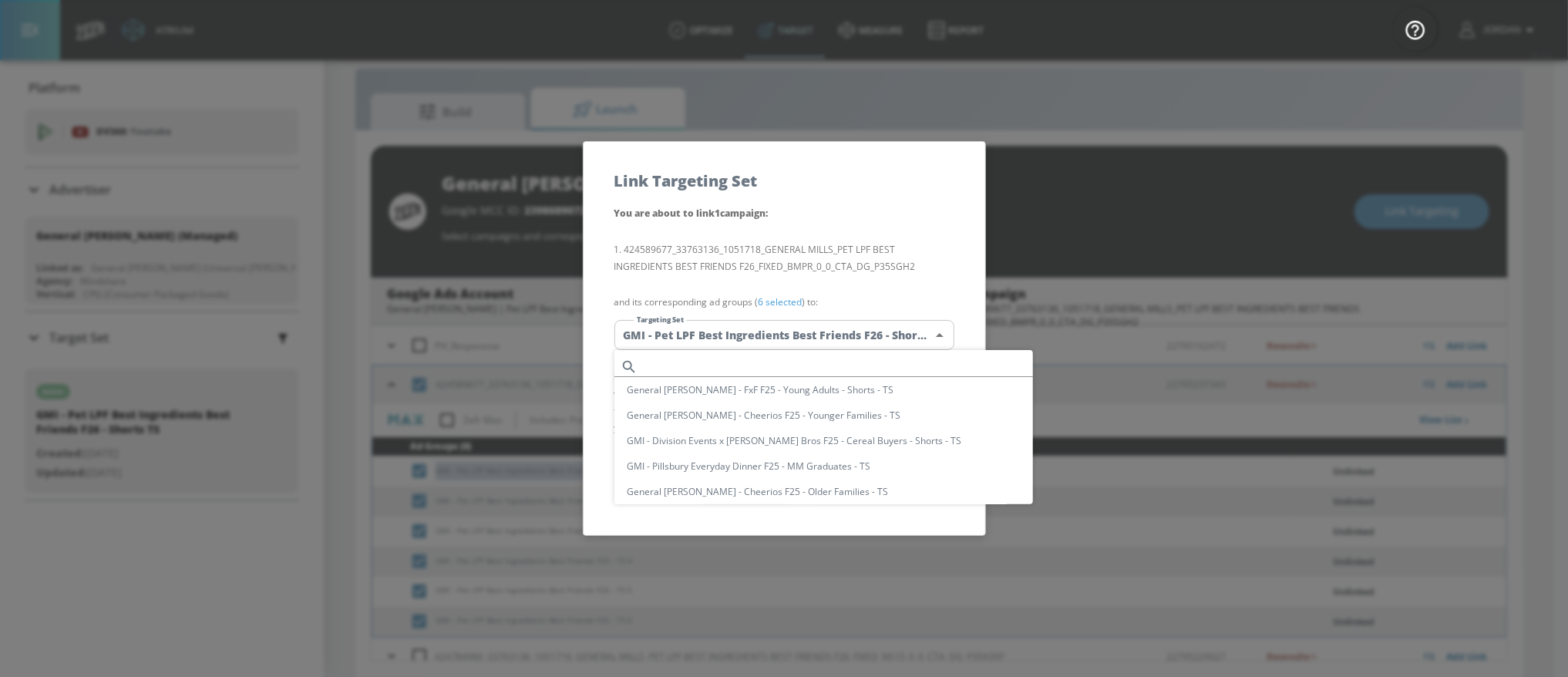 click at bounding box center (838, 366) 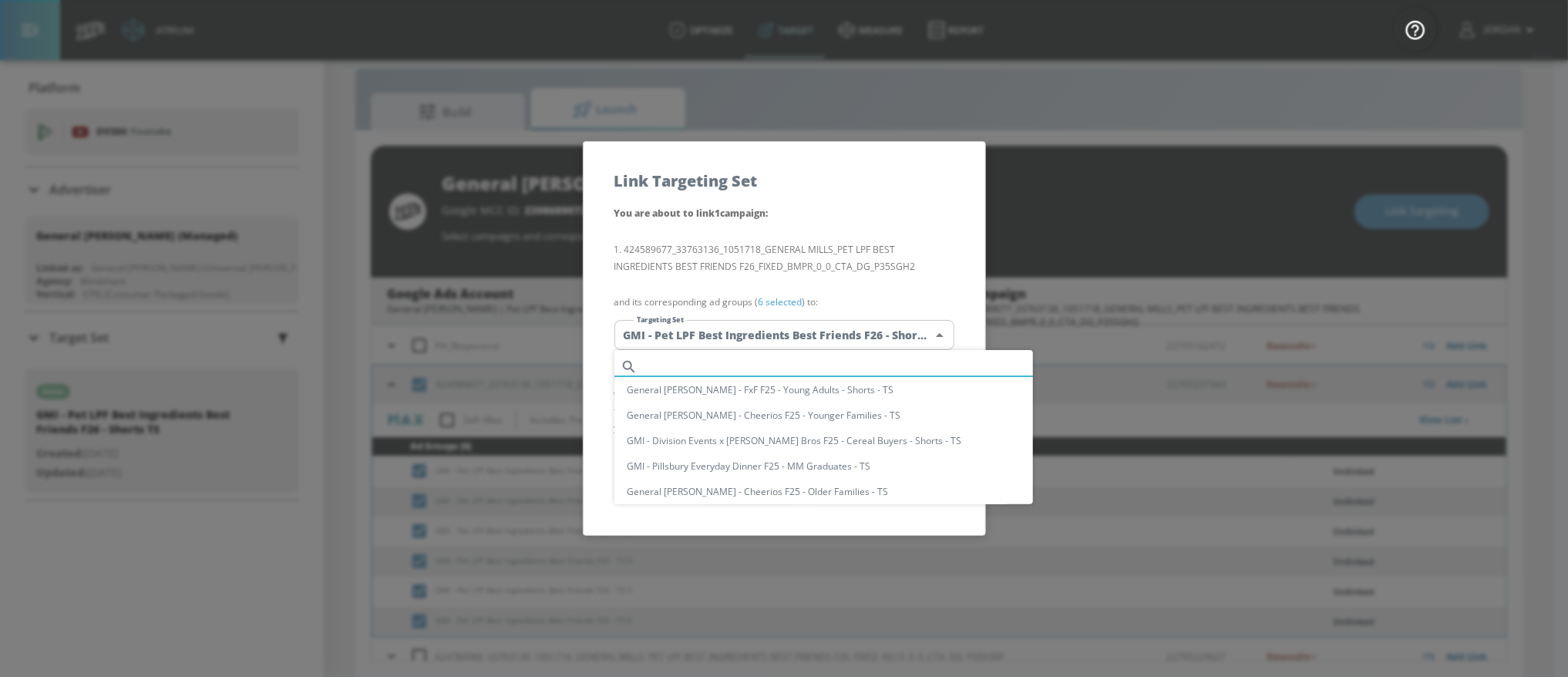 paste on "GMI - Pet LPF Best Ingredients Best Friends F26 - TS" 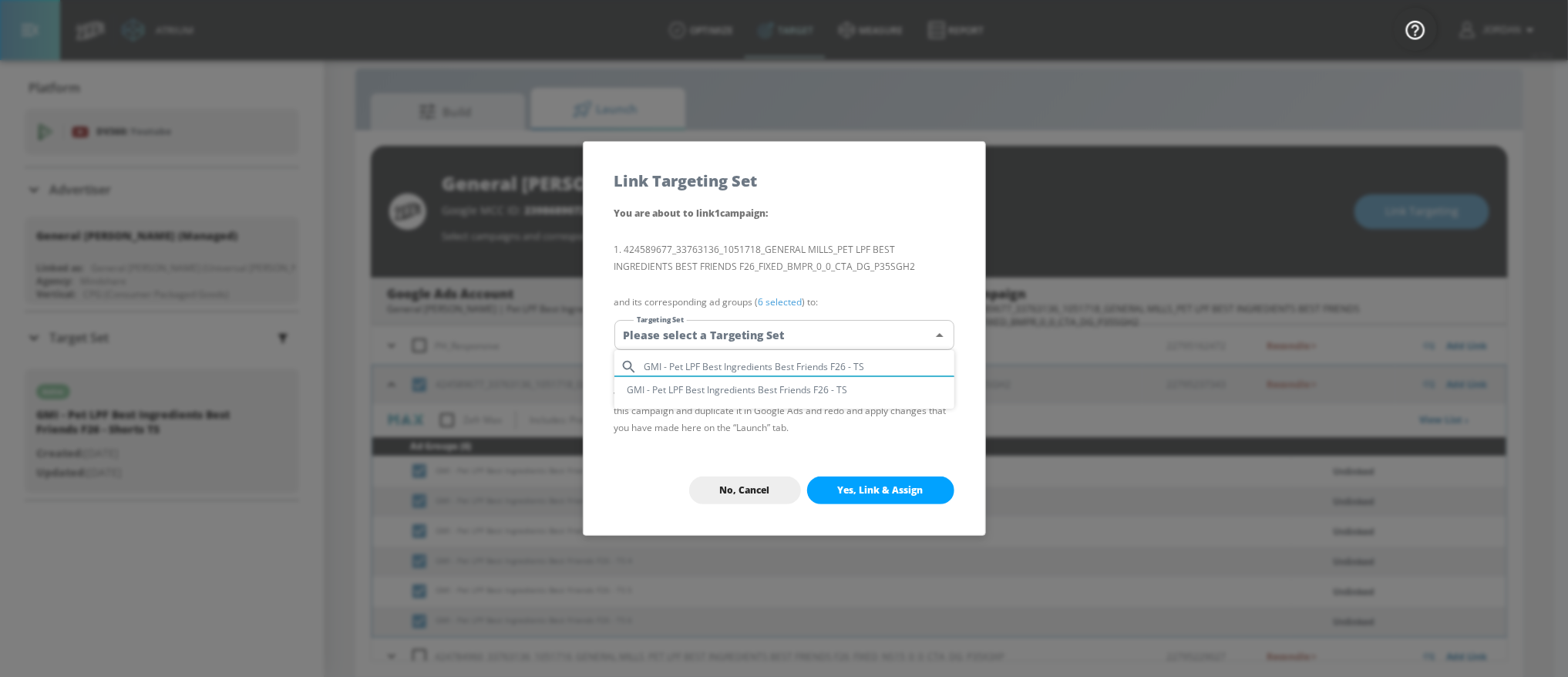 type on "GMI - Pet LPF Best Ingredients Best Friends F26 - TS" 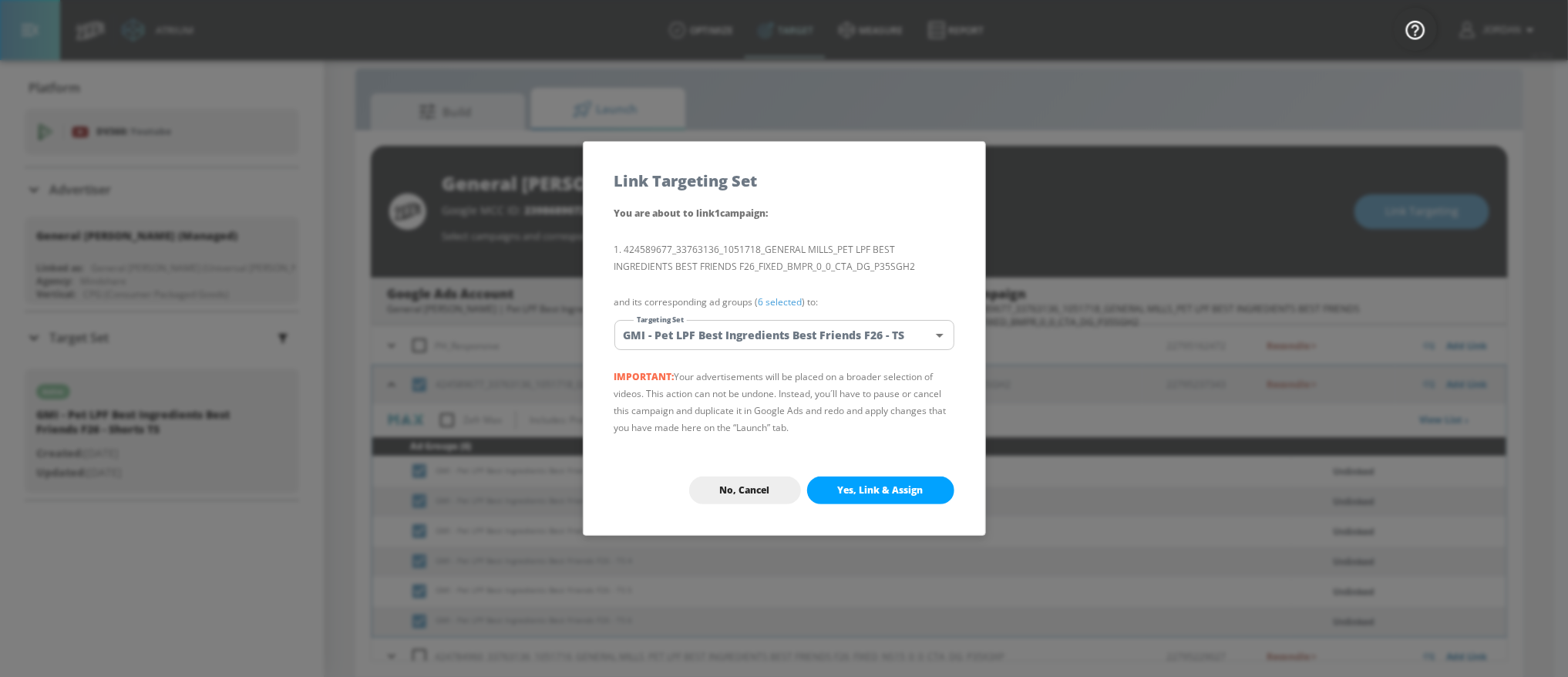 click on "Yes, Link & Assign" at bounding box center (880, 490) 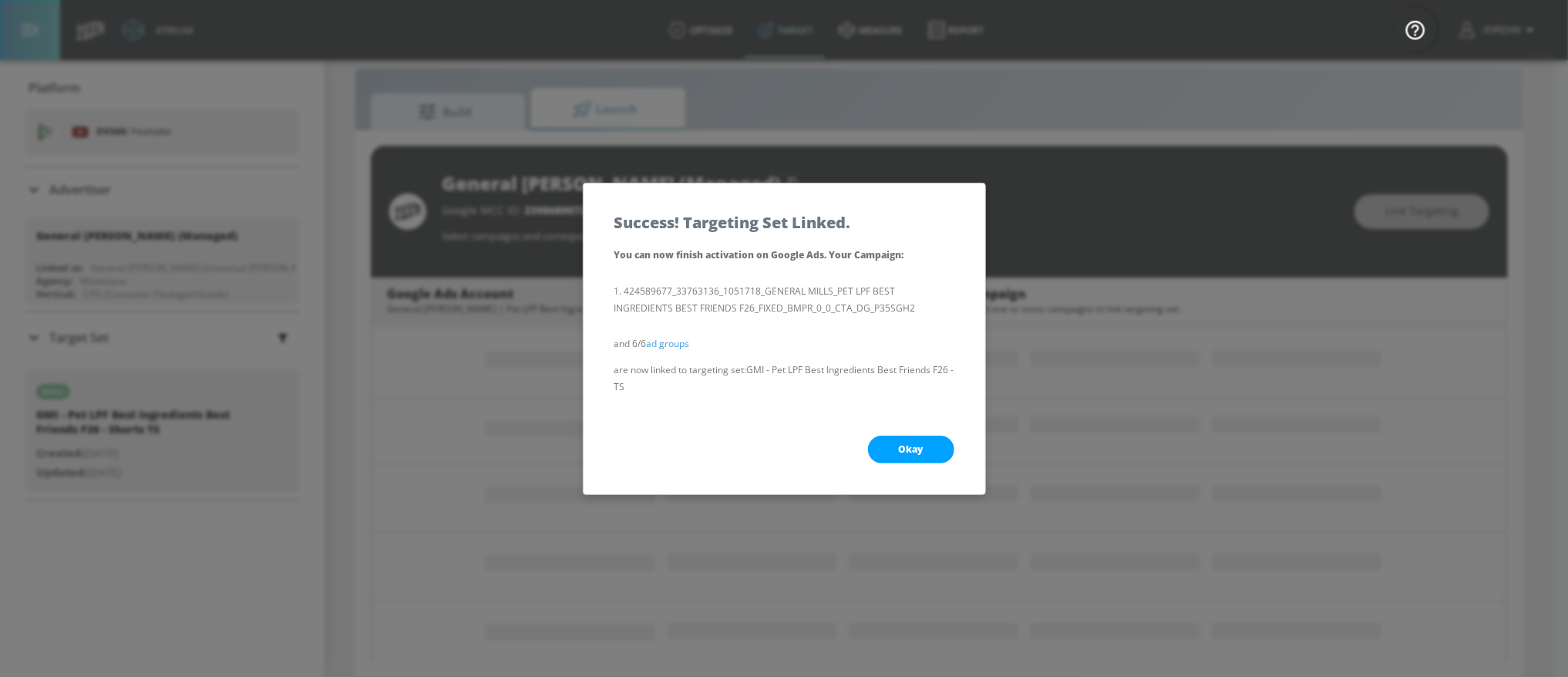 click on "Okay" at bounding box center (911, 450) 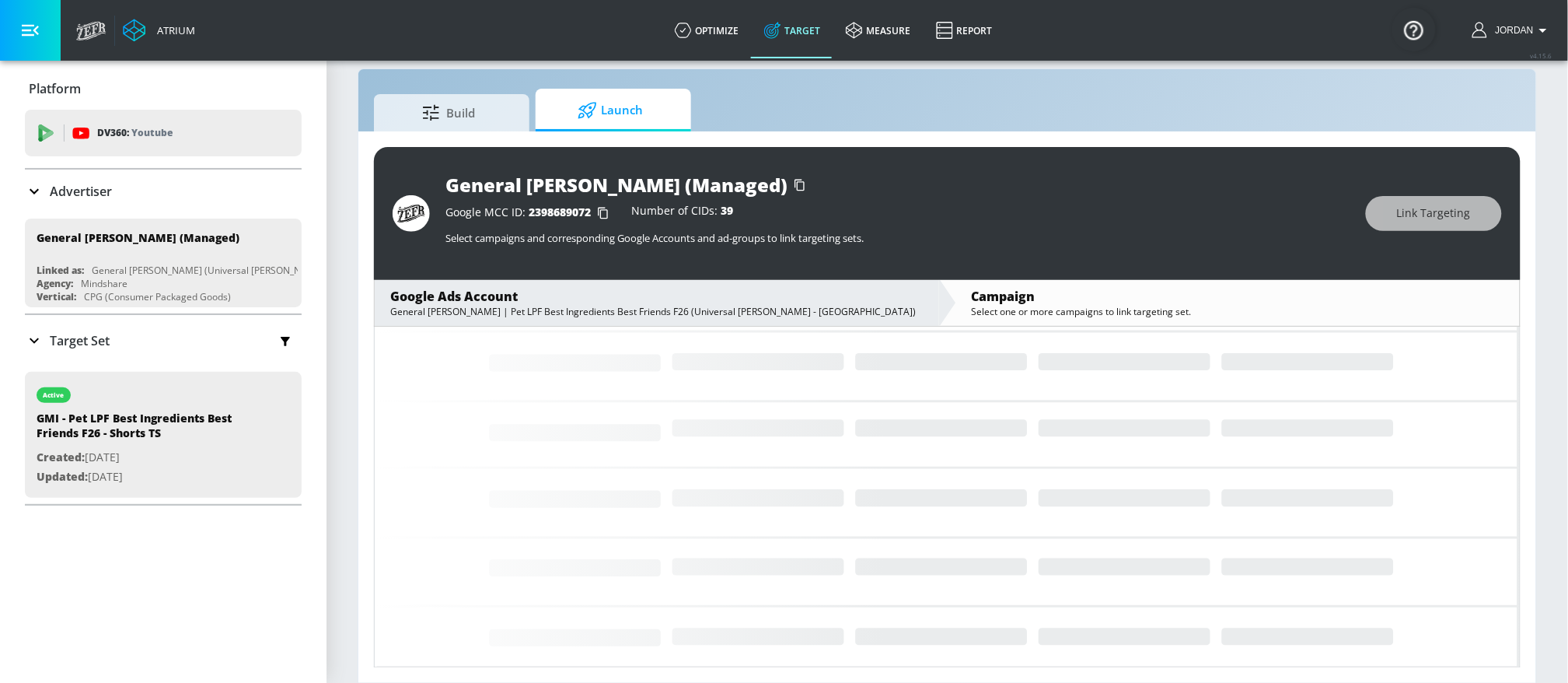 scroll, scrollTop: 0, scrollLeft: 0, axis: both 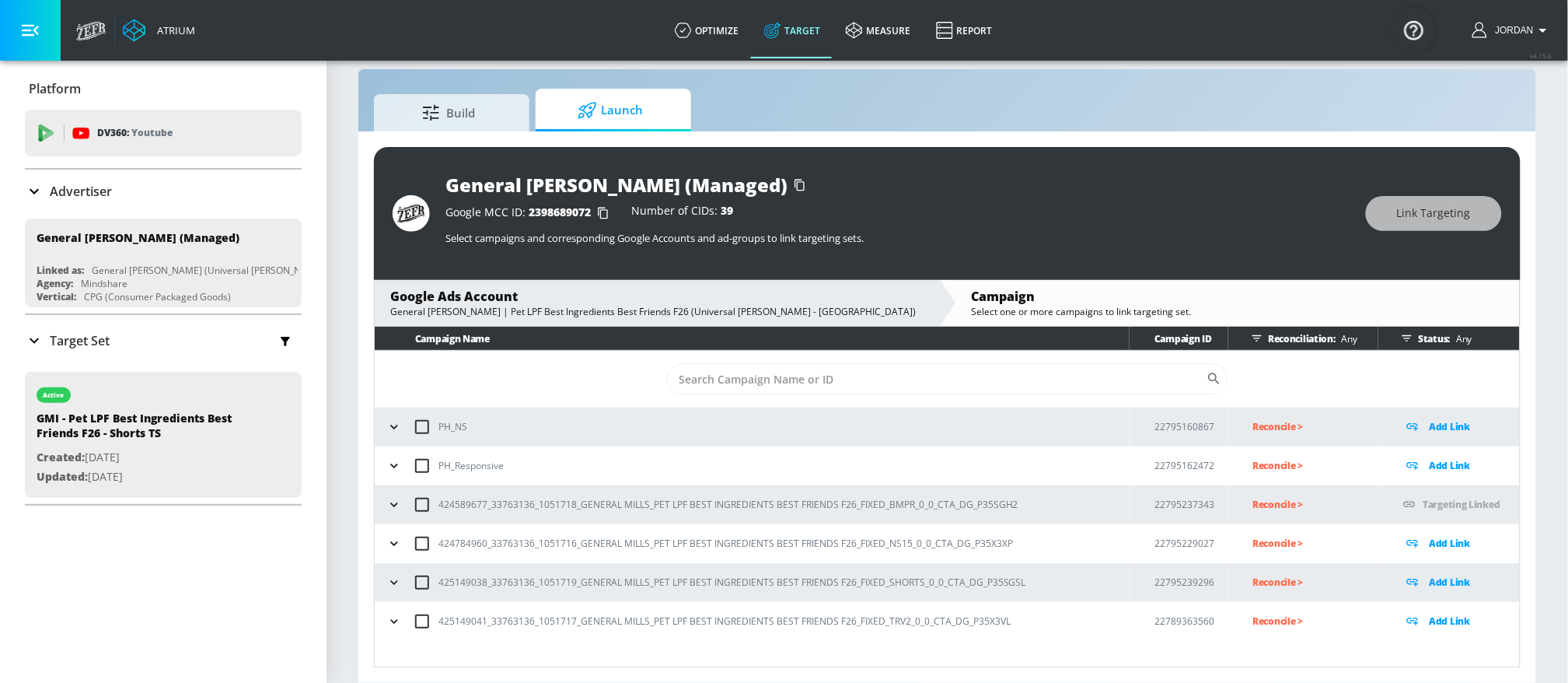 click 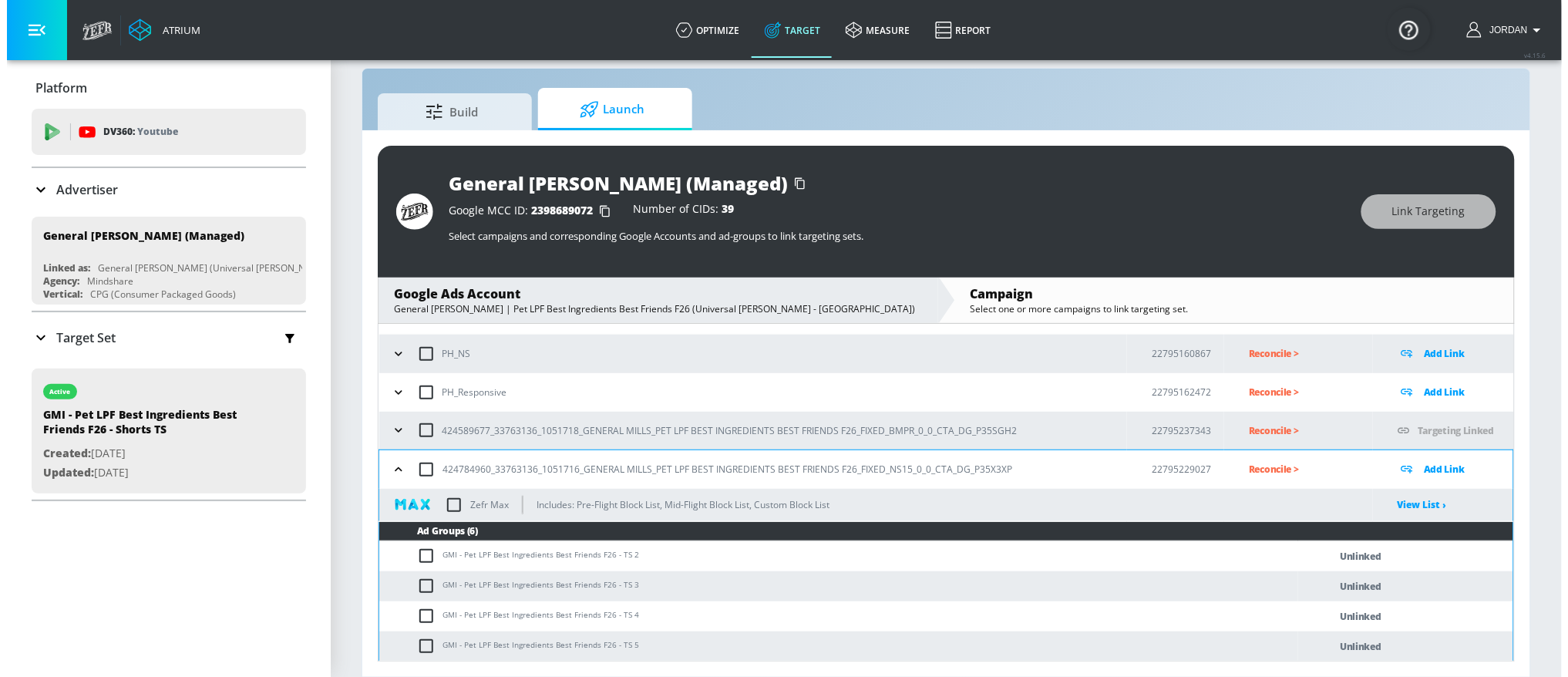 scroll, scrollTop: 150, scrollLeft: 0, axis: vertical 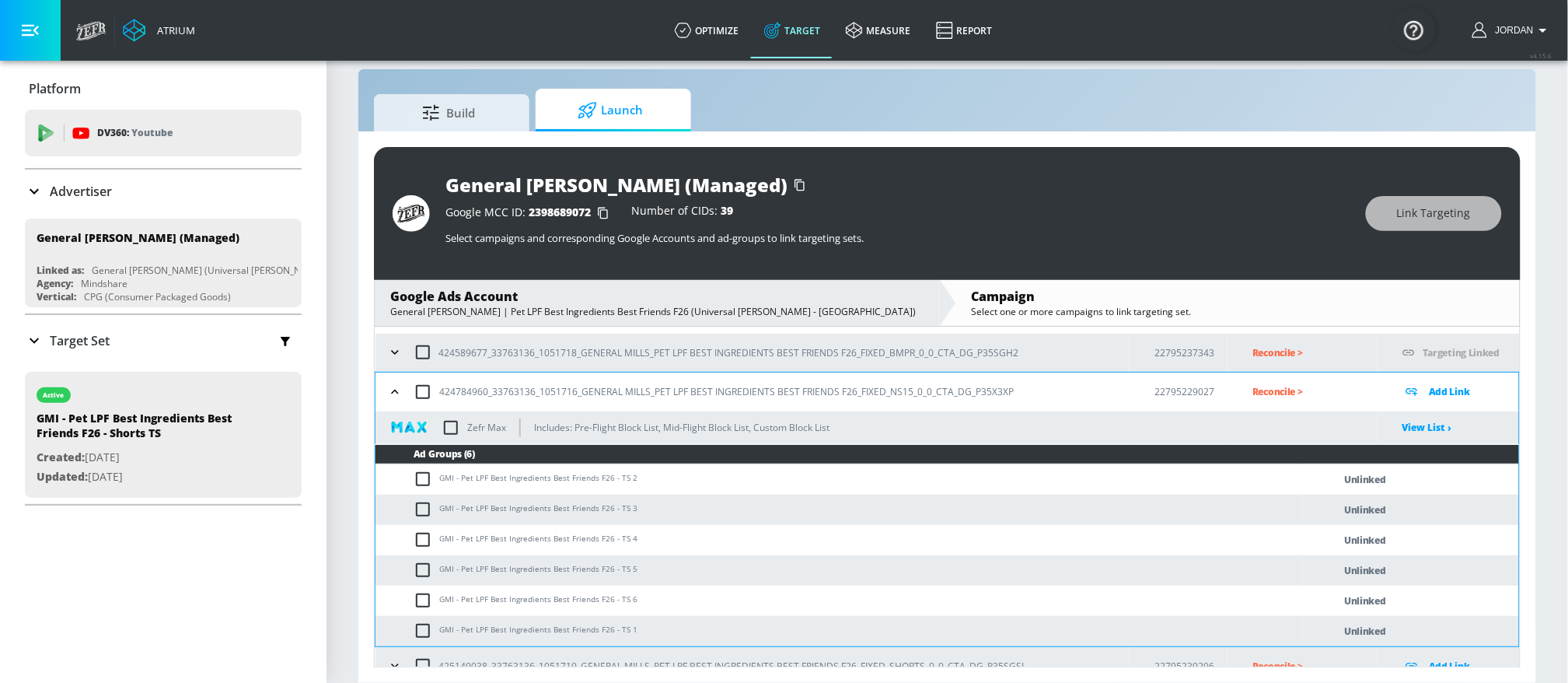 type 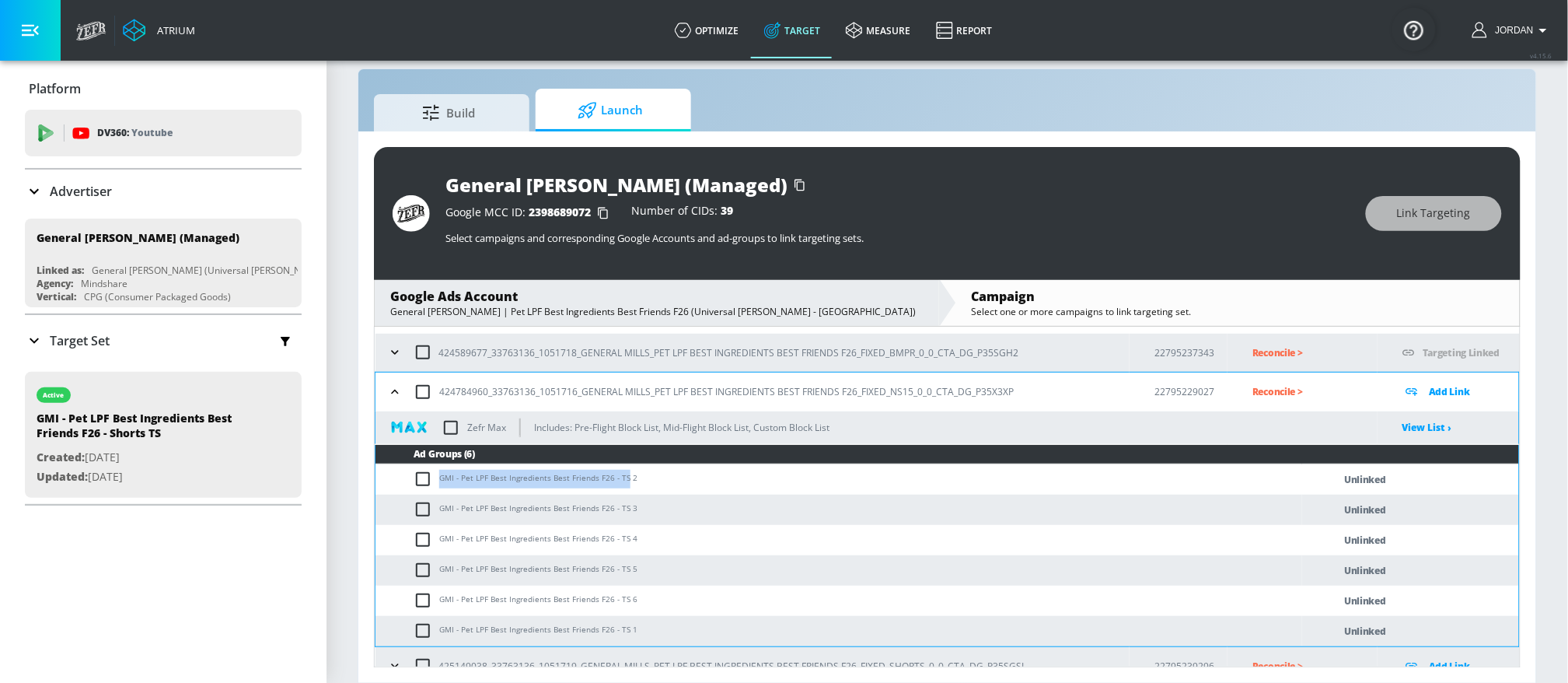 click at bounding box center (423, 392) 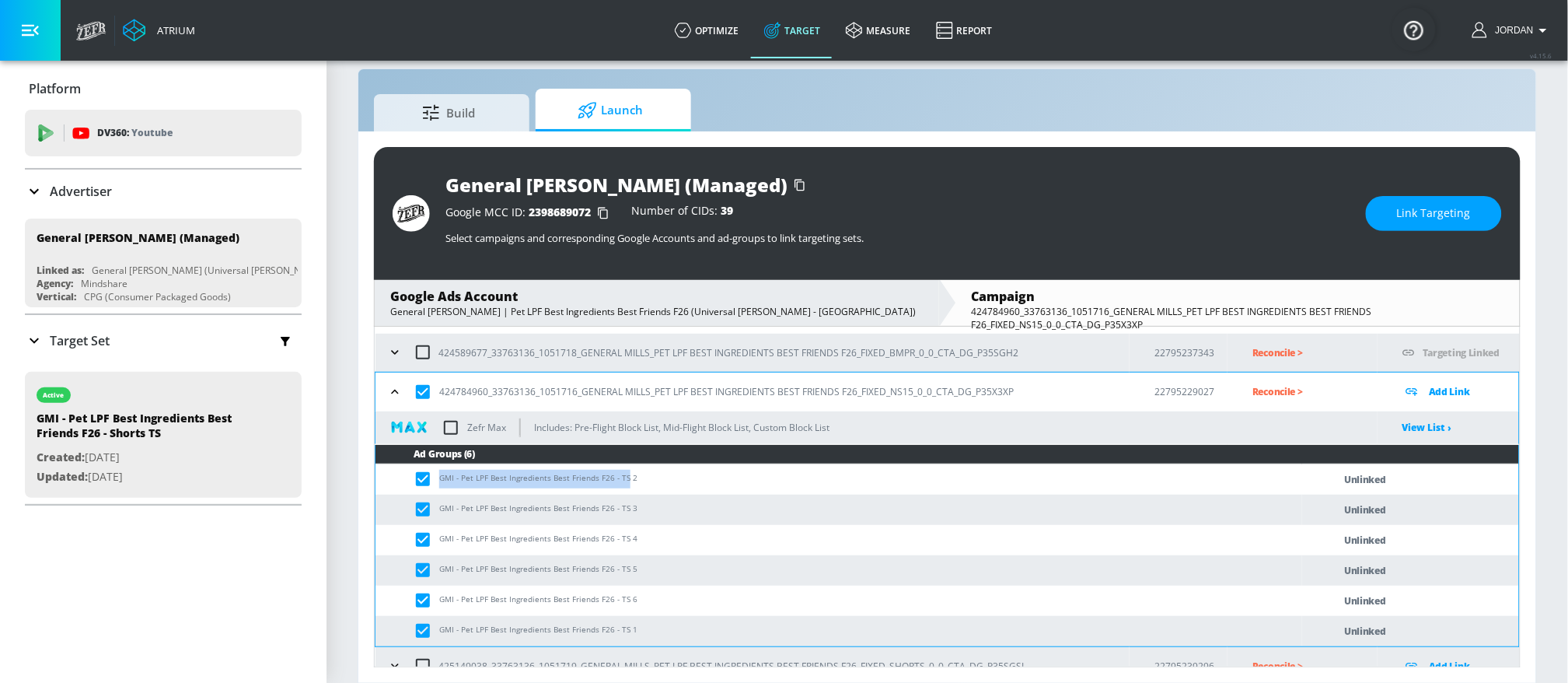 click on "Link Targeting" at bounding box center [1434, 213] 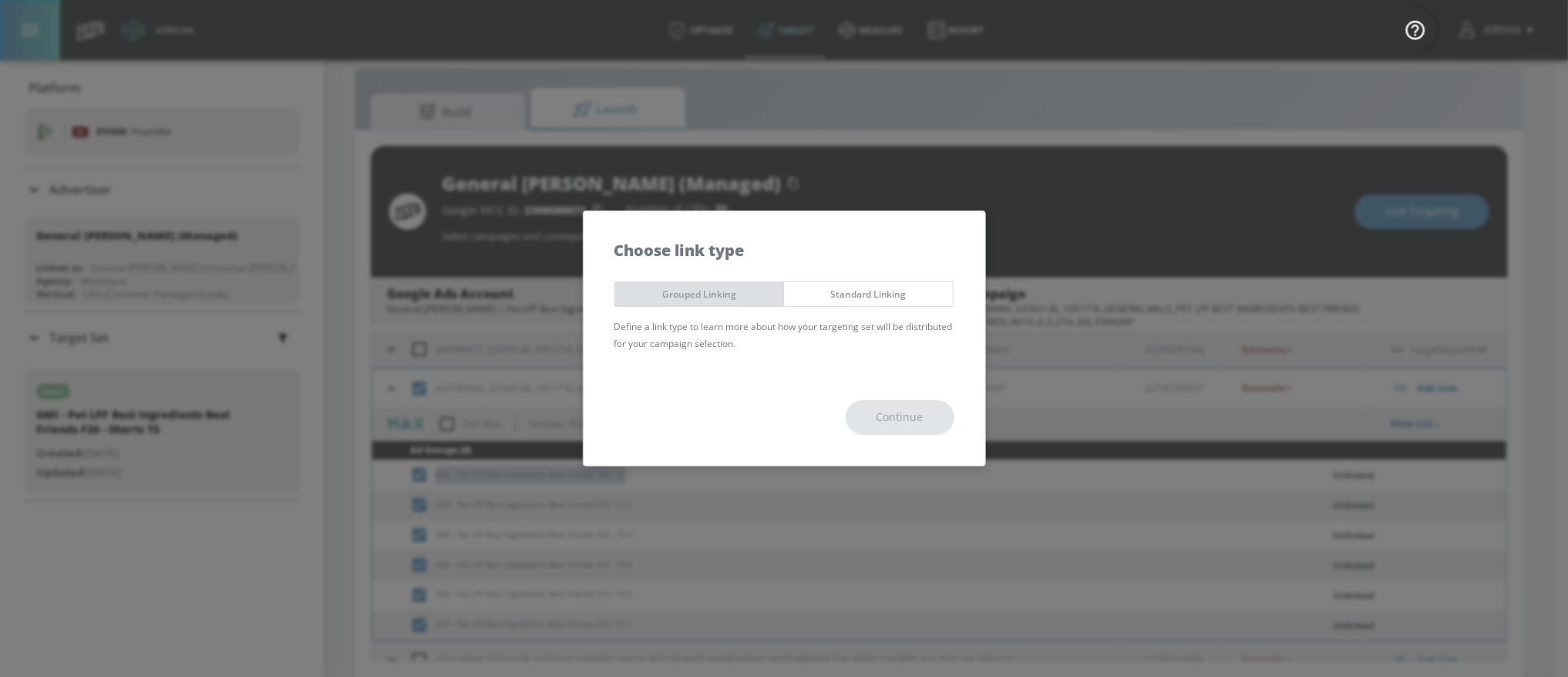 click on "Grouped Linking" at bounding box center (699, 294) 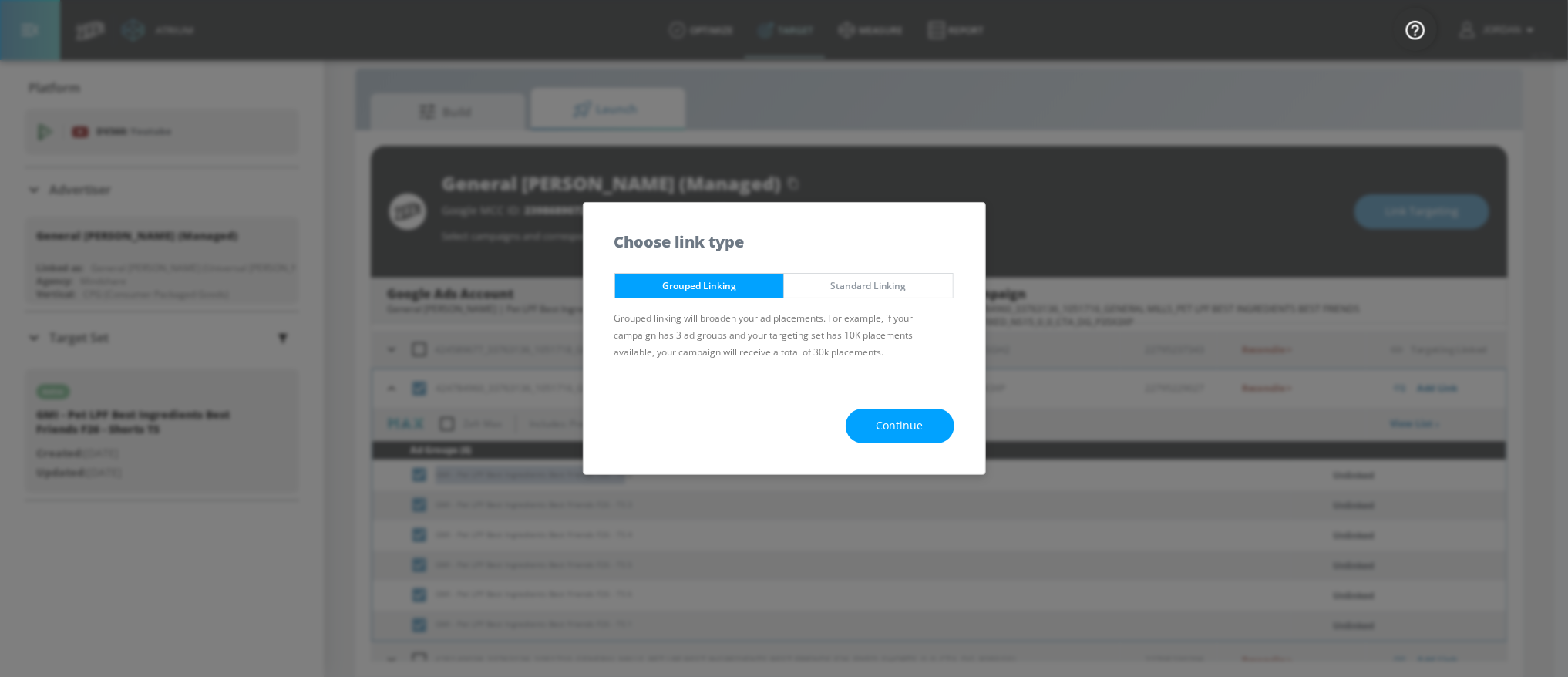 click on "Continue" at bounding box center (900, 426) 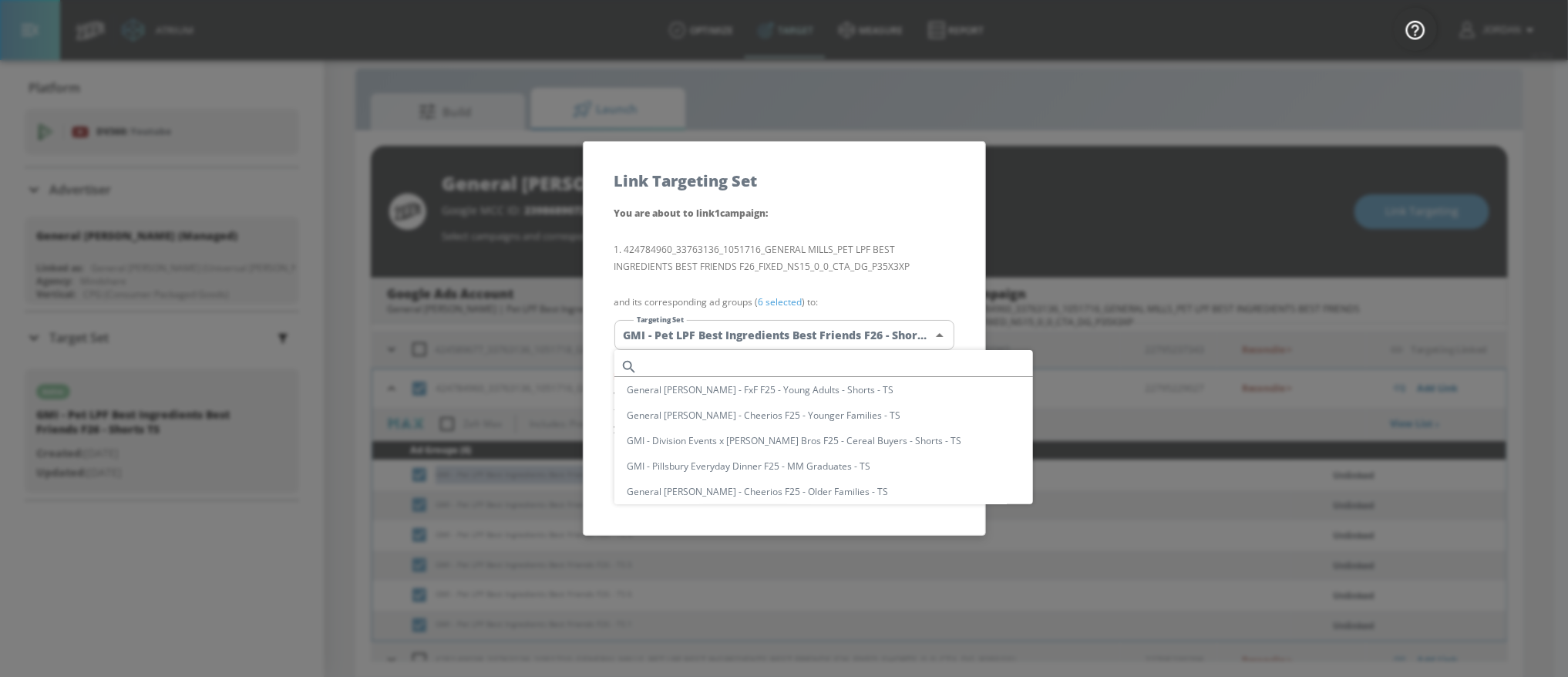 click on "Atrium optimize Target measure Report optimize Target measure Report v 4.15.6 Jordan Platform DV360:   Youtube DV360:   Youtube Advertiser Sort By A-Z asc ​ Add Account General [PERSON_NAME] (Managed) Linked as: General [PERSON_NAME] (Universal [PERSON_NAME]) Agency: Mindshare Vertical: CPG (Consumer Packaged Goods) KZ Test  Linked as: Zefr Demos Agency: Kaitlin test  Vertical: Other [PERSON_NAME] C Test Account Linked as: Zefr Demos Agency: [PERSON_NAME] Vertical: CPG (Consumer Packaged Goods) alicyn test Linked as: Zefr Demos Agency: alicyn test Vertical: Healthcare Parry Test Linked as: Zefr Demos Agency: Parry Test Vertical: Music [PERSON_NAME] Account Linked as: Zefr Demos Agency: [PERSON_NAME] Test Agency Vertical: Fashion [PERSON_NAME] TEST Linked as: Zefr Demos Agency: [PERSON_NAME] TEST Vertical: Other Test Linked as: Zefr Demos Agency: Test Vertical: Travel Shaq Test Account Linked as: Zefr Demos Agency: Zefr Vertical: Software Benz TEST Linked as: Zefr Demos Agency: ZEFR Vertical: Other Rawan Test Linked as: Zefr Demos Agency: Test Vertical: PHD" at bounding box center [784, 328] 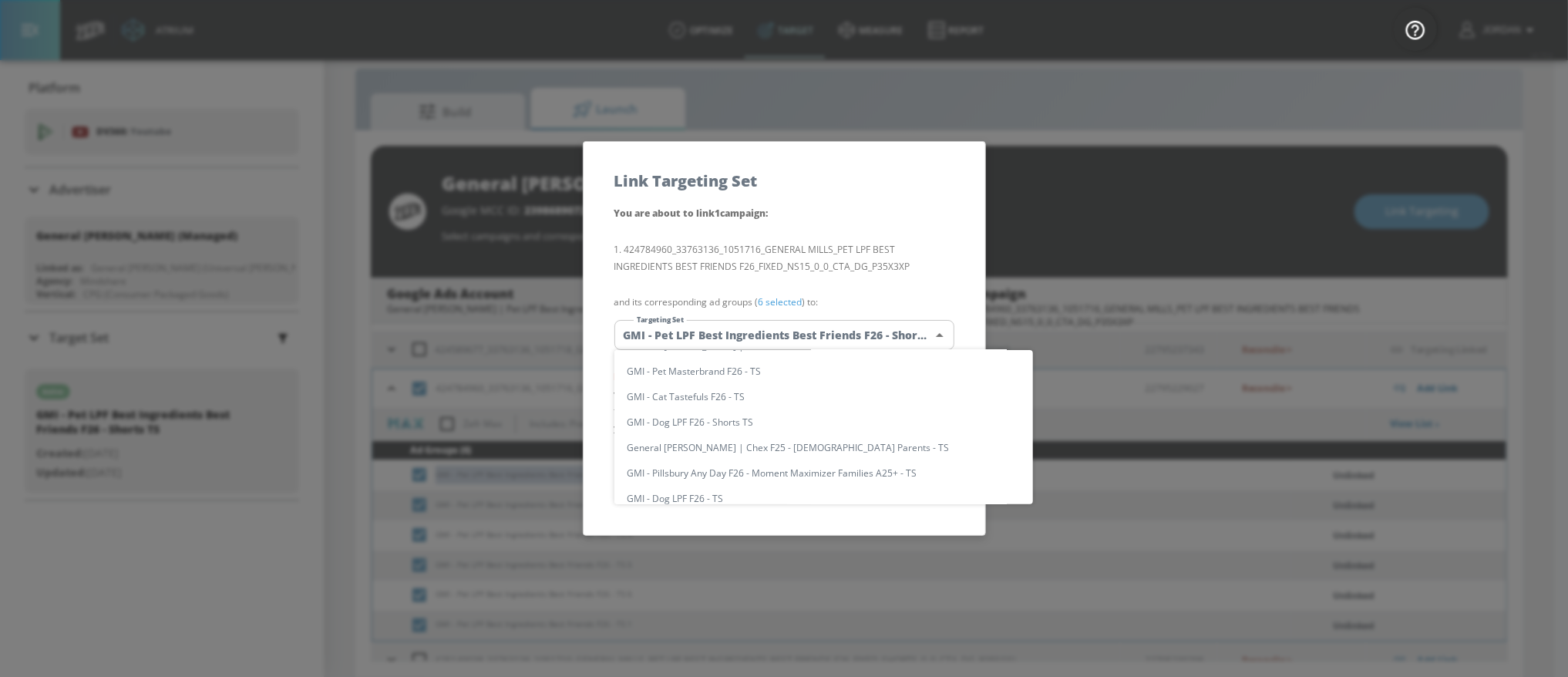scroll, scrollTop: 0, scrollLeft: 0, axis: both 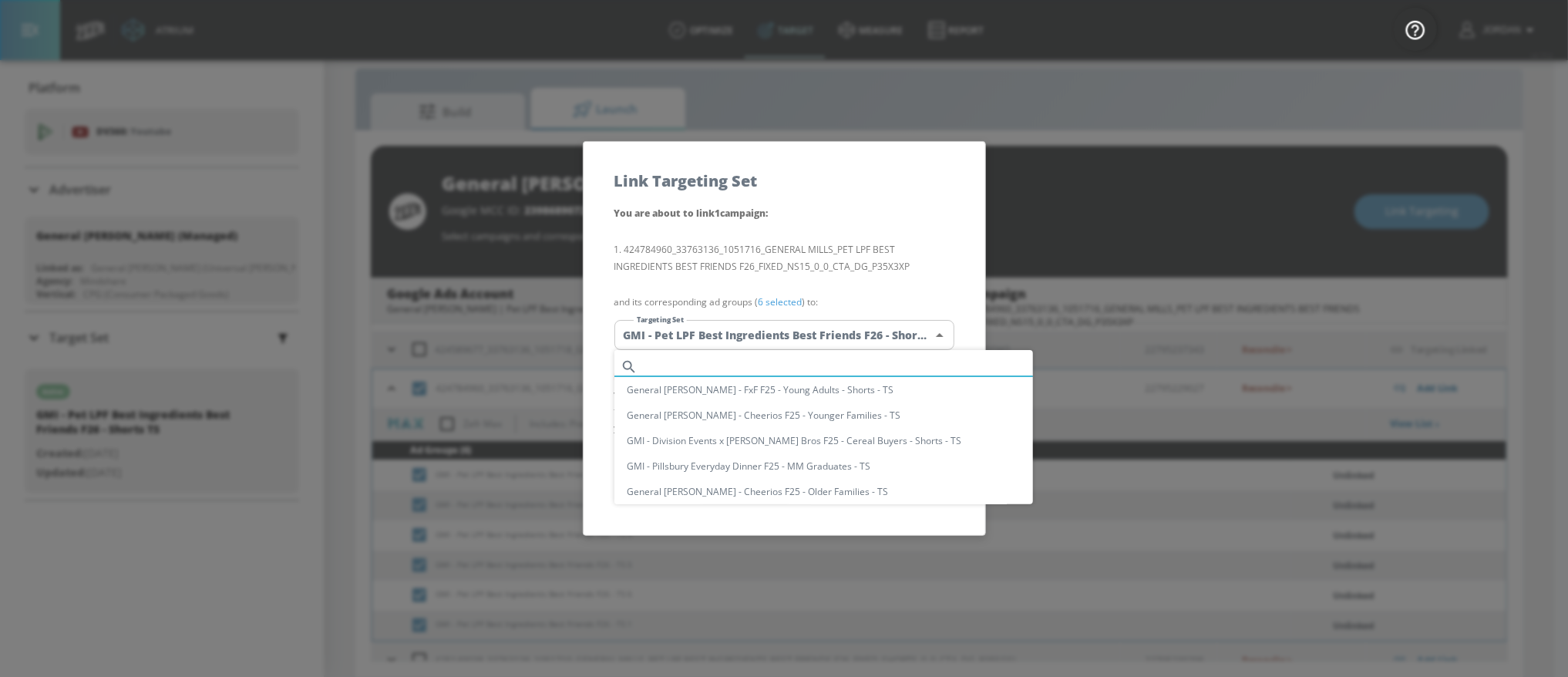 click at bounding box center (838, 366) 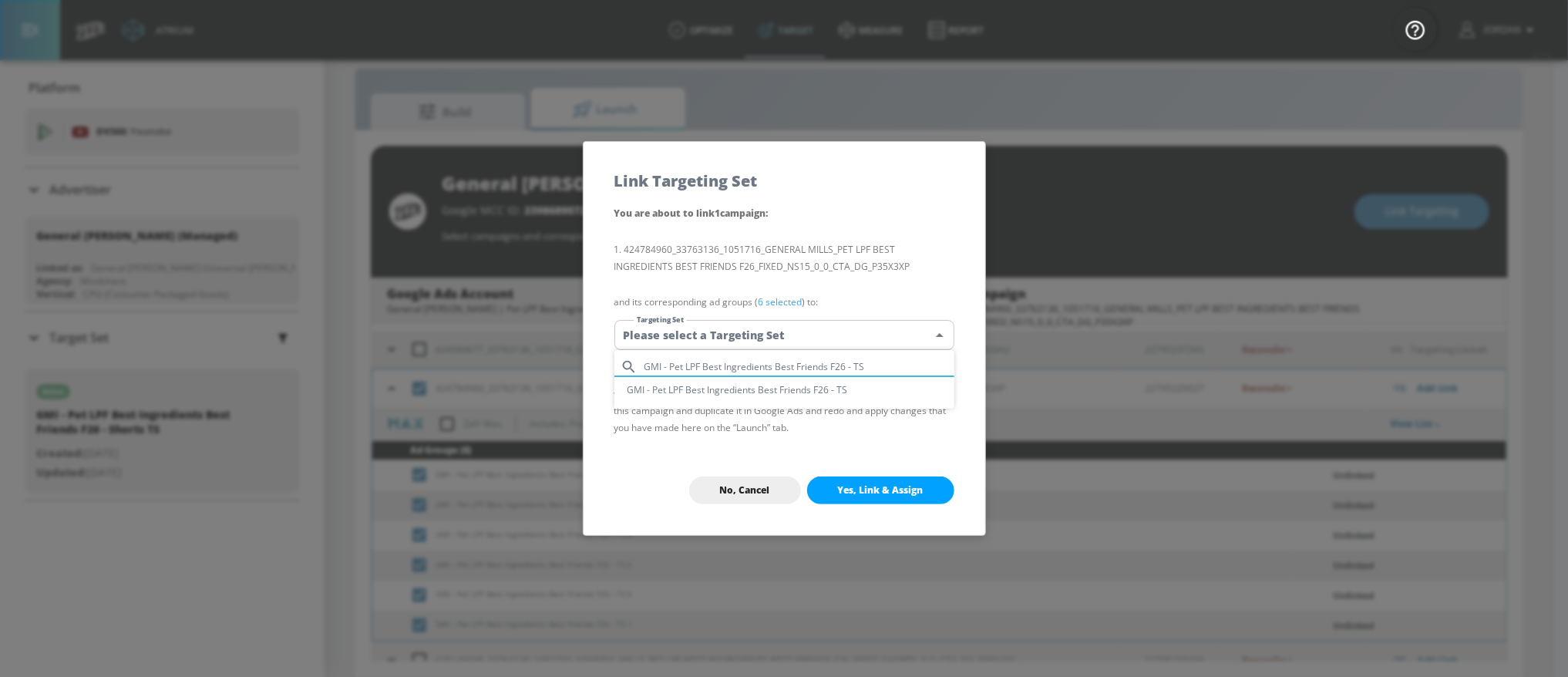 type on "GMI - Pet LPF Best Ingredients Best Friends F26 - TS" 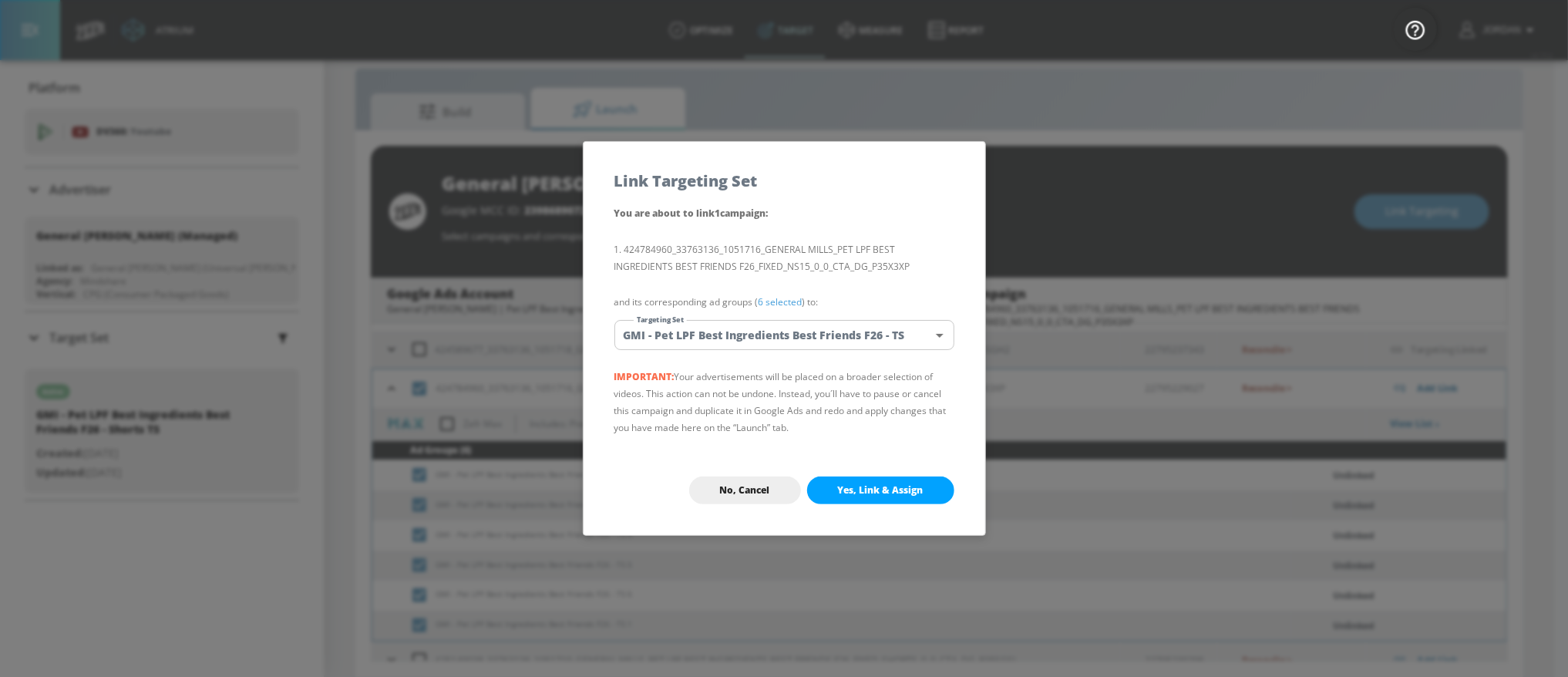 click on "Yes, Link & Assign" at bounding box center [880, 490] 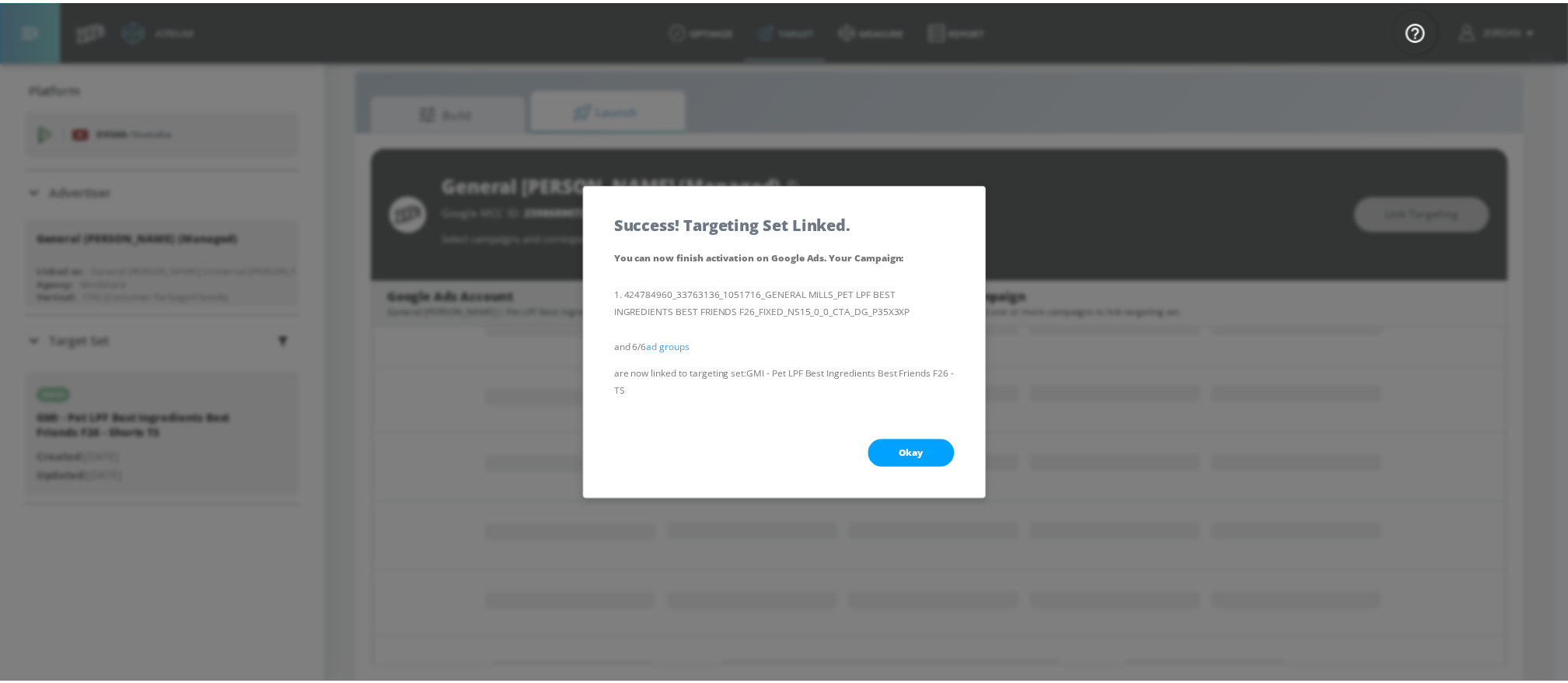 scroll, scrollTop: 0, scrollLeft: 0, axis: both 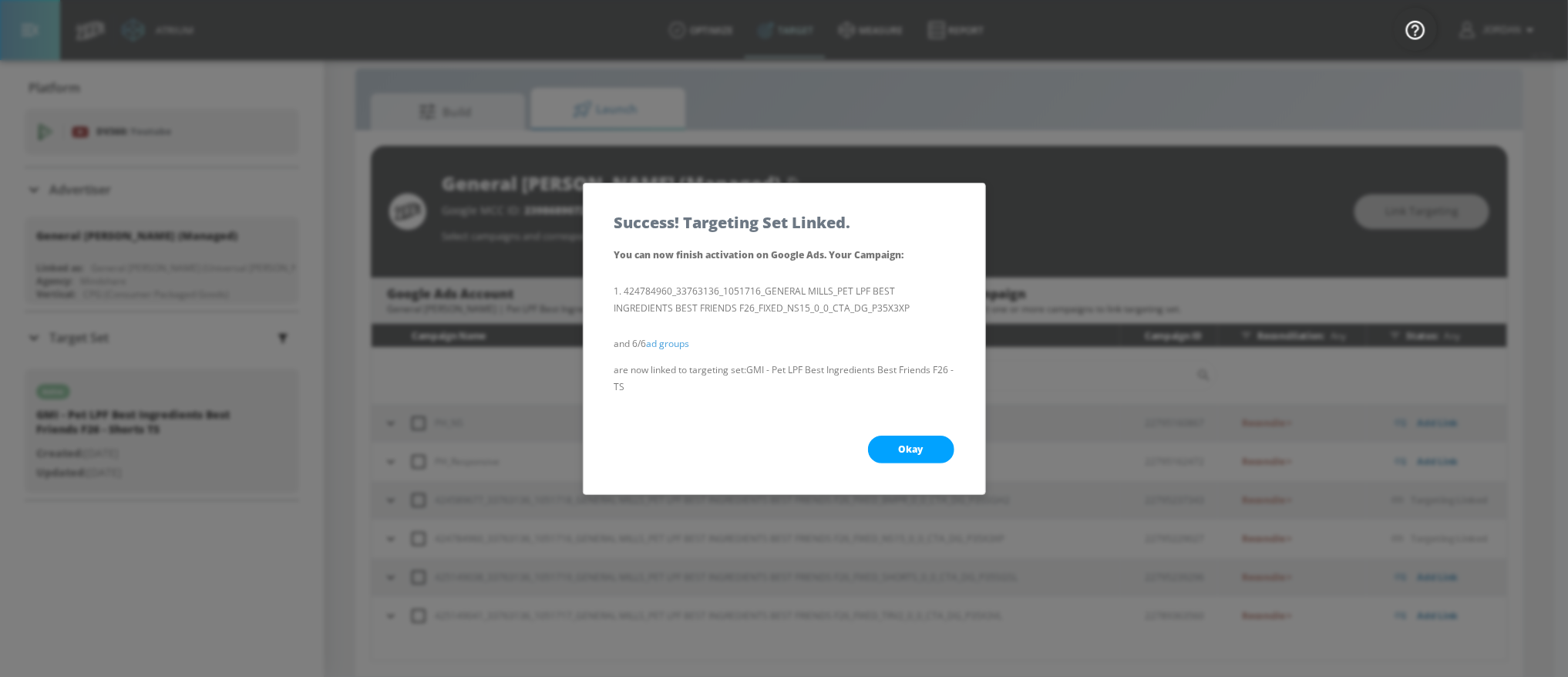 click on "Okay" at bounding box center (911, 450) 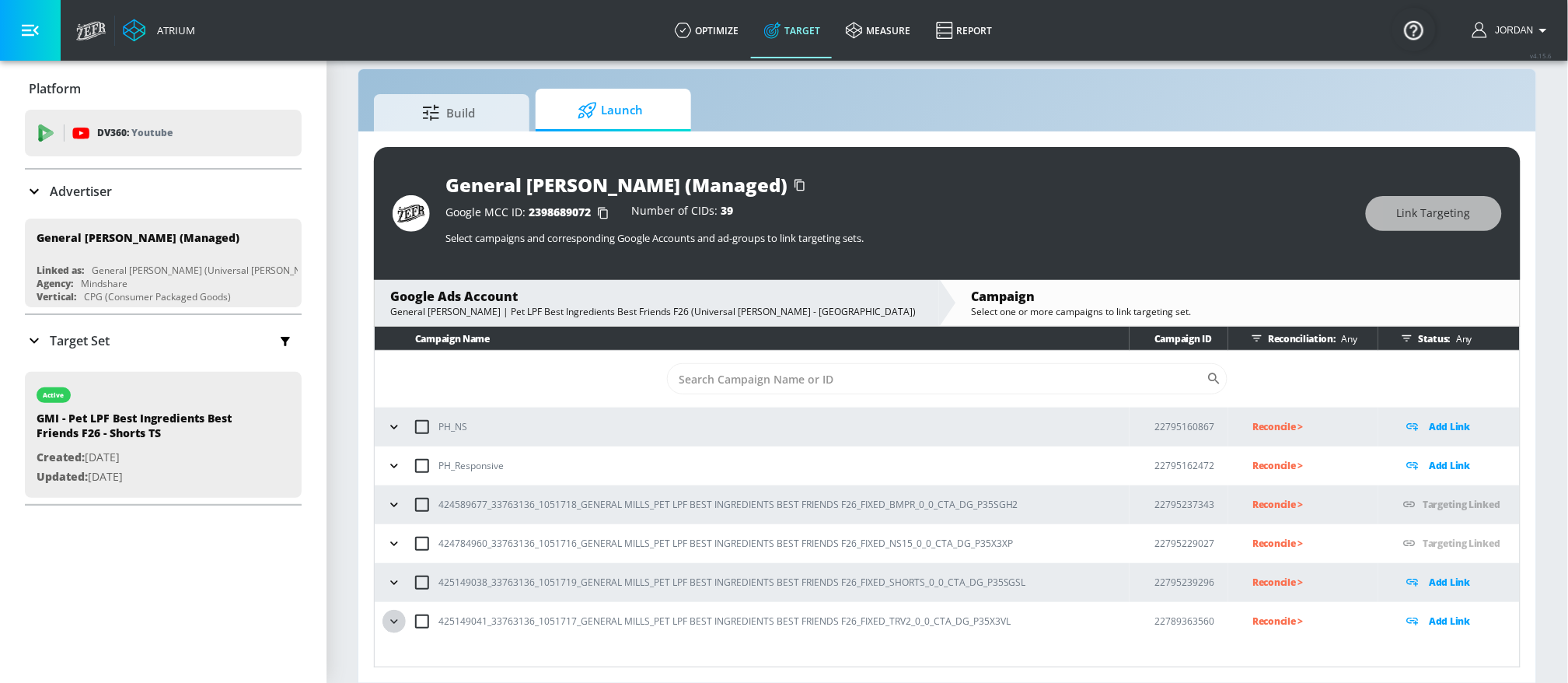 click 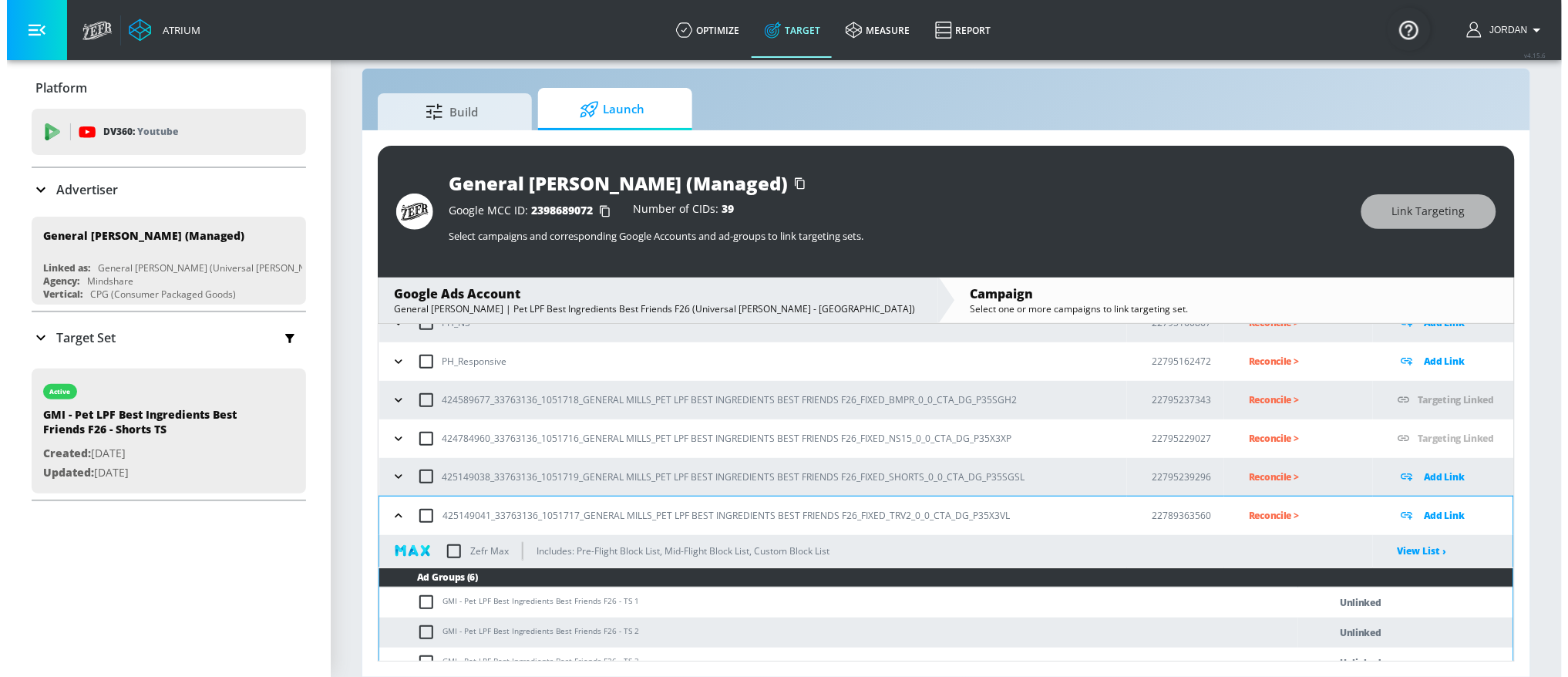 scroll, scrollTop: 164, scrollLeft: 0, axis: vertical 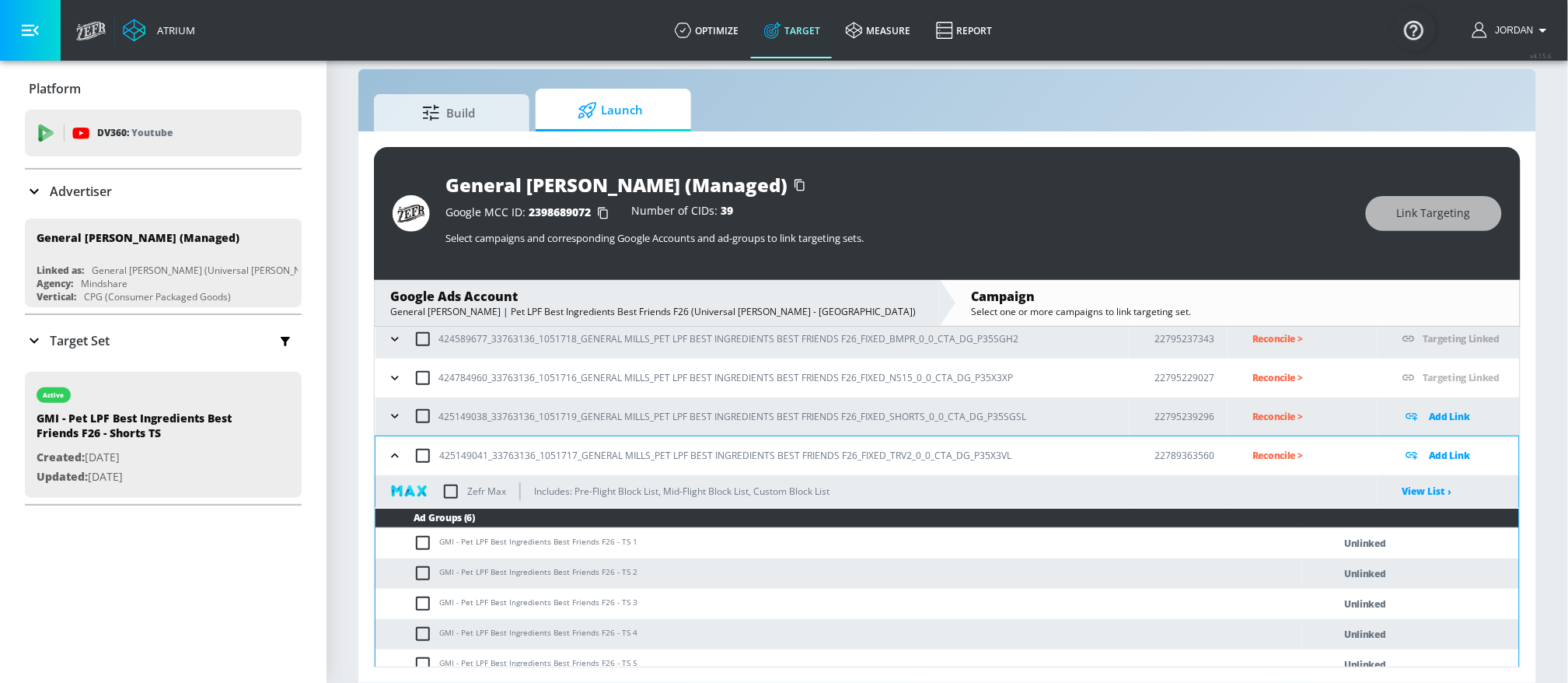 type 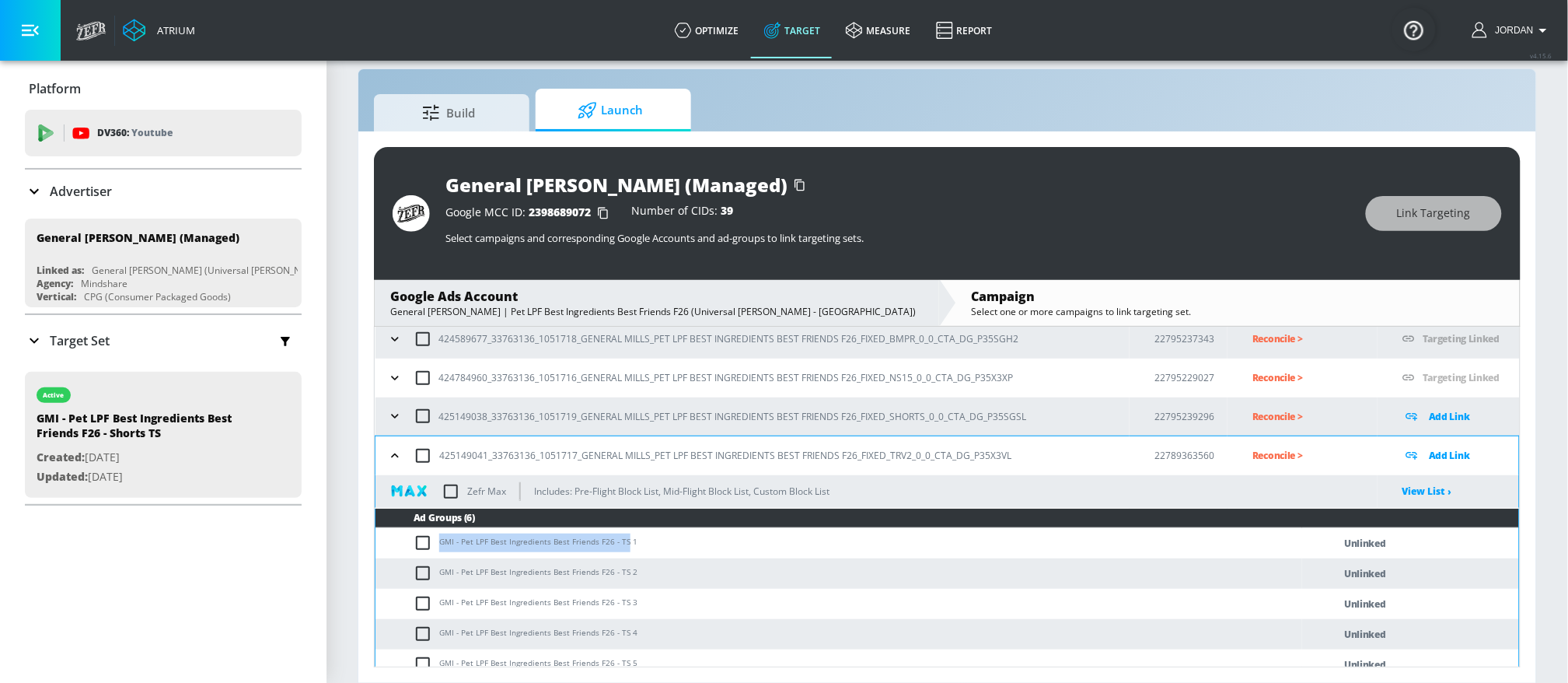 click at bounding box center [423, 456] 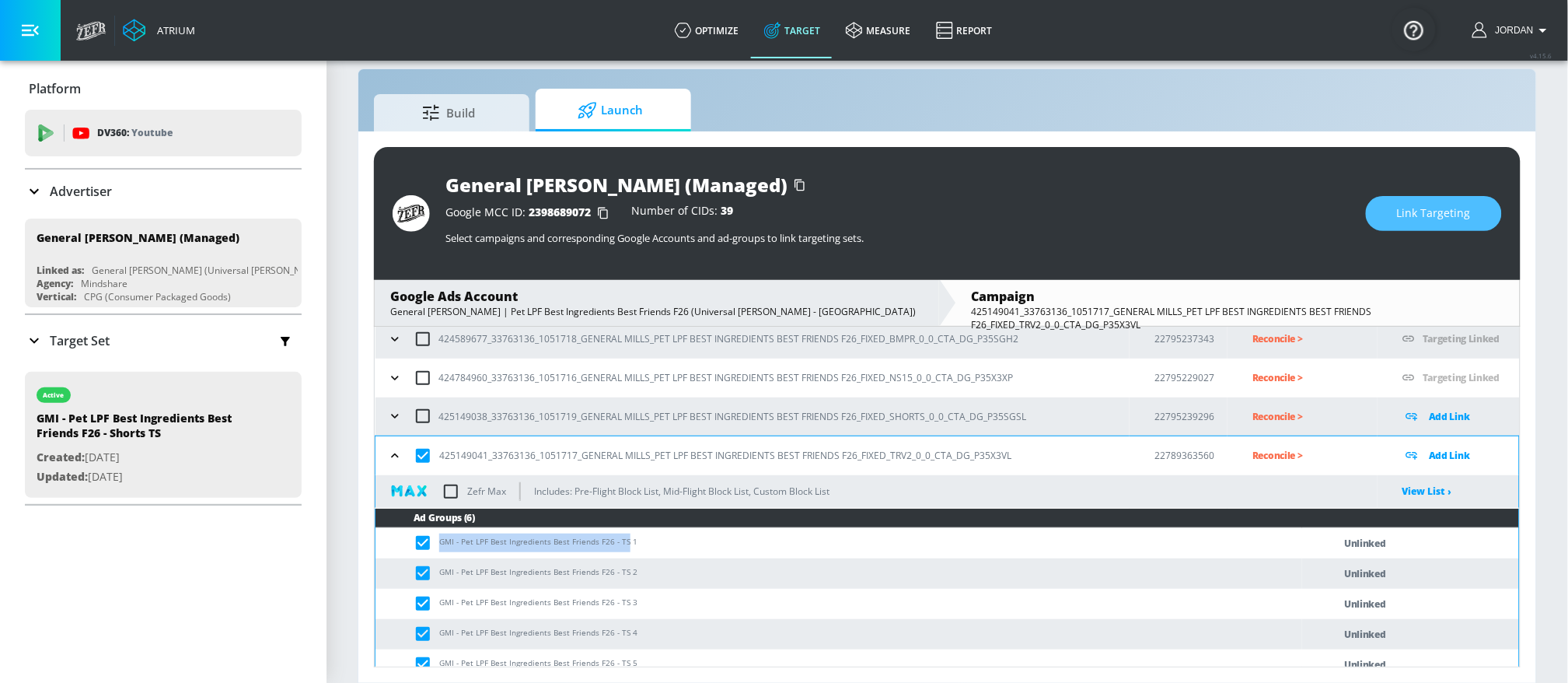 click on "Link Targeting" at bounding box center (1434, 213) 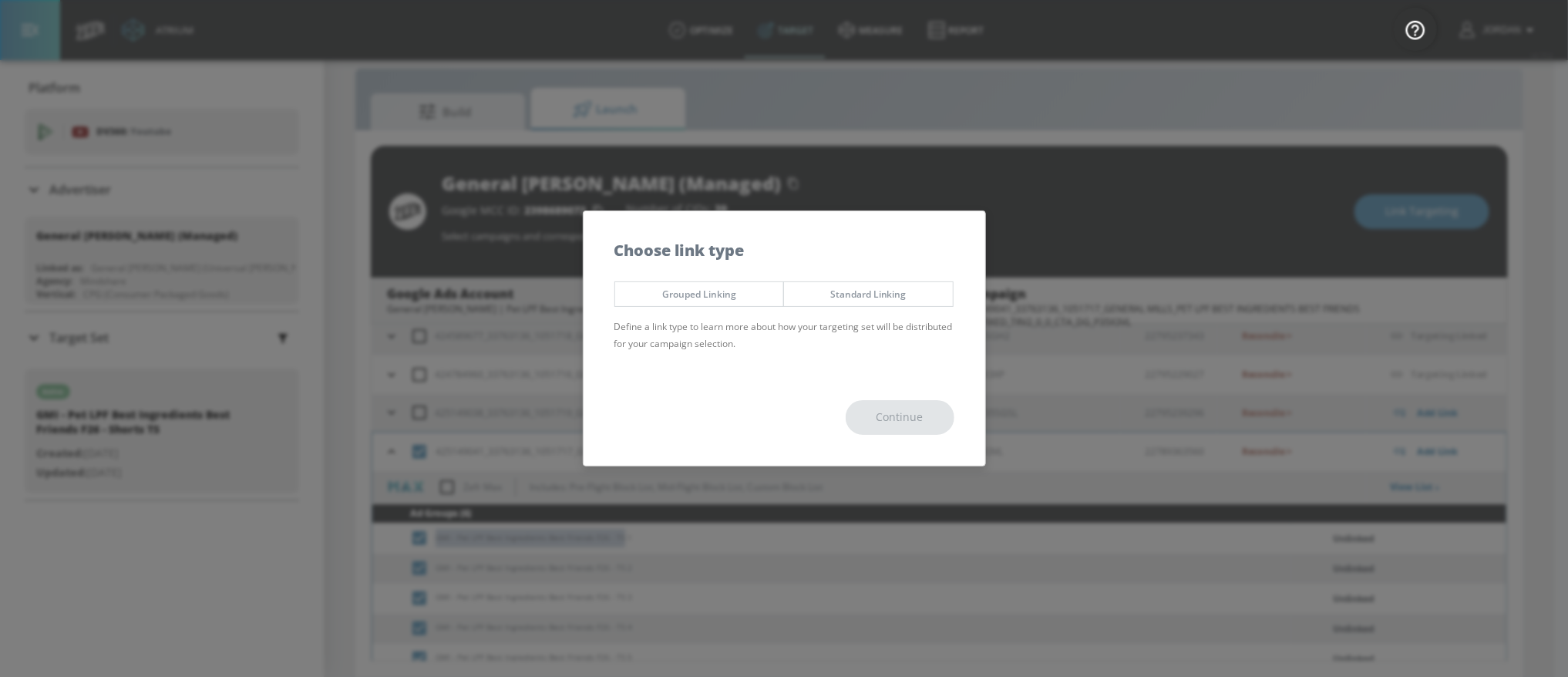 click on "Grouped Linking" at bounding box center (699, 294) 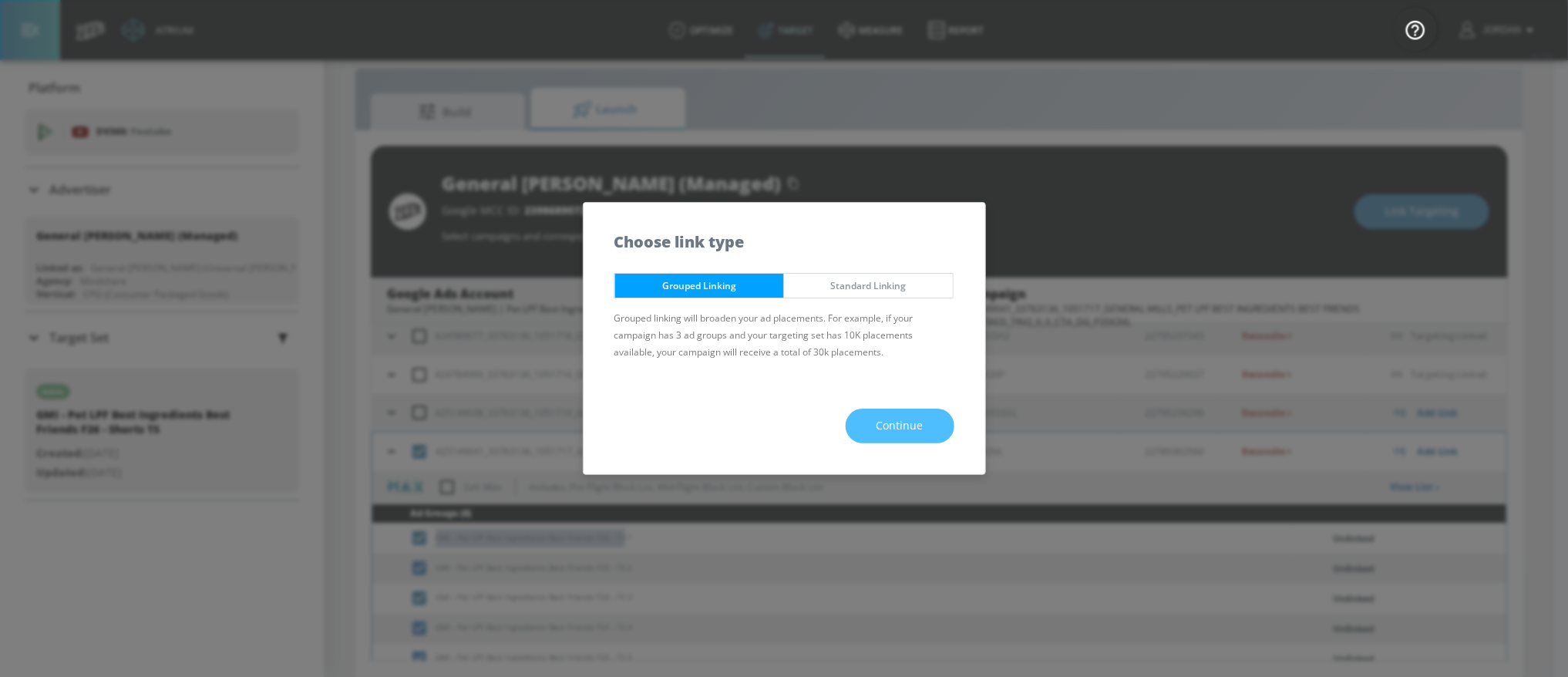 click on "Continue" at bounding box center (900, 426) 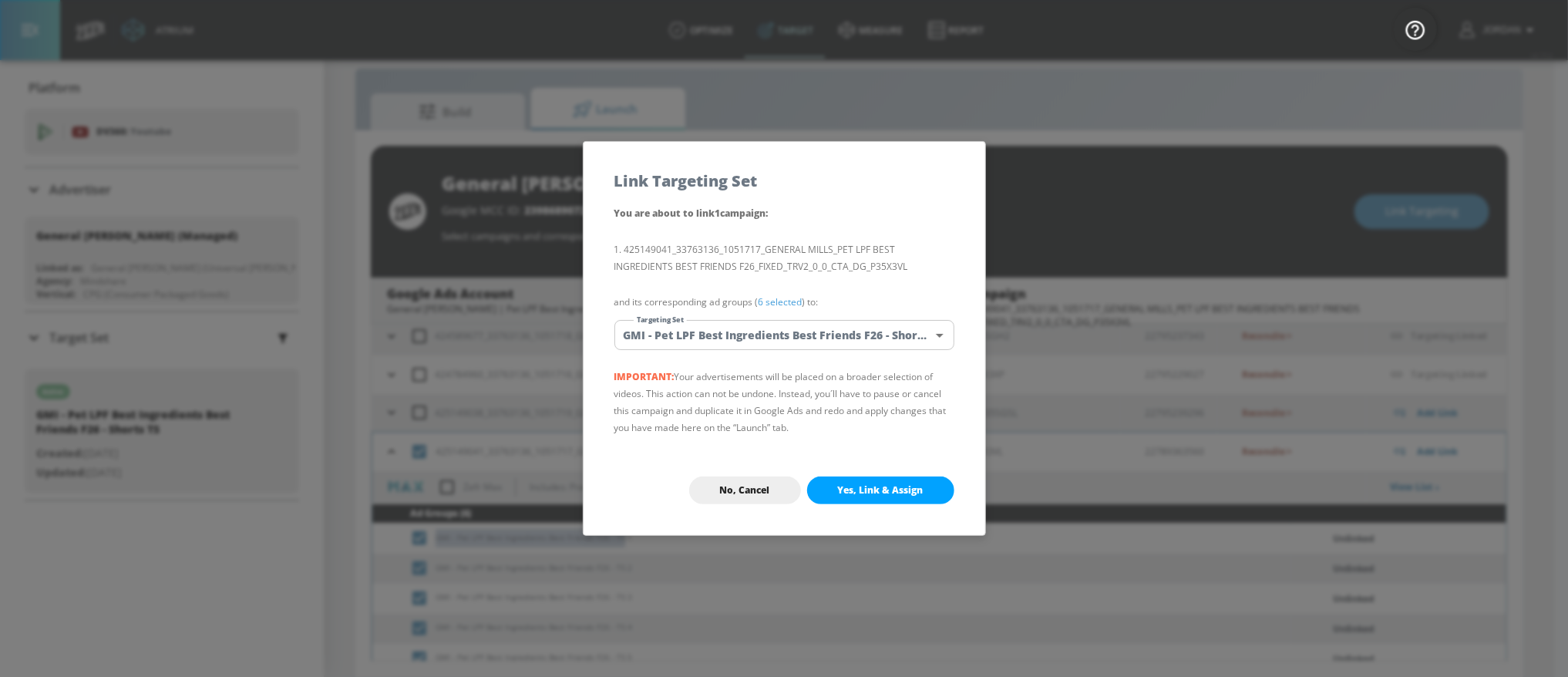 click on "Atrium optimize Target measure Report optimize Target measure Report v 4.15.6 Jordan Platform DV360:   Youtube DV360:   Youtube Advertiser Sort By A-Z asc ​ Add Account General [PERSON_NAME] (Managed) Linked as: General [PERSON_NAME] (Universal [PERSON_NAME]) Agency: Mindshare Vertical: CPG (Consumer Packaged Goods) KZ Test  Linked as: Zefr Demos Agency: Kaitlin test  Vertical: Other [PERSON_NAME] C Test Account Linked as: Zefr Demos Agency: [PERSON_NAME] Vertical: CPG (Consumer Packaged Goods) alicyn test Linked as: Zefr Demos Agency: alicyn test Vertical: Healthcare Parry Test Linked as: Zefr Demos Agency: Parry Test Vertical: Music [PERSON_NAME] Account Linked as: Zefr Demos Agency: [PERSON_NAME] Test Agency Vertical: Fashion [PERSON_NAME] TEST Linked as: Zefr Demos Agency: [PERSON_NAME] TEST Vertical: Other Test Linked as: Zefr Demos Agency: Test Vertical: Travel Shaq Test Account Linked as: Zefr Demos Agency: Zefr Vertical: Software Benz TEST Linked as: Zefr Demos Agency: ZEFR Vertical: Other Rawan Test Linked as: Zefr Demos Agency: Test Vertical: PHD" at bounding box center [784, 328] 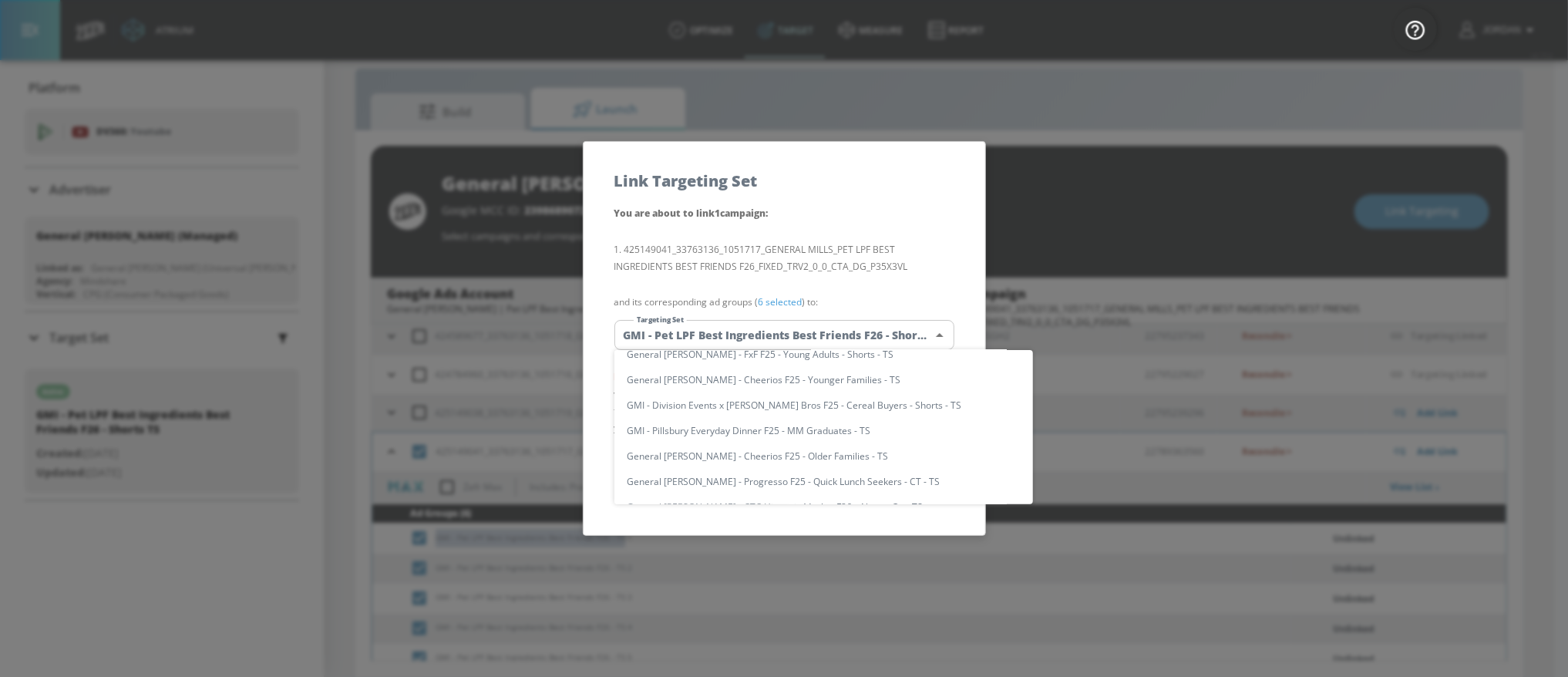 scroll, scrollTop: 0, scrollLeft: 0, axis: both 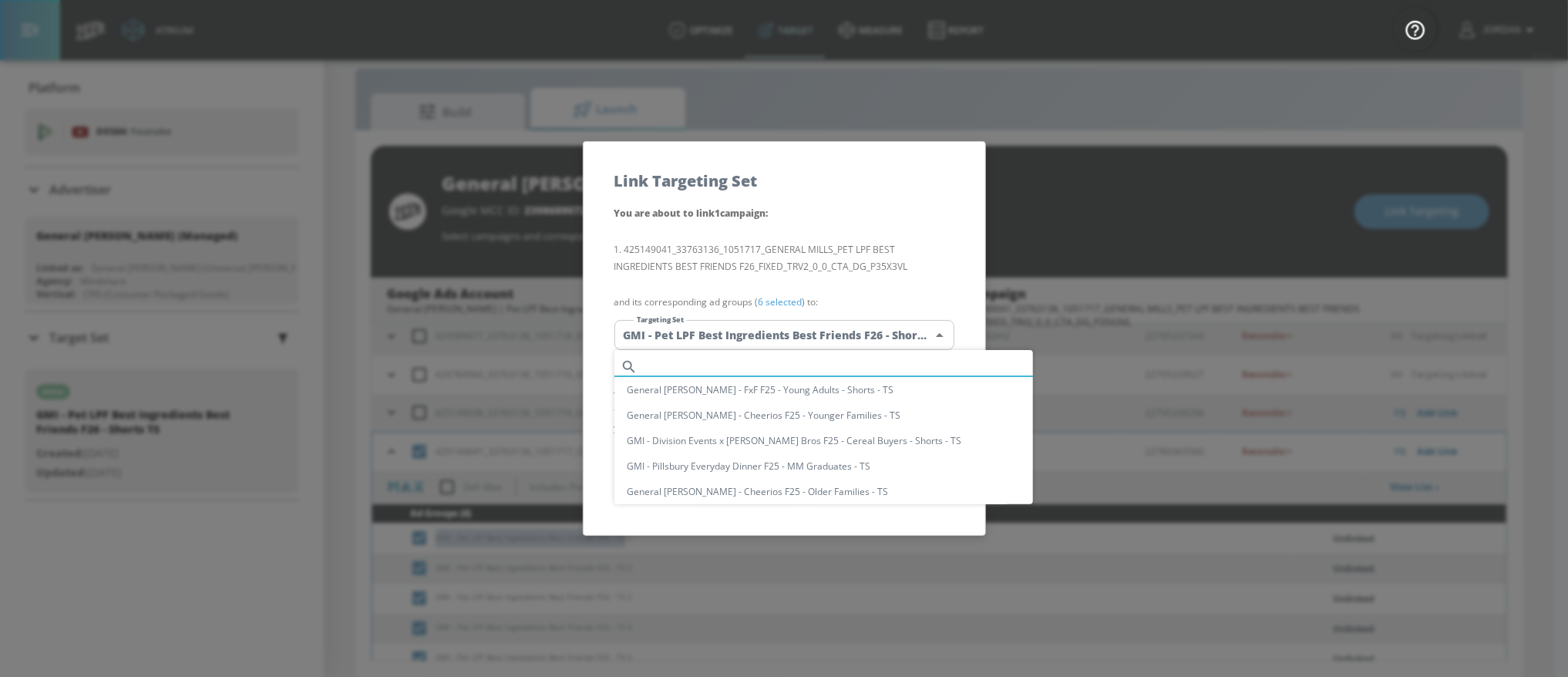 click at bounding box center (838, 366) 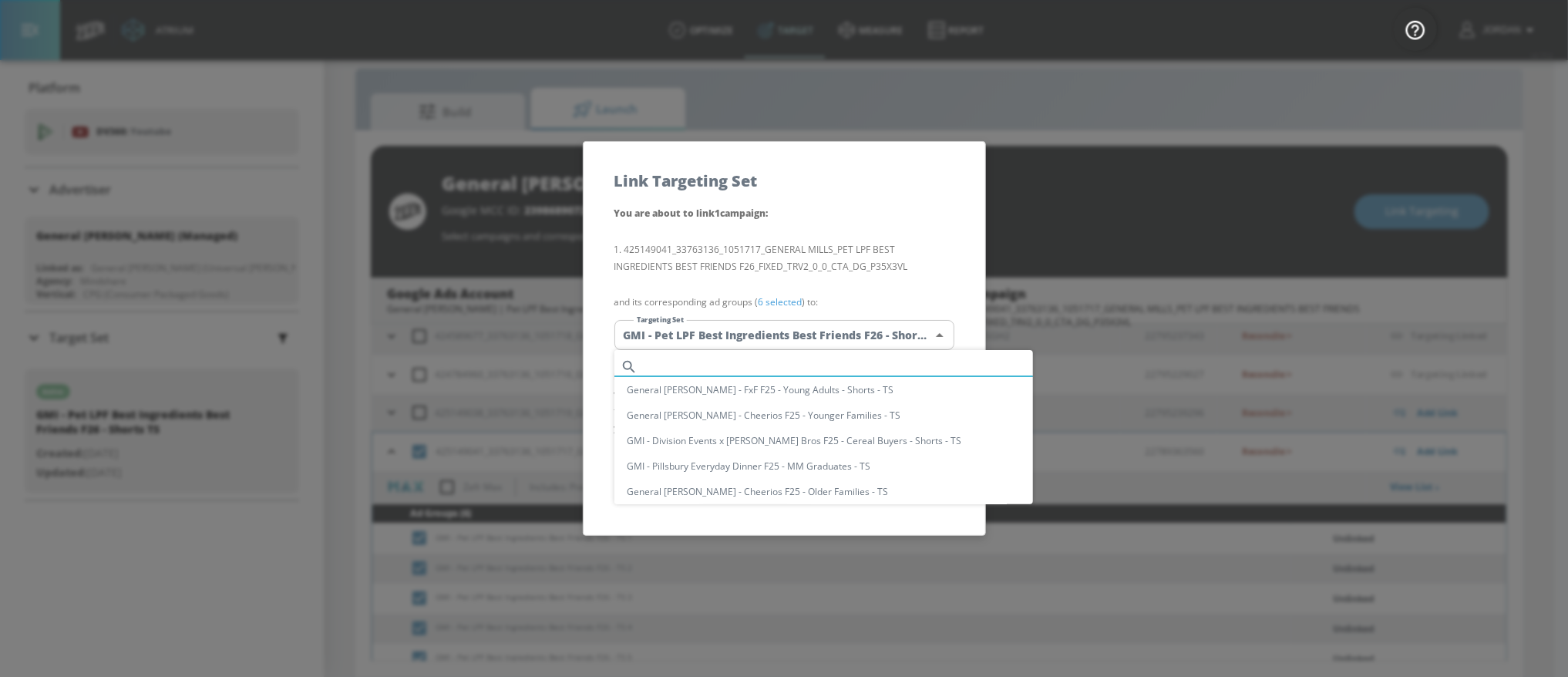 paste on "GMI - Pet LPF Best Ingredients Best Friends F26 - TS" 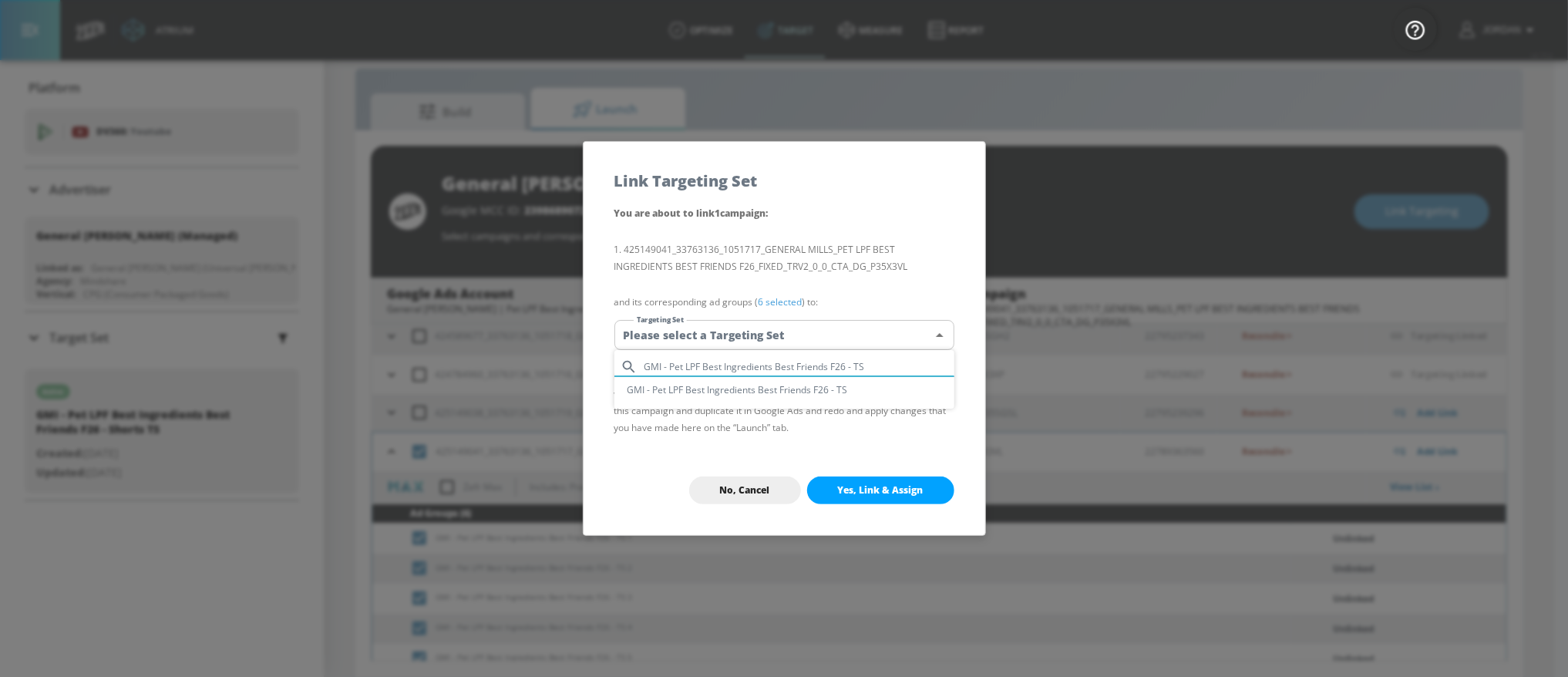 type on "GMI - Pet LPF Best Ingredients Best Friends F26 - TS" 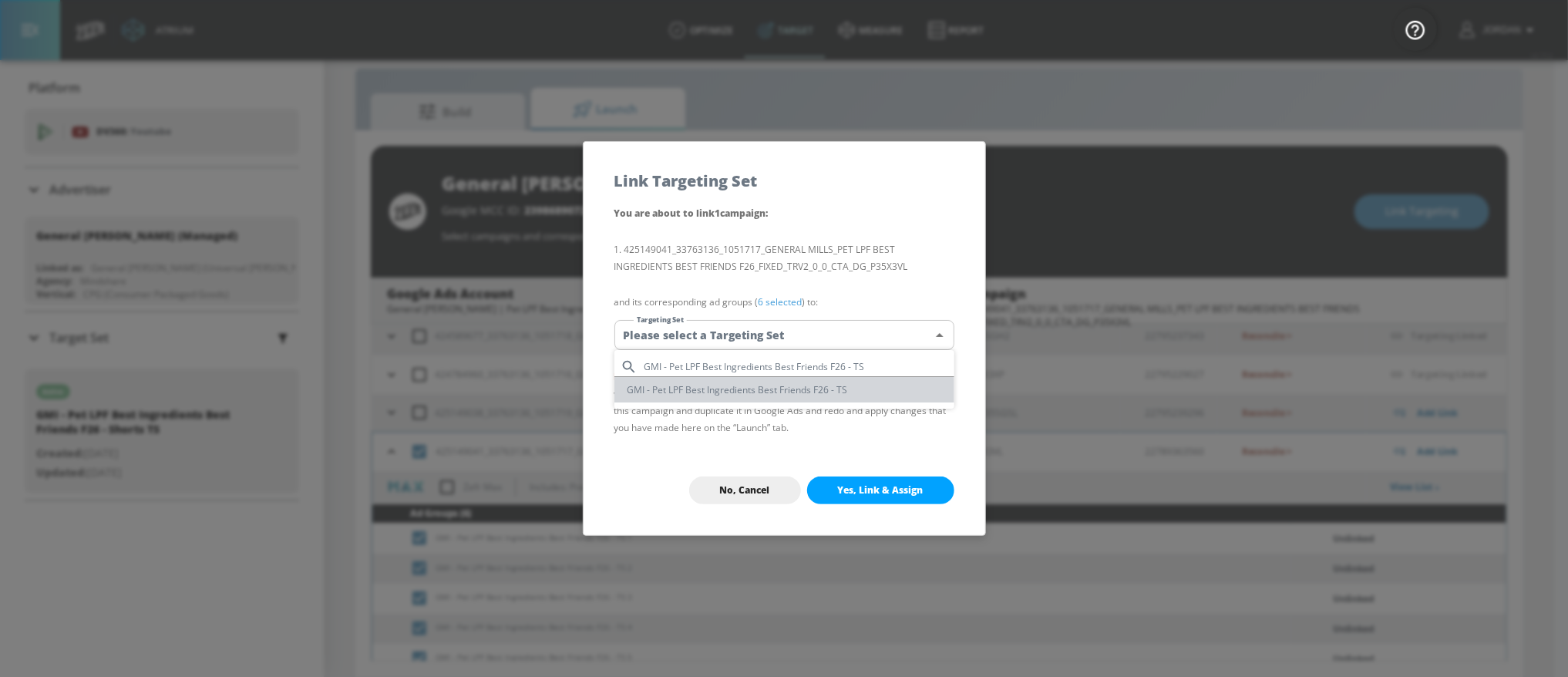click on "GMI - Pet LPF Best Ingredients Best Friends F26 - TS" at bounding box center (784, 389) 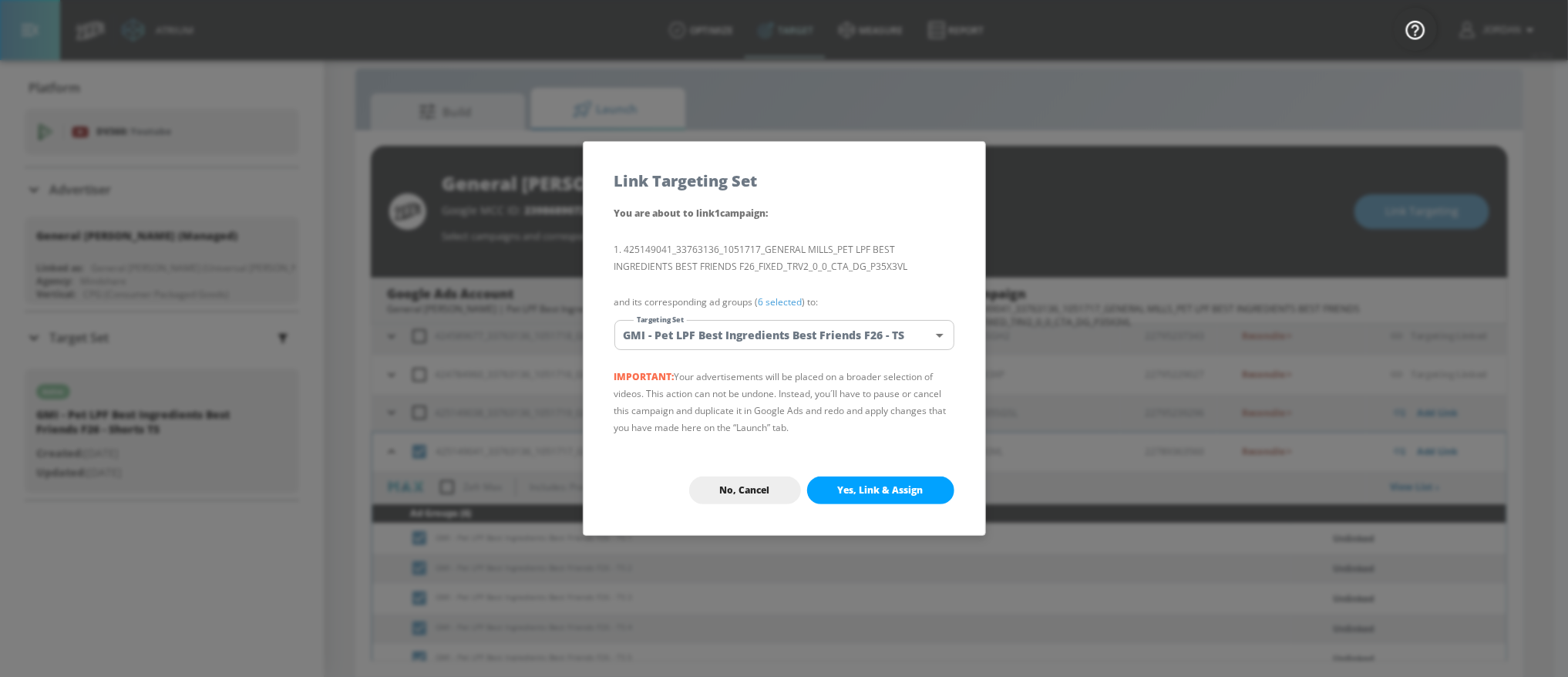 click on "Yes, Link & Assign" at bounding box center [880, 490] 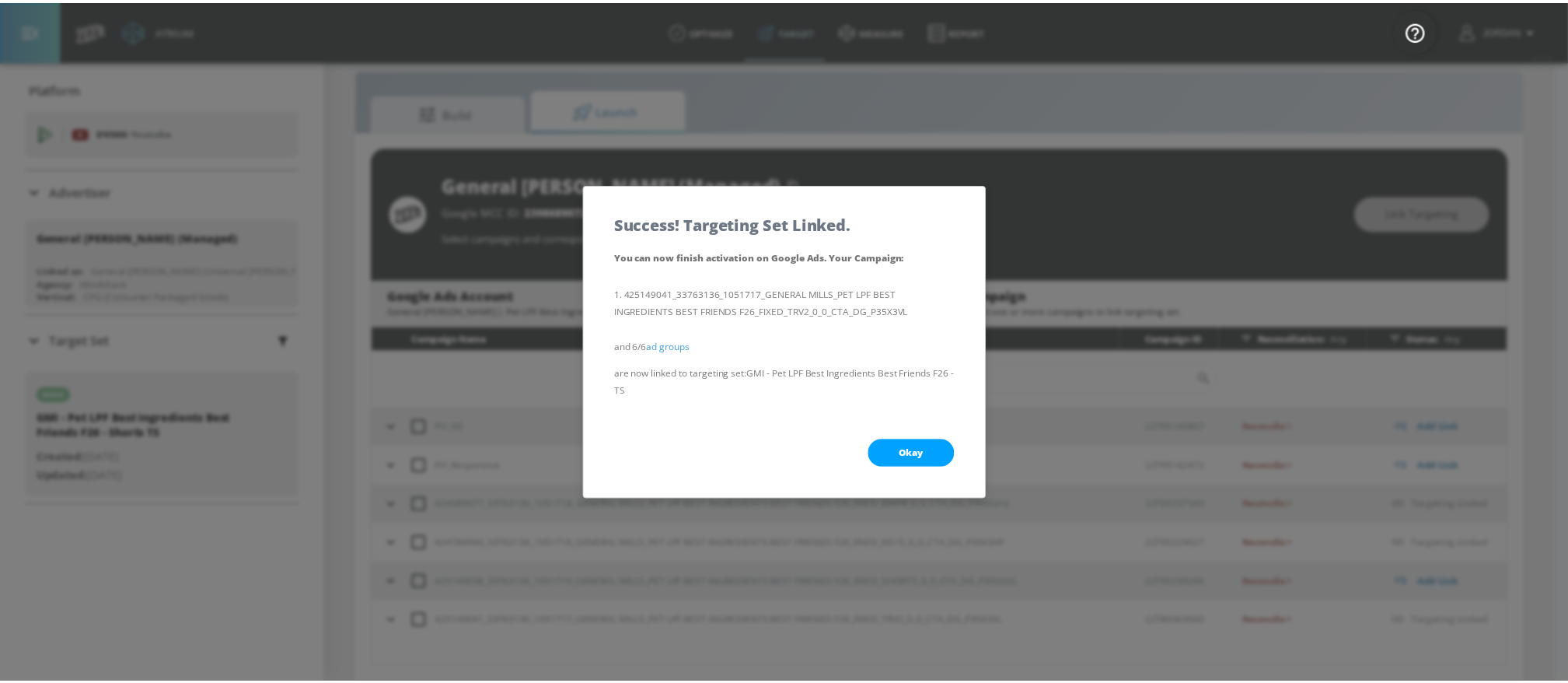 scroll, scrollTop: 0, scrollLeft: 0, axis: both 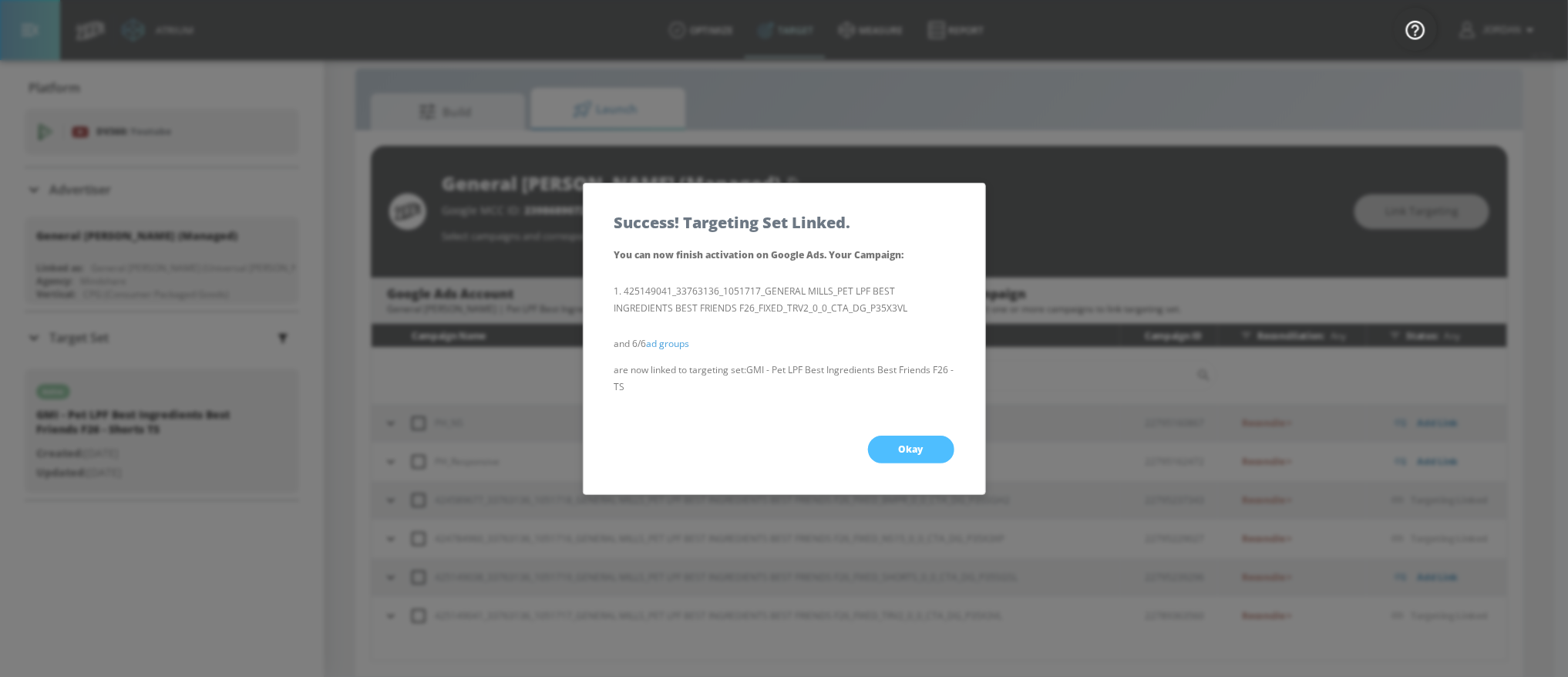 click on "Okay" at bounding box center (911, 450) 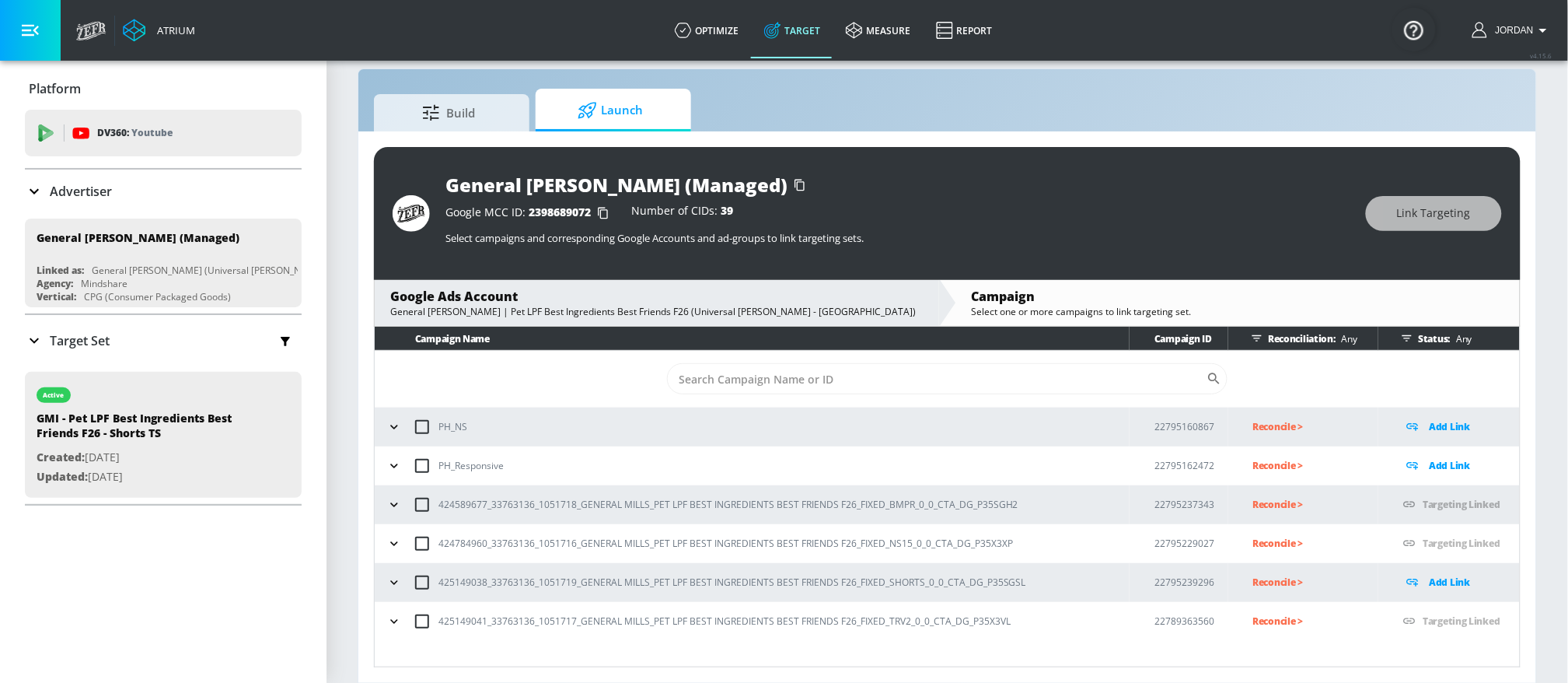click 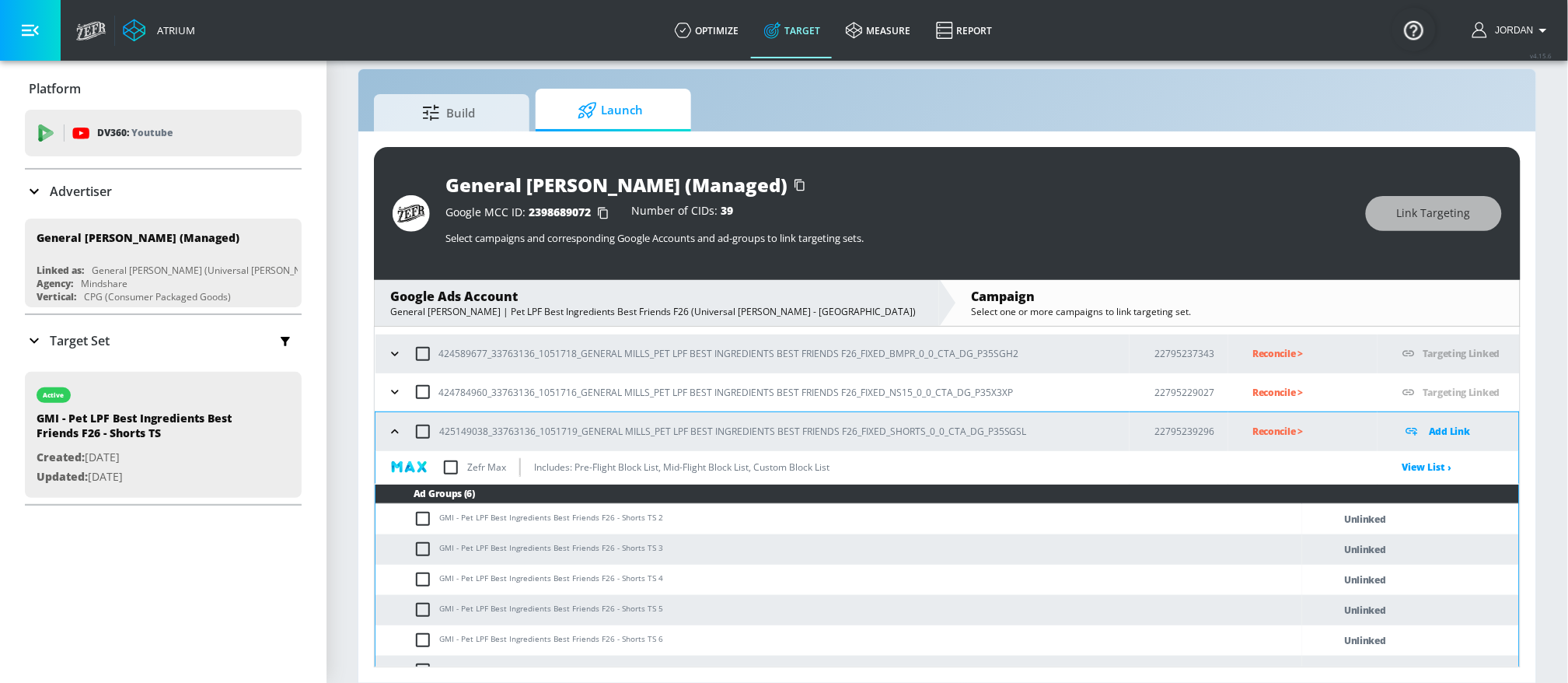 scroll, scrollTop: 152, scrollLeft: 0, axis: vertical 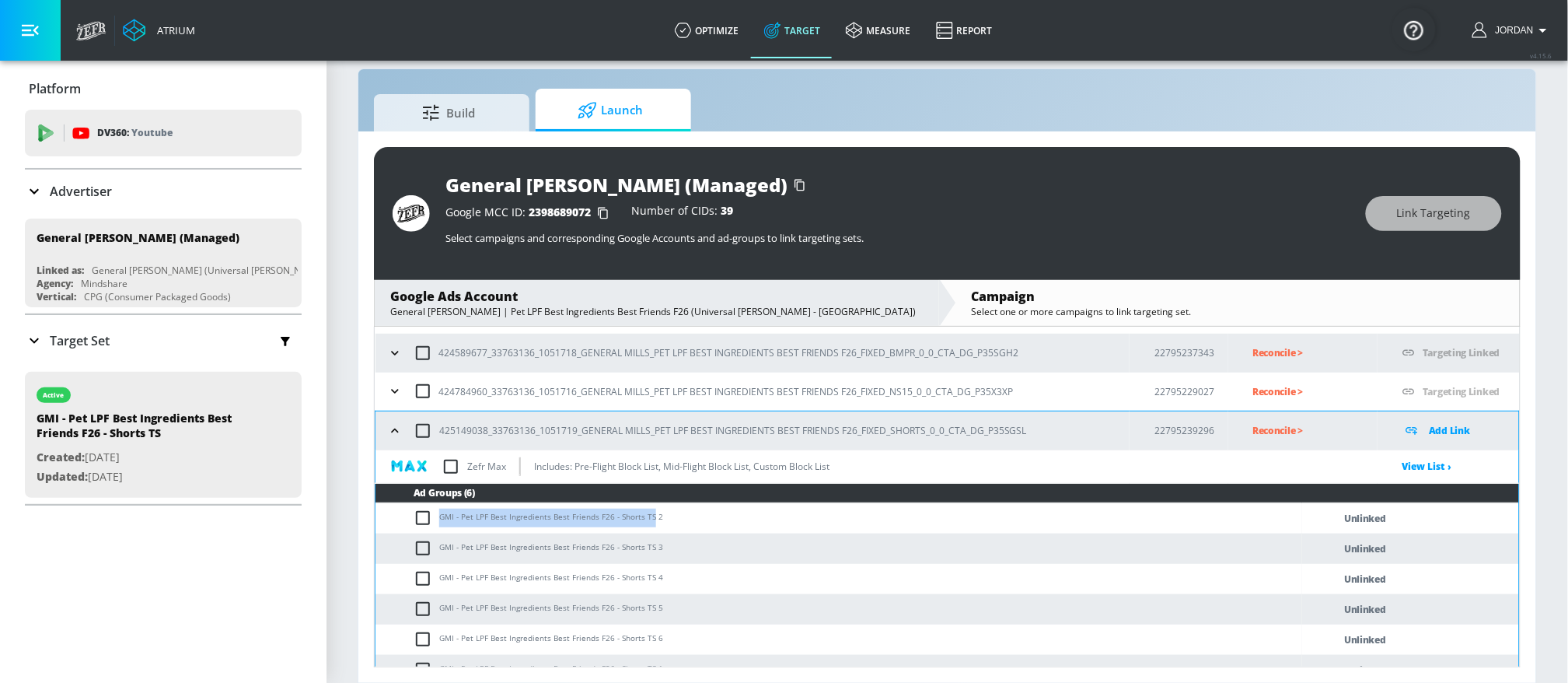 copy on "GMI - Pet LPF Best Ingredients Best Friends F26 - Shorts TS" 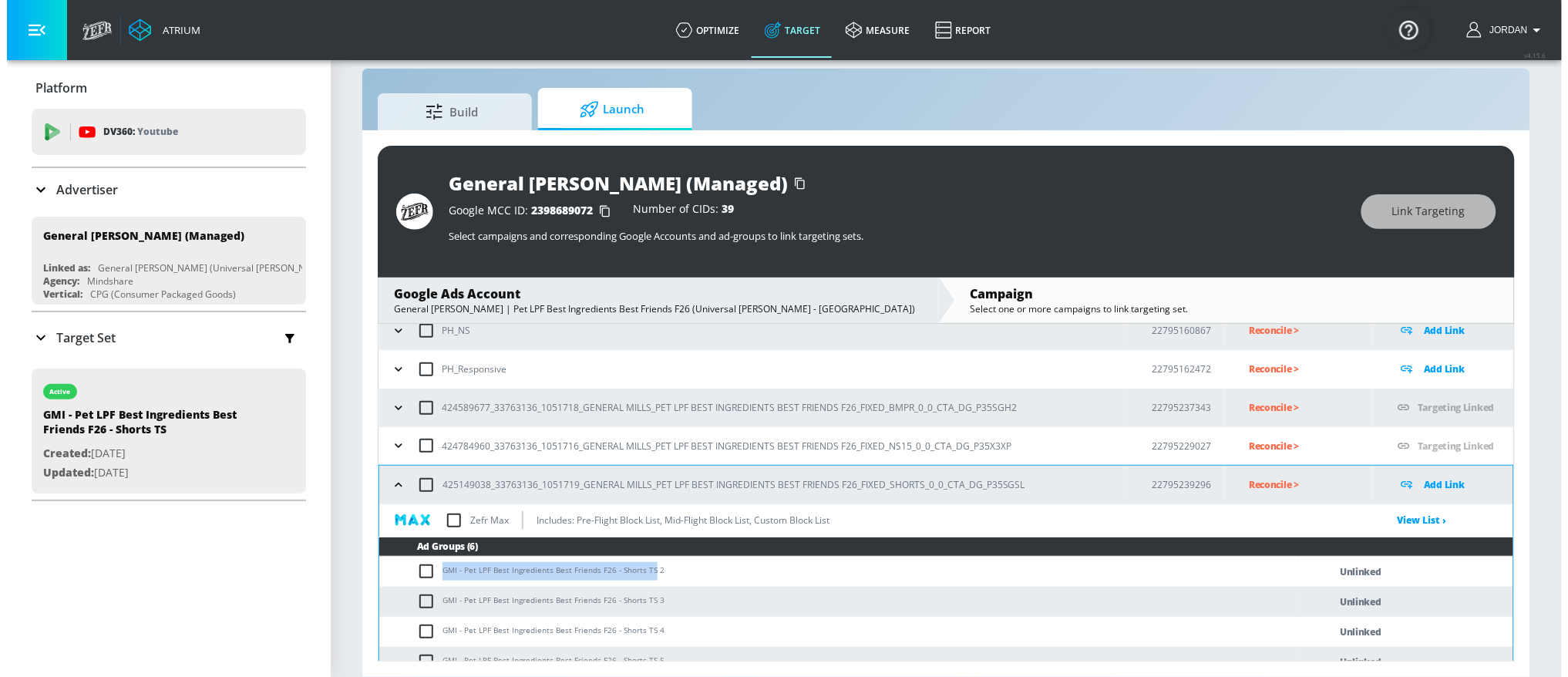scroll, scrollTop: 82, scrollLeft: 0, axis: vertical 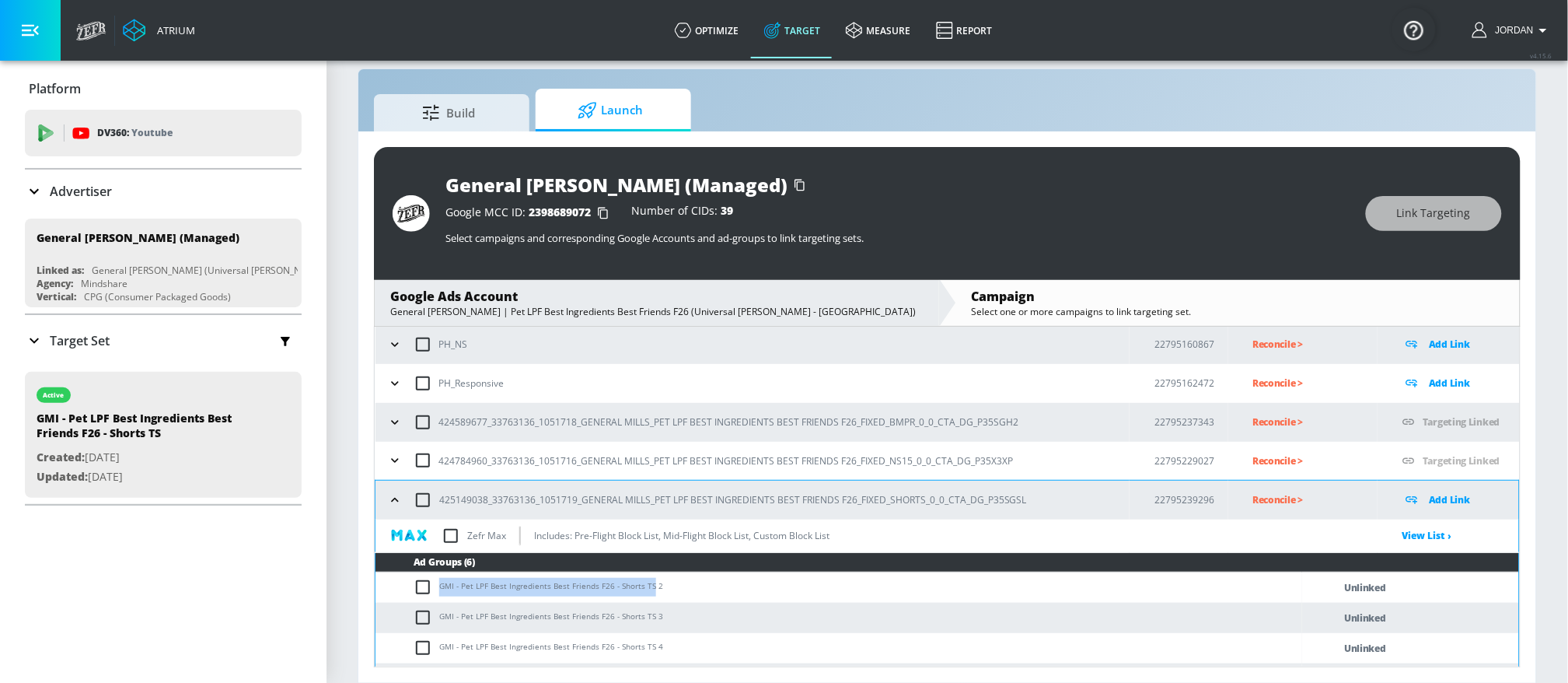 click at bounding box center [423, 500] 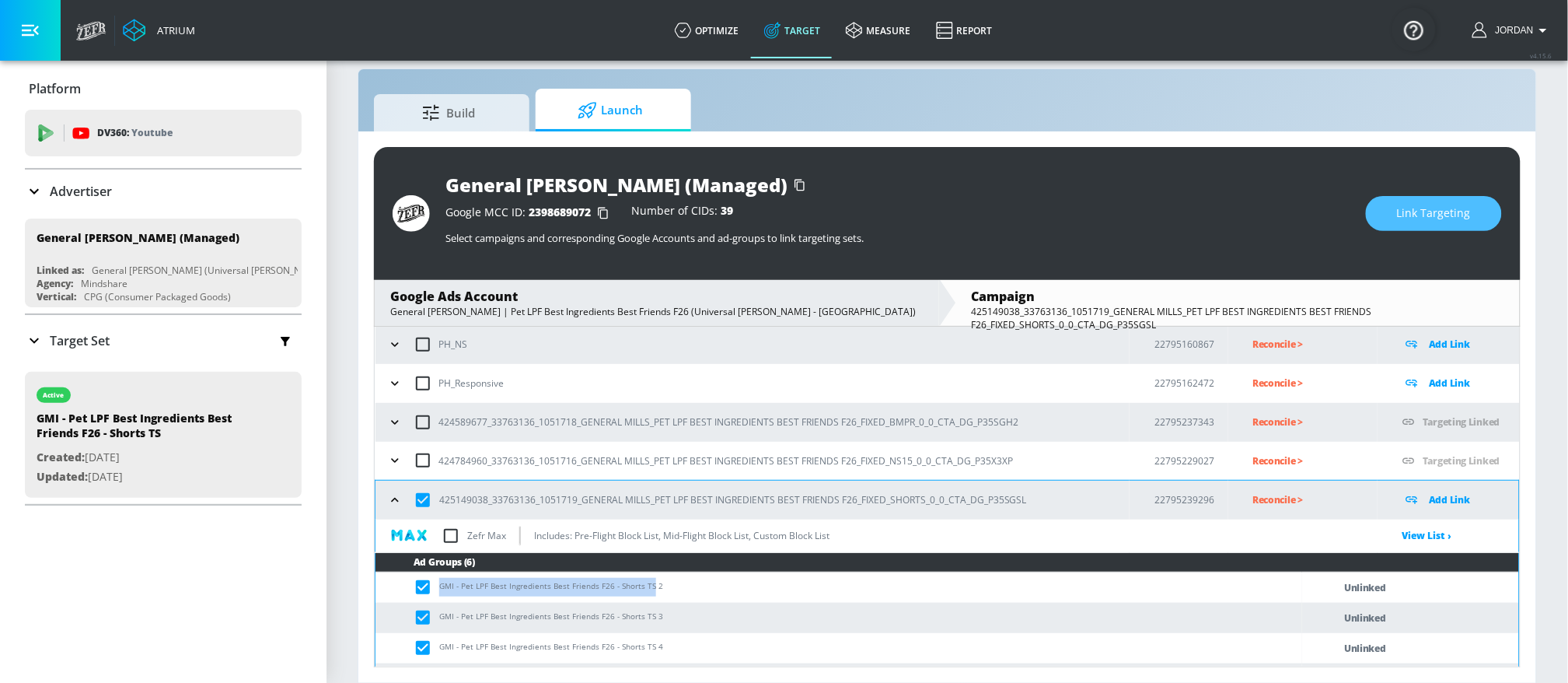 click on "Link Targeting" at bounding box center (1434, 213) 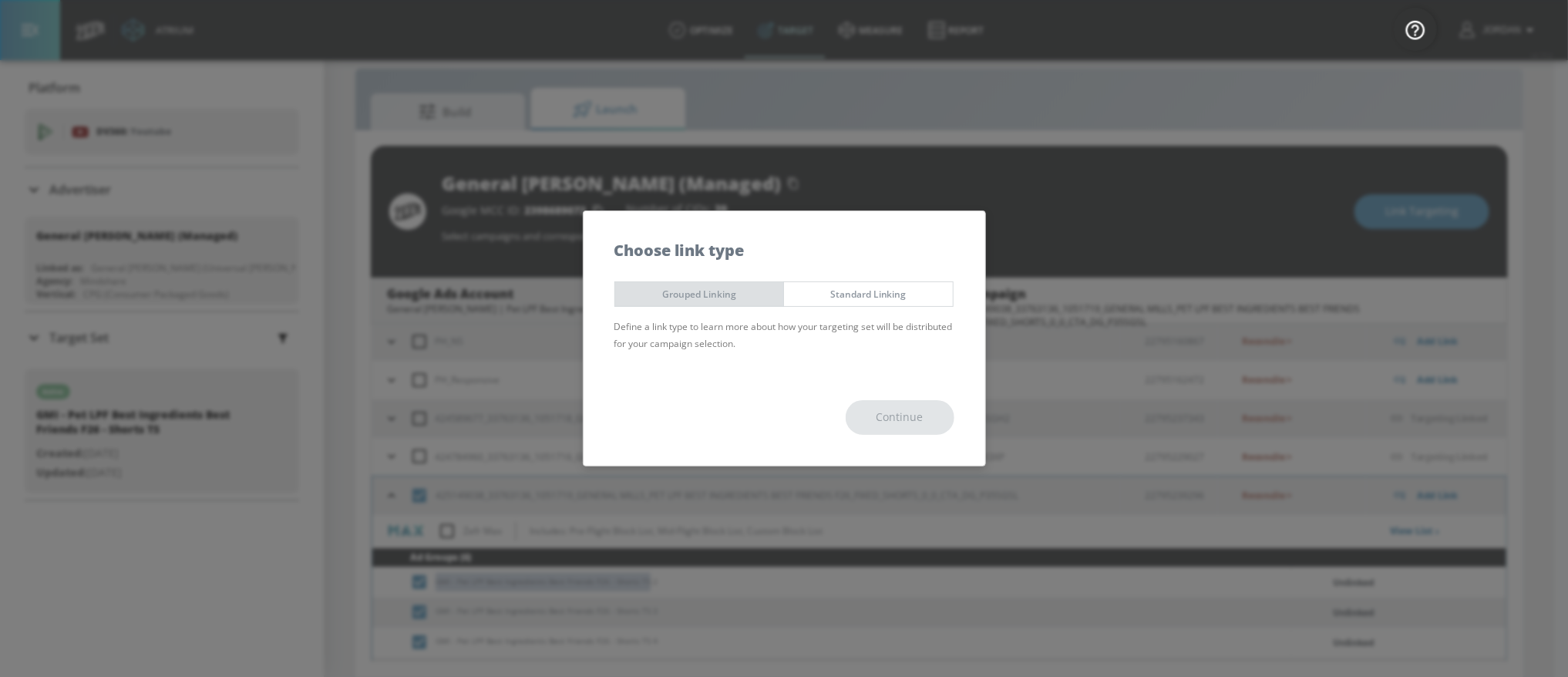 click on "Grouped Linking" at bounding box center [699, 294] 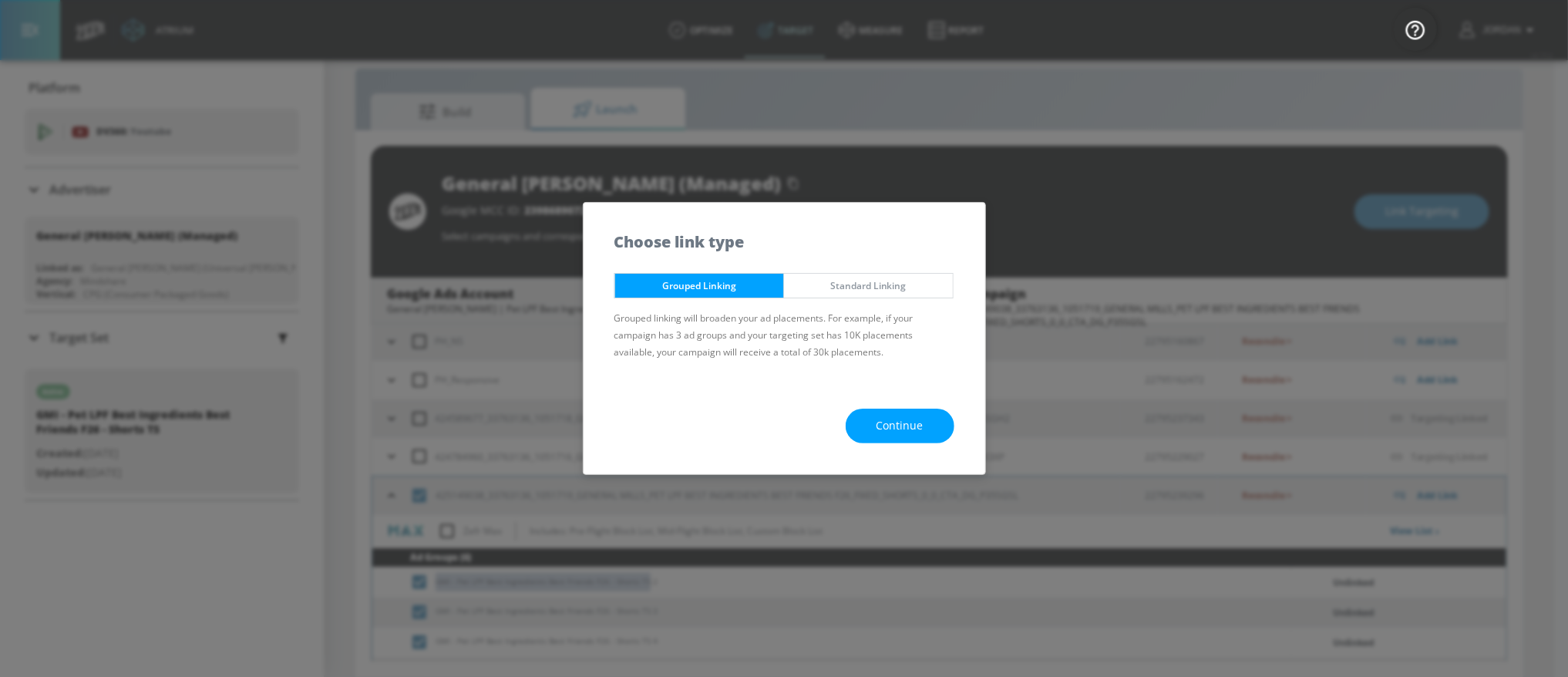 click on "Continue" at bounding box center (900, 426) 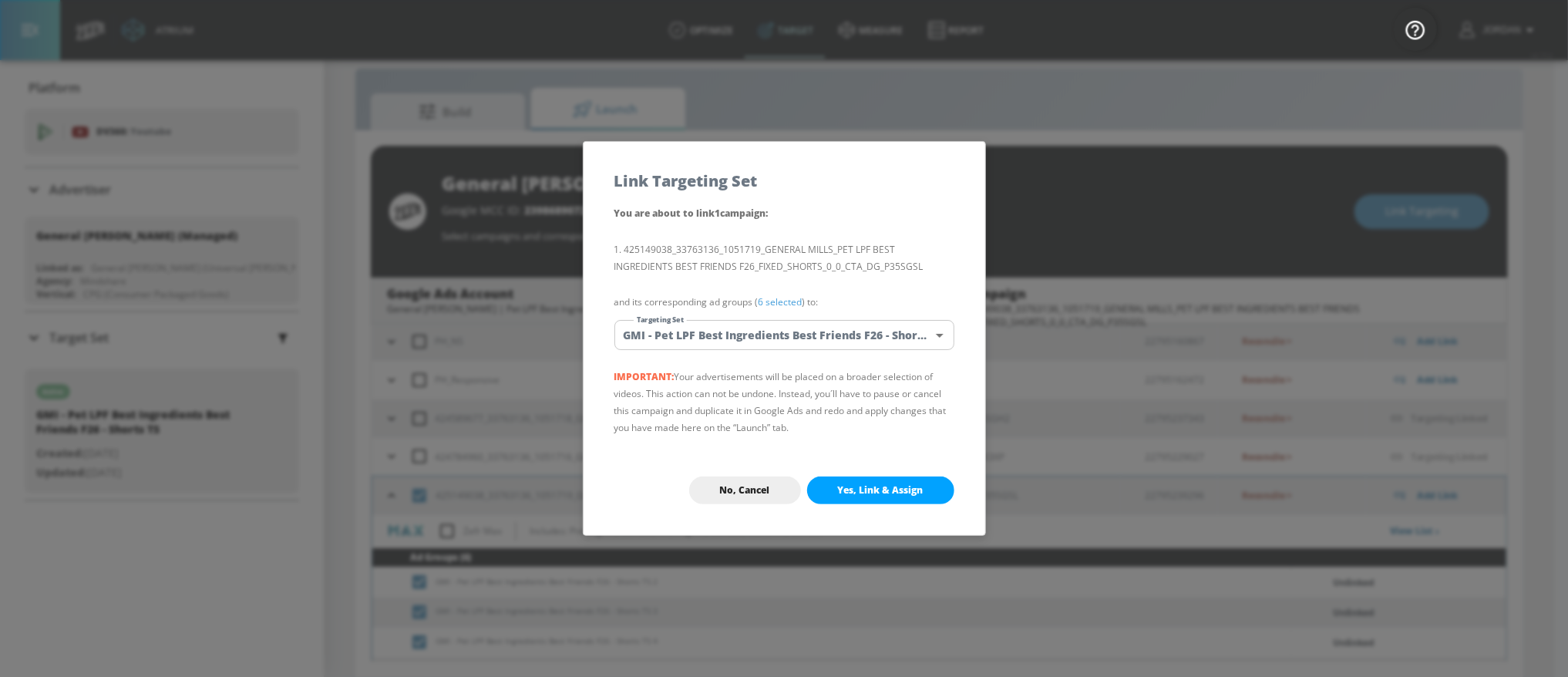 click on "Atrium optimize Target measure Report optimize Target measure Report v 4.15.6 Jordan Platform DV360:   Youtube DV360:   Youtube Advertiser Sort By A-Z asc ​ Add Account General [PERSON_NAME] (Managed) Linked as: General [PERSON_NAME] (Universal [PERSON_NAME]) Agency: Mindshare Vertical: CPG (Consumer Packaged Goods) KZ Test  Linked as: Zefr Demos Agency: Kaitlin test  Vertical: Other [PERSON_NAME] C Test Account Linked as: Zefr Demos Agency: [PERSON_NAME] Vertical: CPG (Consumer Packaged Goods) alicyn test Linked as: Zefr Demos Agency: alicyn test Vertical: Healthcare Parry Test Linked as: Zefr Demos Agency: Parry Test Vertical: Music [PERSON_NAME] Account Linked as: Zefr Demos Agency: [PERSON_NAME] Test Agency Vertical: Fashion [PERSON_NAME] TEST Linked as: Zefr Demos Agency: [PERSON_NAME] TEST Vertical: Other Test Linked as: Zefr Demos Agency: Test Vertical: Travel Shaq Test Account Linked as: Zefr Demos Agency: Zefr Vertical: Software Benz TEST Linked as: Zefr Demos Agency: ZEFR Vertical: Other Rawan Test Linked as: Zefr Demos Agency: Test Vertical: PHD" at bounding box center [784, 328] 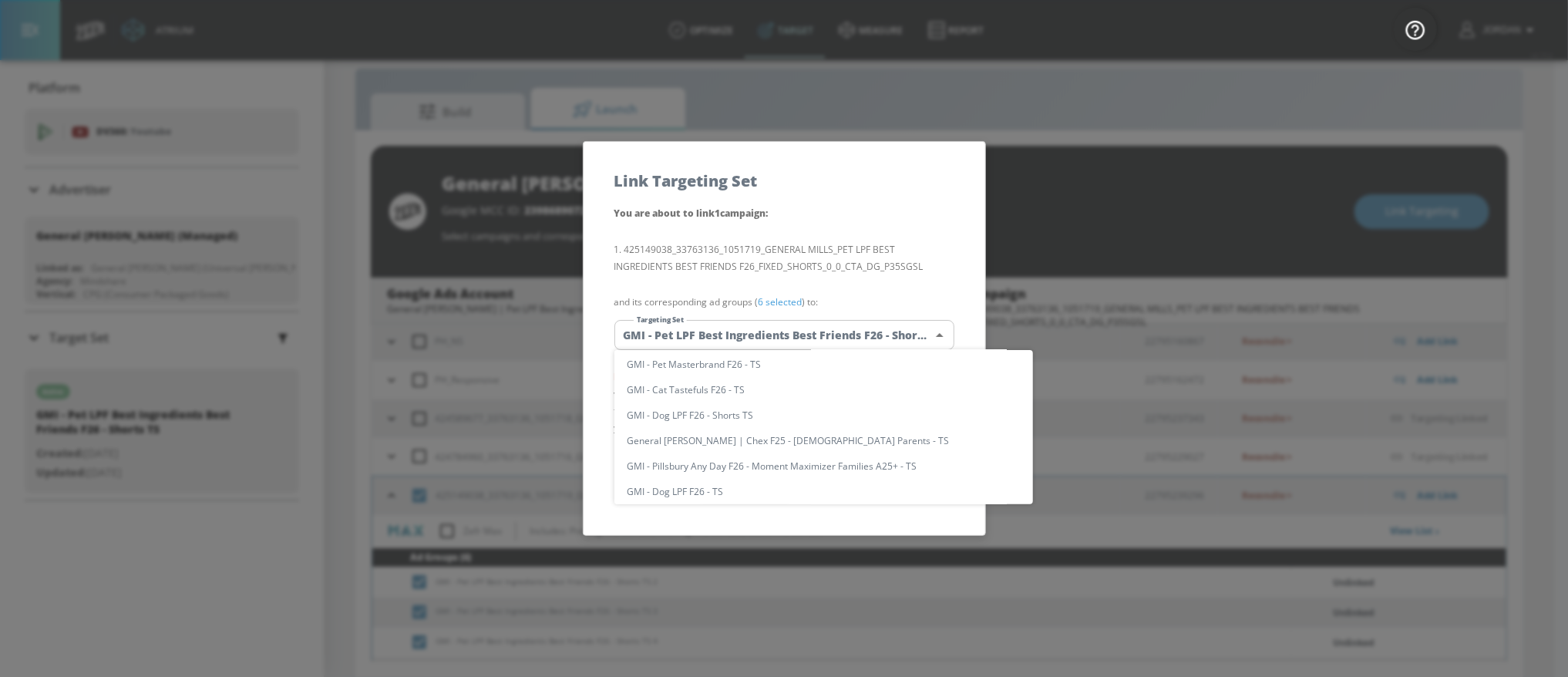scroll, scrollTop: 0, scrollLeft: 0, axis: both 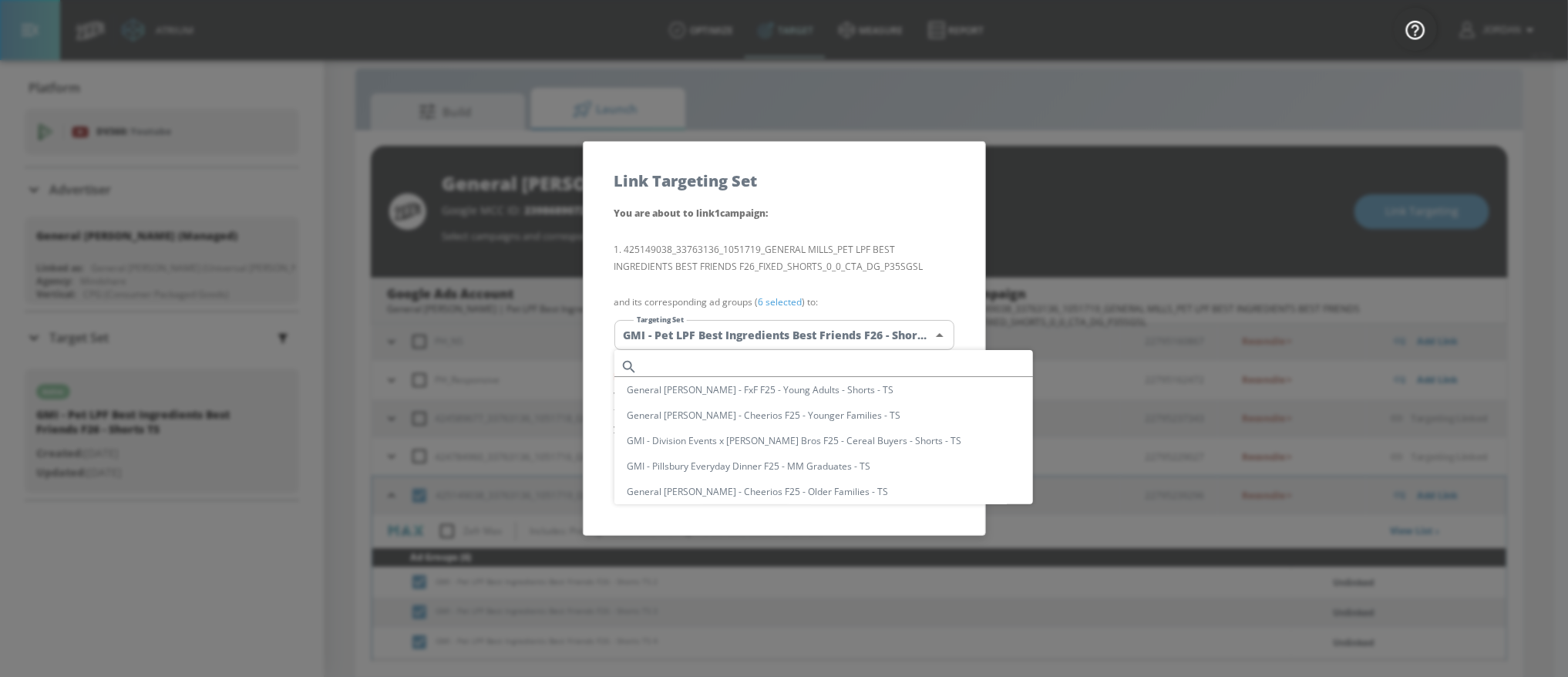 click at bounding box center [838, 366] 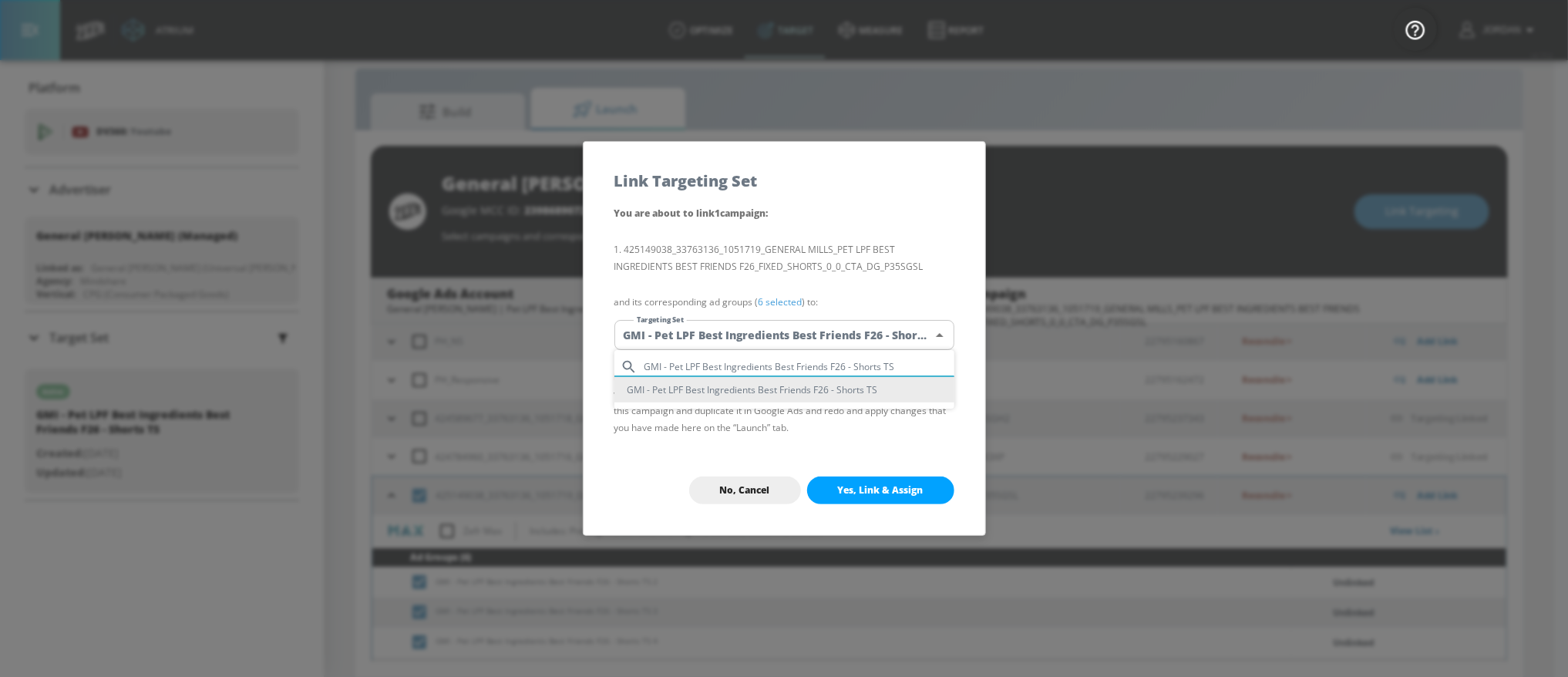 type on "GMI - Pet LPF Best Ingredients Best Friends F26 - Shorts TS" 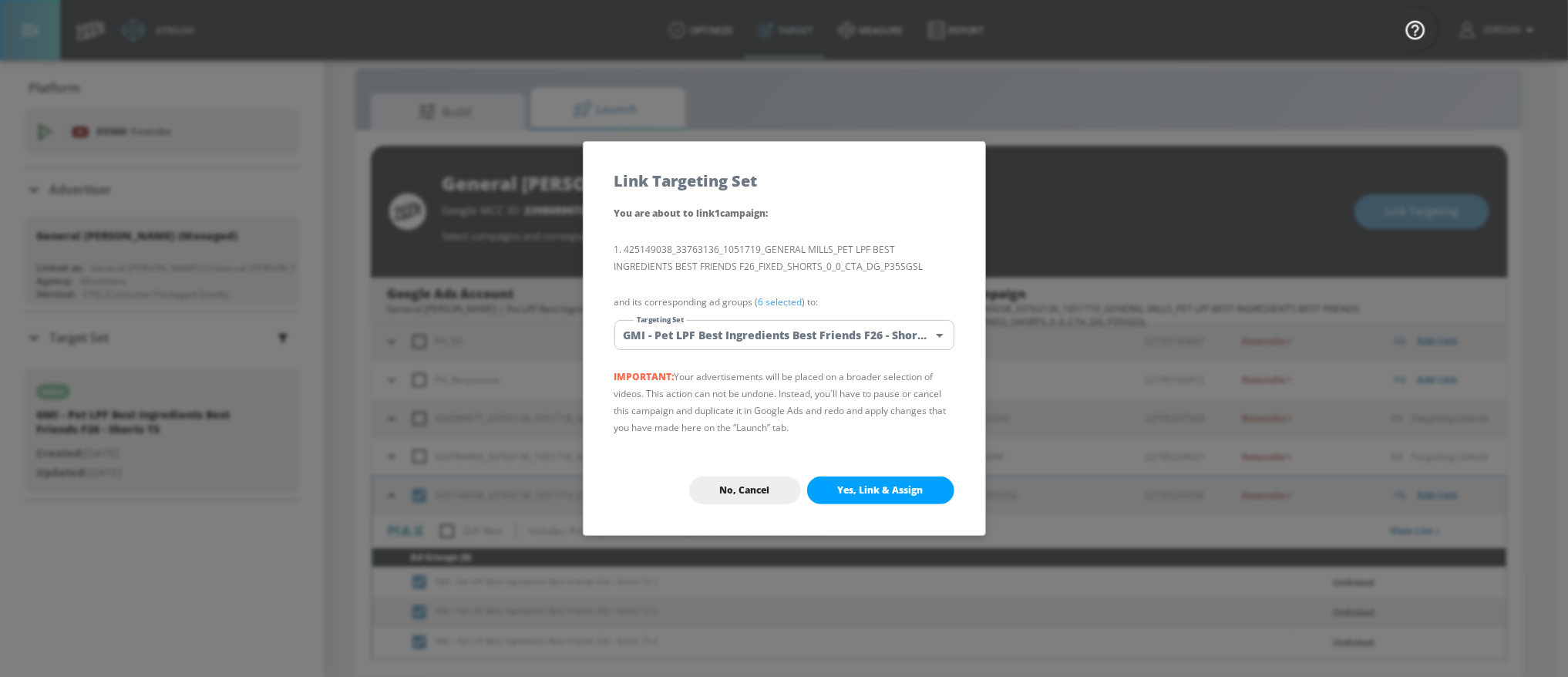 click on "Yes, Link & Assign" at bounding box center (880, 490) 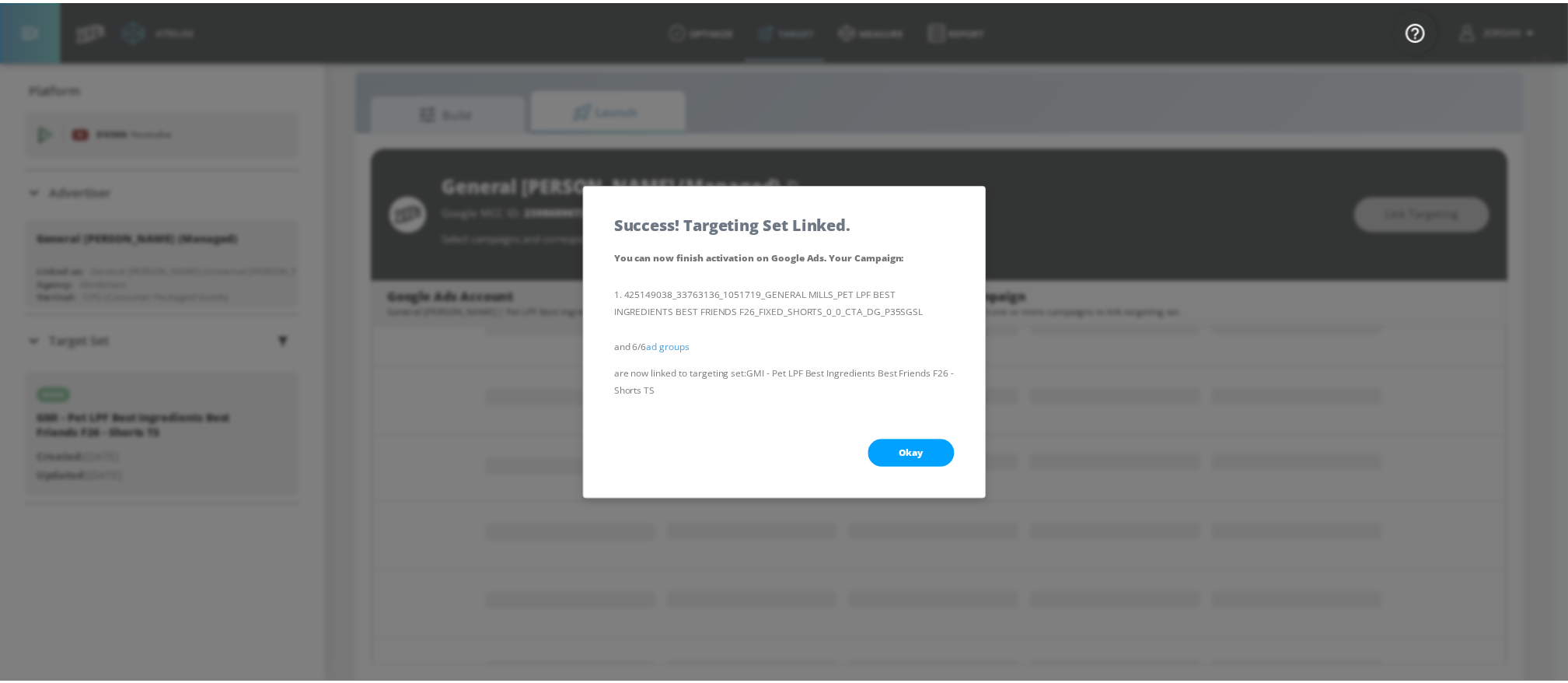 scroll, scrollTop: 0, scrollLeft: 0, axis: both 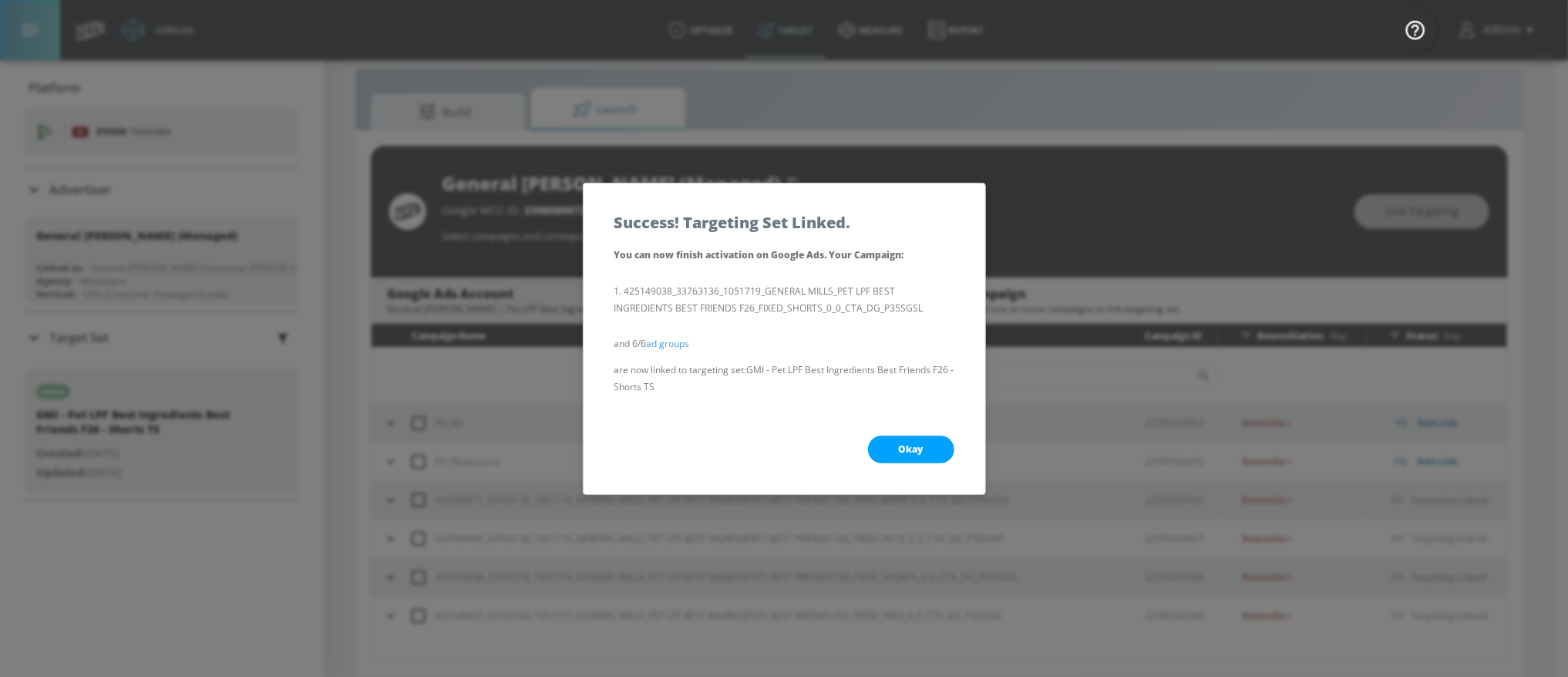 click on "Okay" at bounding box center (911, 450) 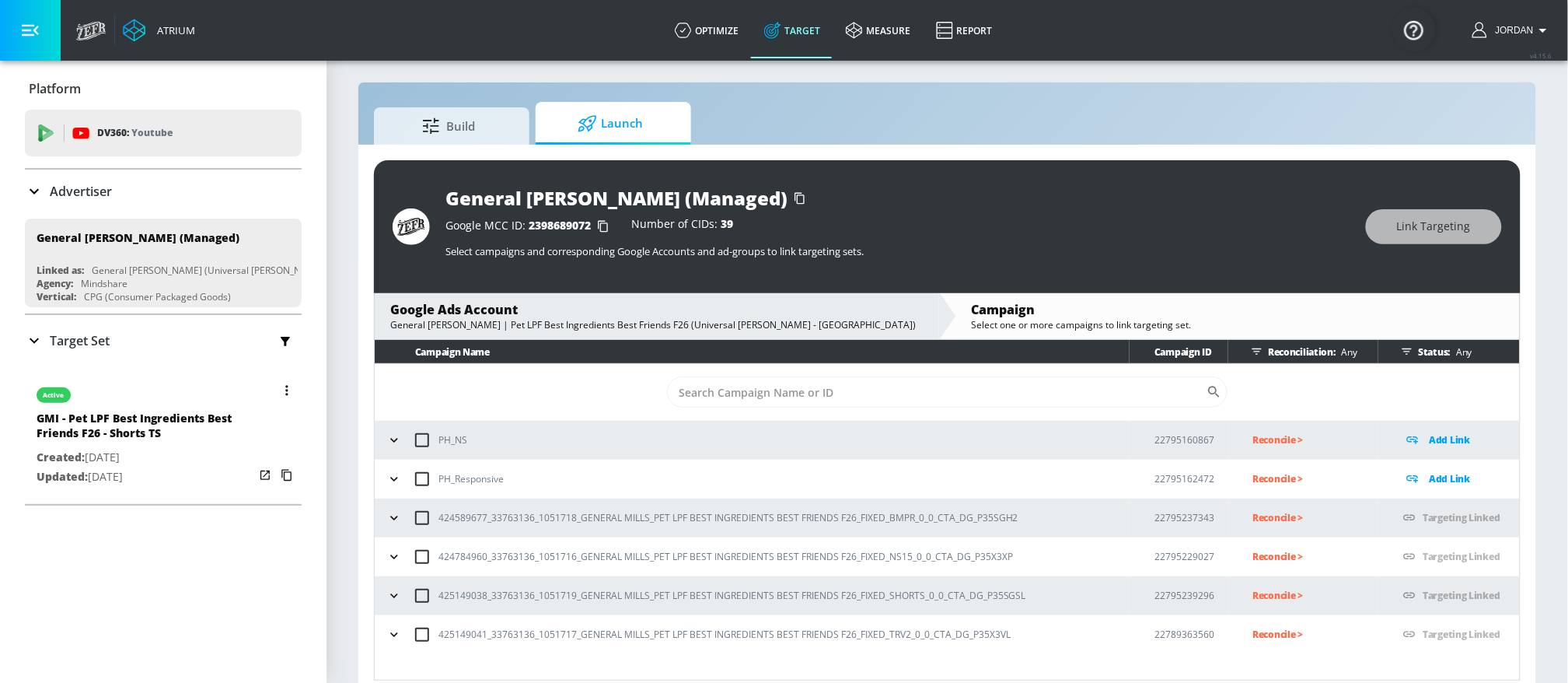 scroll, scrollTop: 0, scrollLeft: 0, axis: both 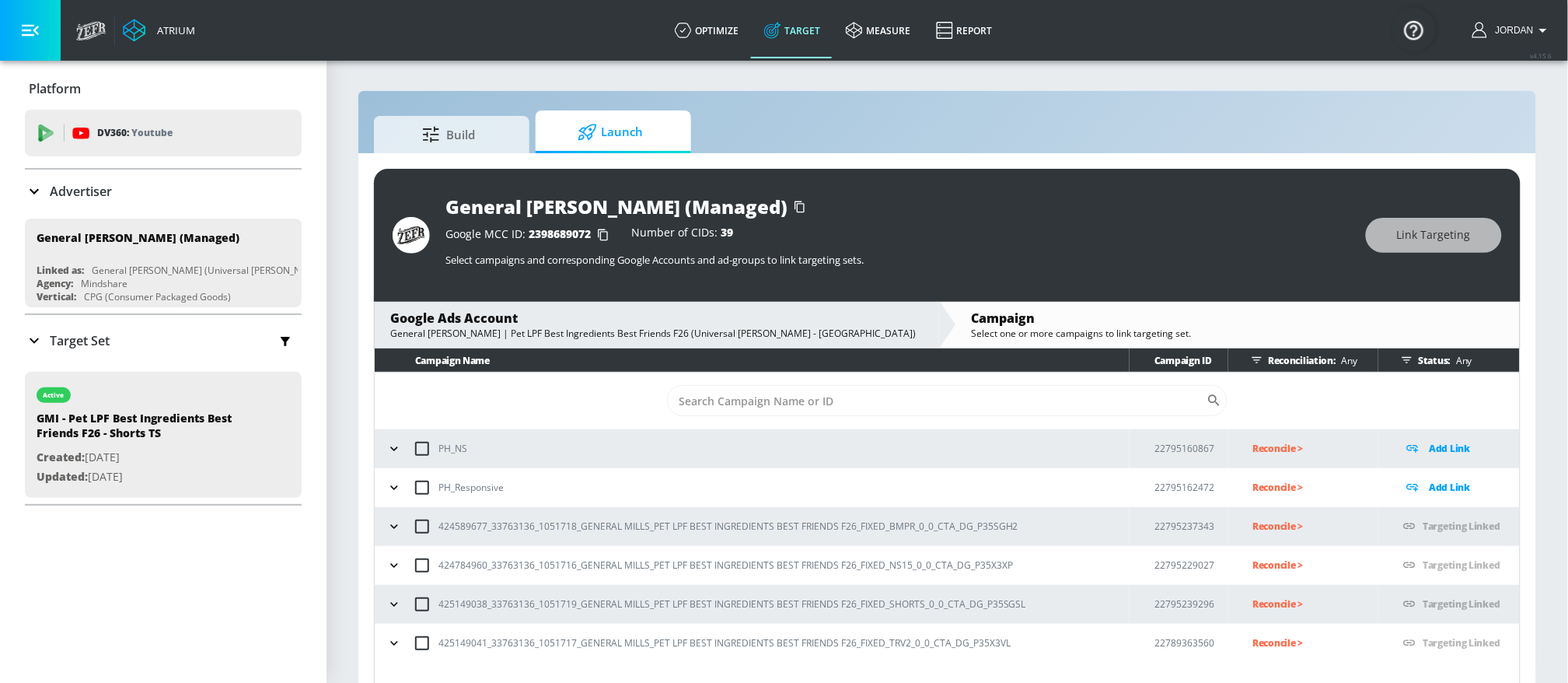 click 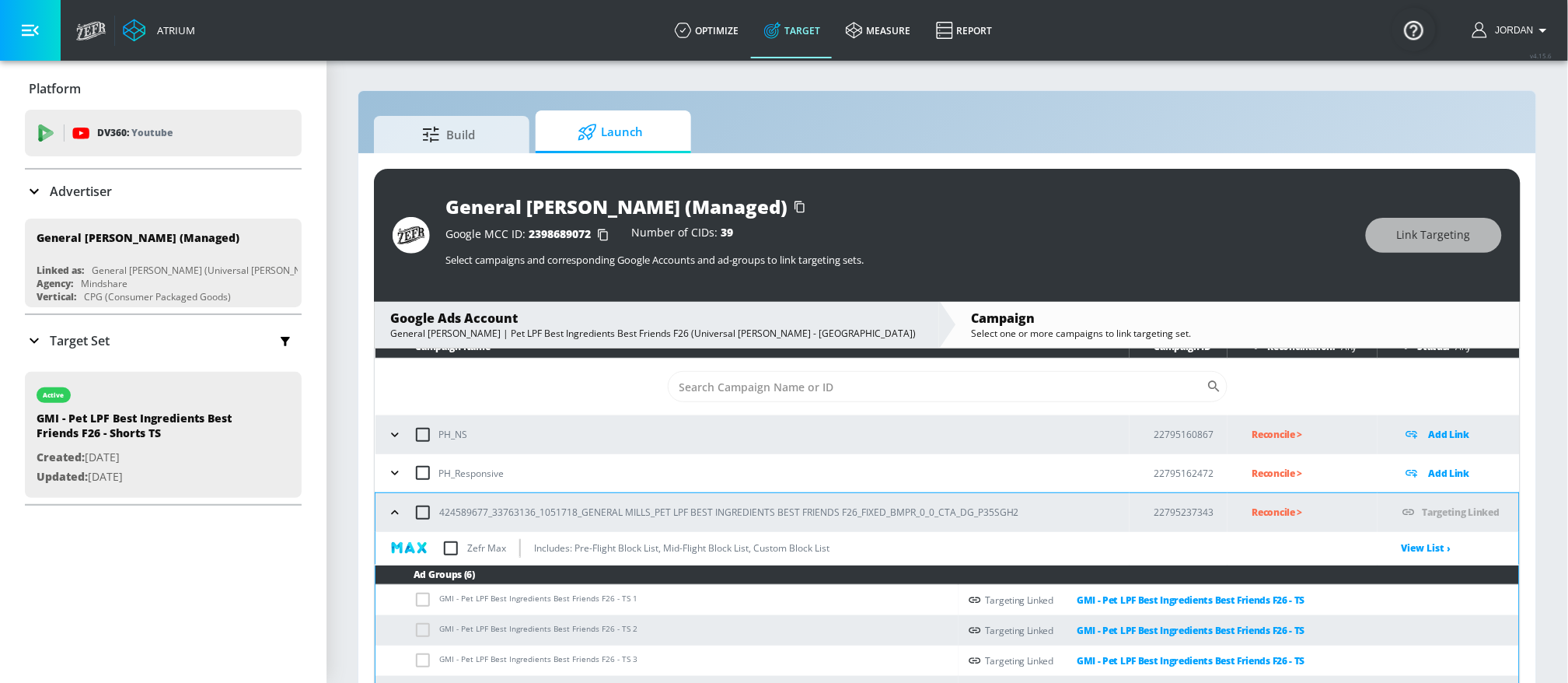 scroll, scrollTop: 28, scrollLeft: 0, axis: vertical 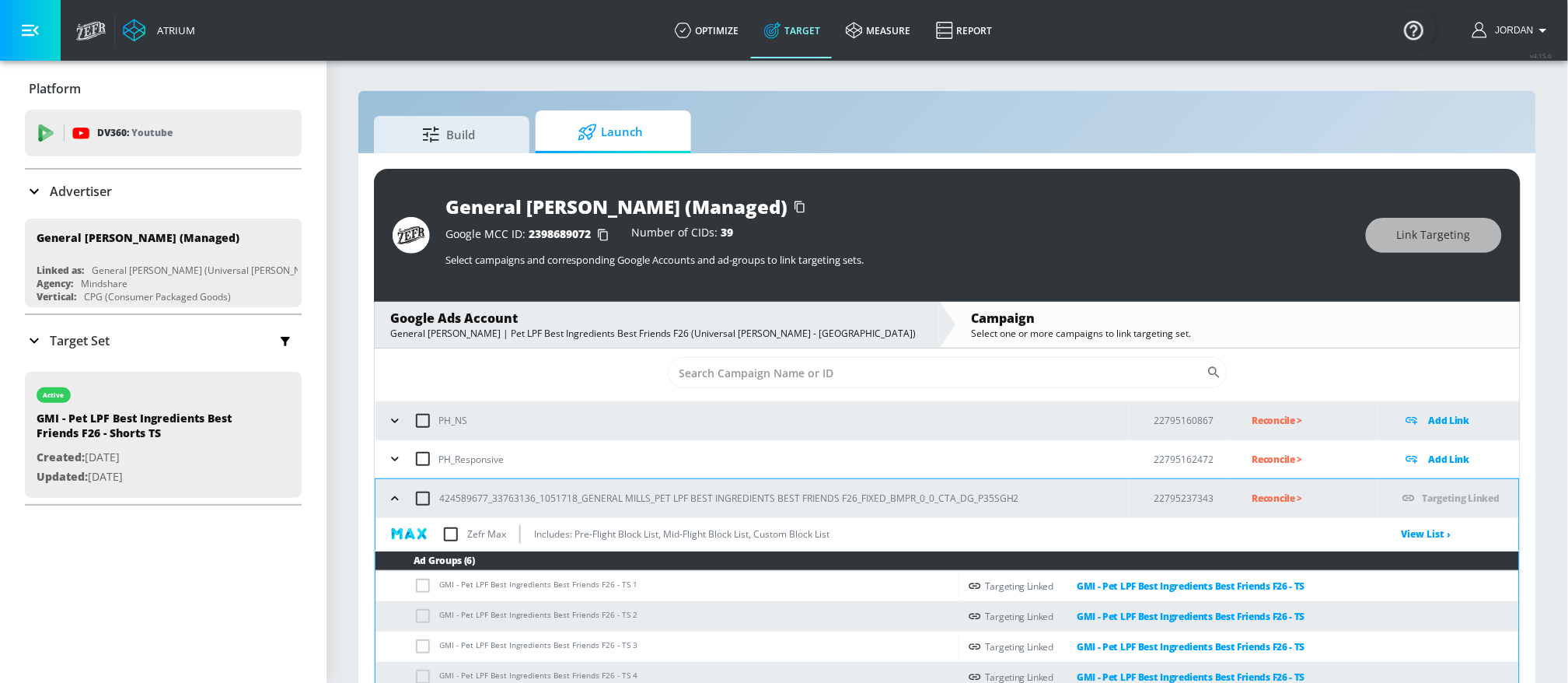 type 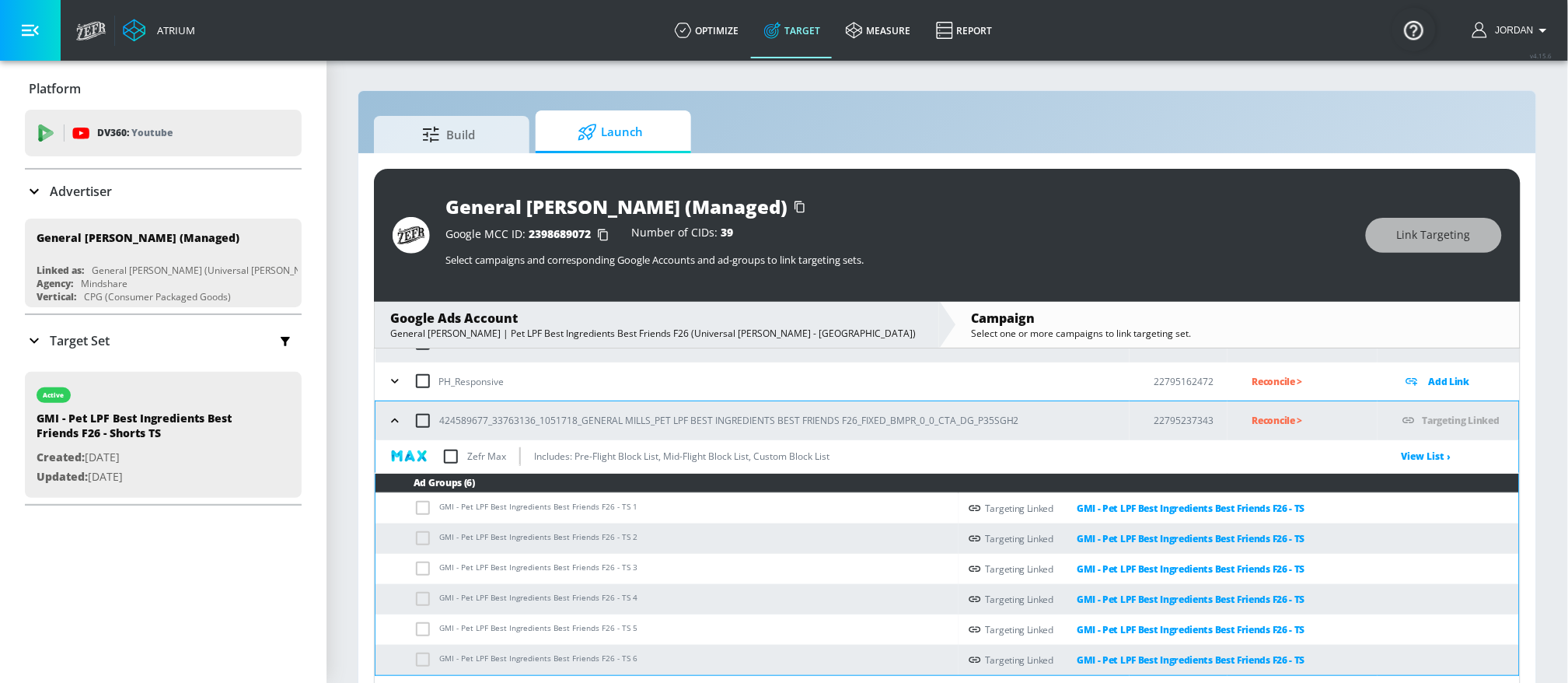 scroll, scrollTop: 197, scrollLeft: 0, axis: vertical 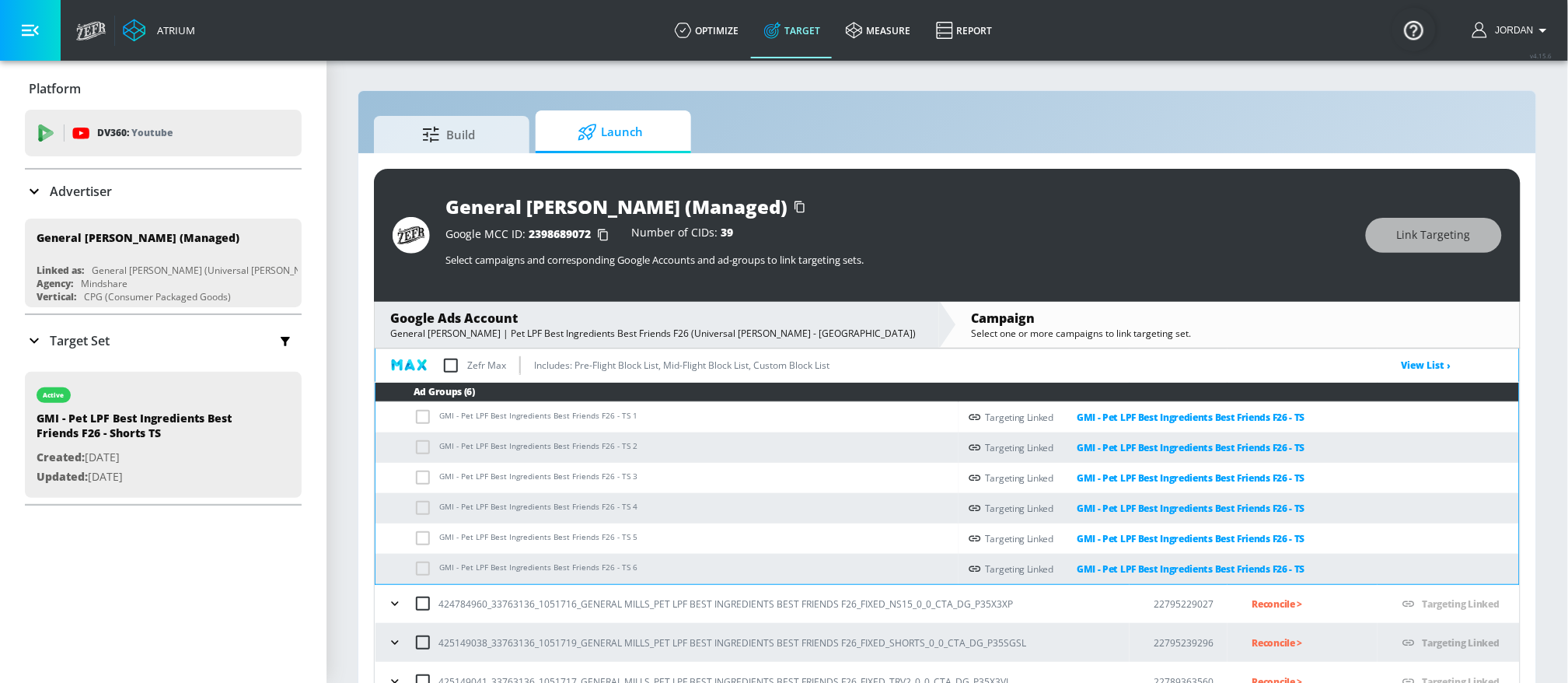 drag, startPoint x: 37, startPoint y: 335, endPoint x: 194, endPoint y: 337, distance: 157.0127 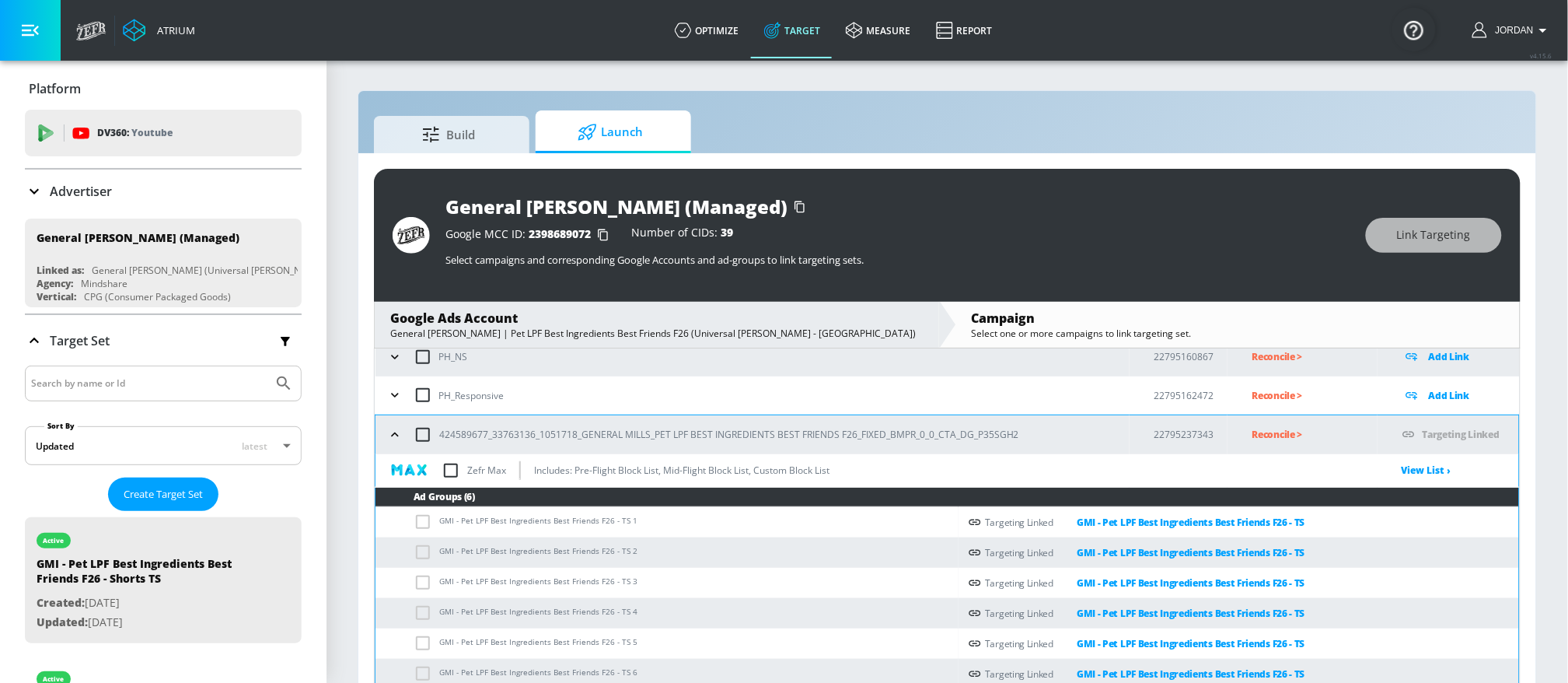 scroll, scrollTop: 0, scrollLeft: 0, axis: both 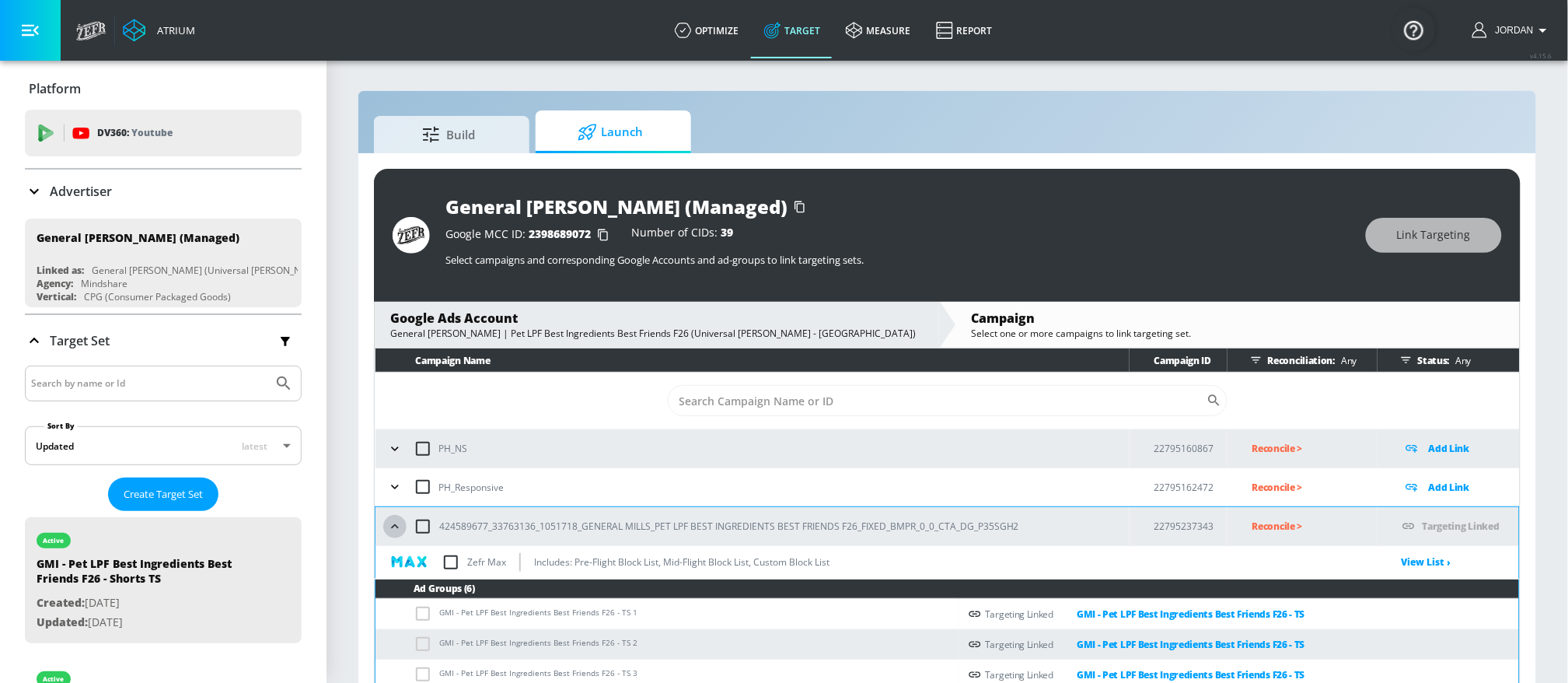 drag, startPoint x: 396, startPoint y: 527, endPoint x: 484, endPoint y: 517, distance: 88.56636 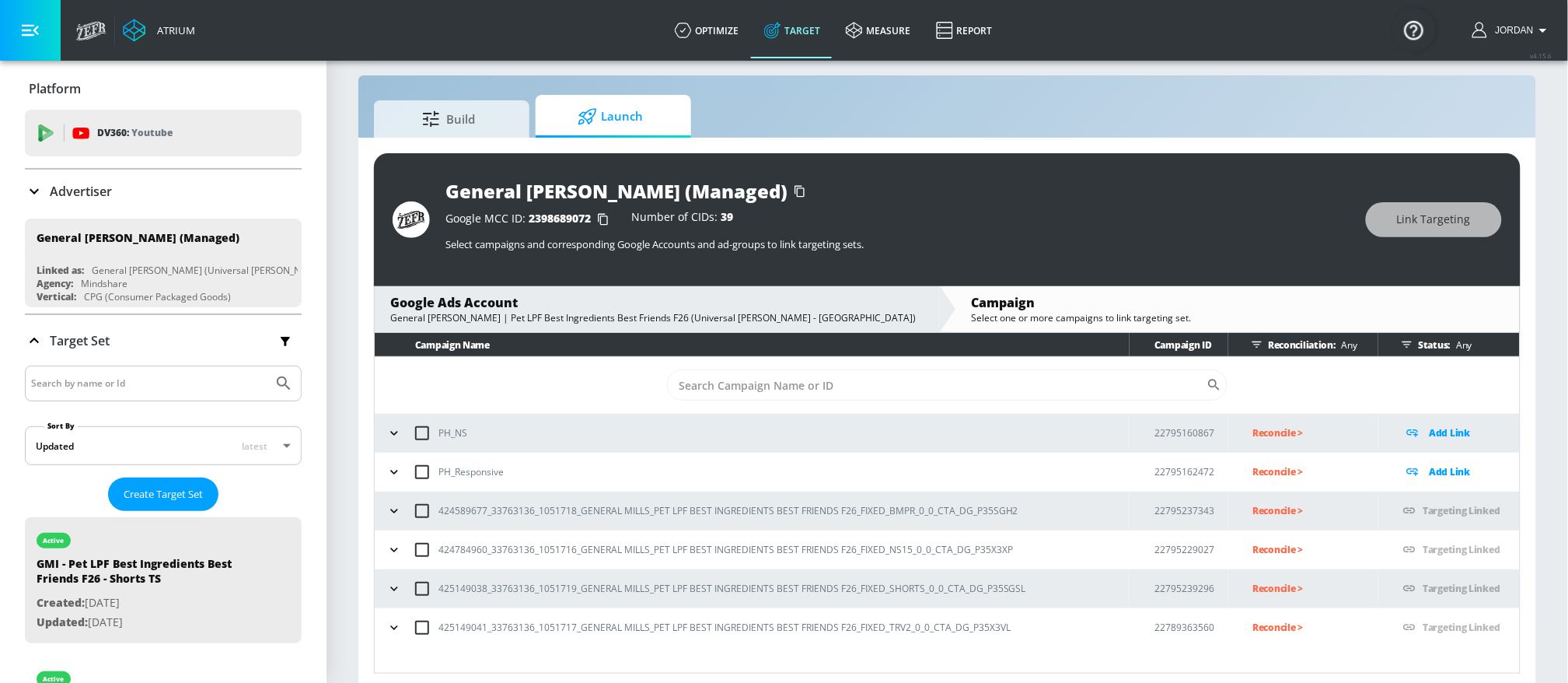 scroll, scrollTop: 22, scrollLeft: 0, axis: vertical 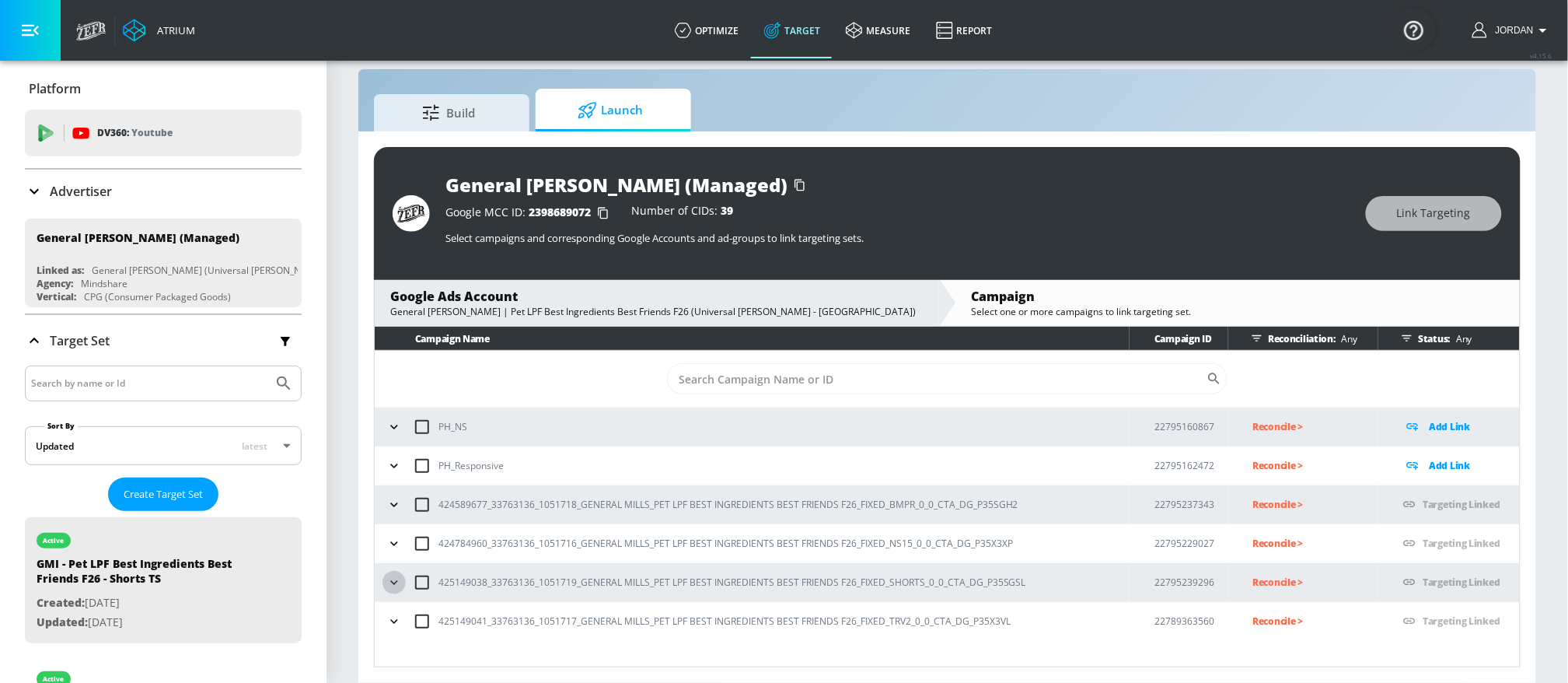 drag, startPoint x: 393, startPoint y: 577, endPoint x: 457, endPoint y: 565, distance: 65.115282 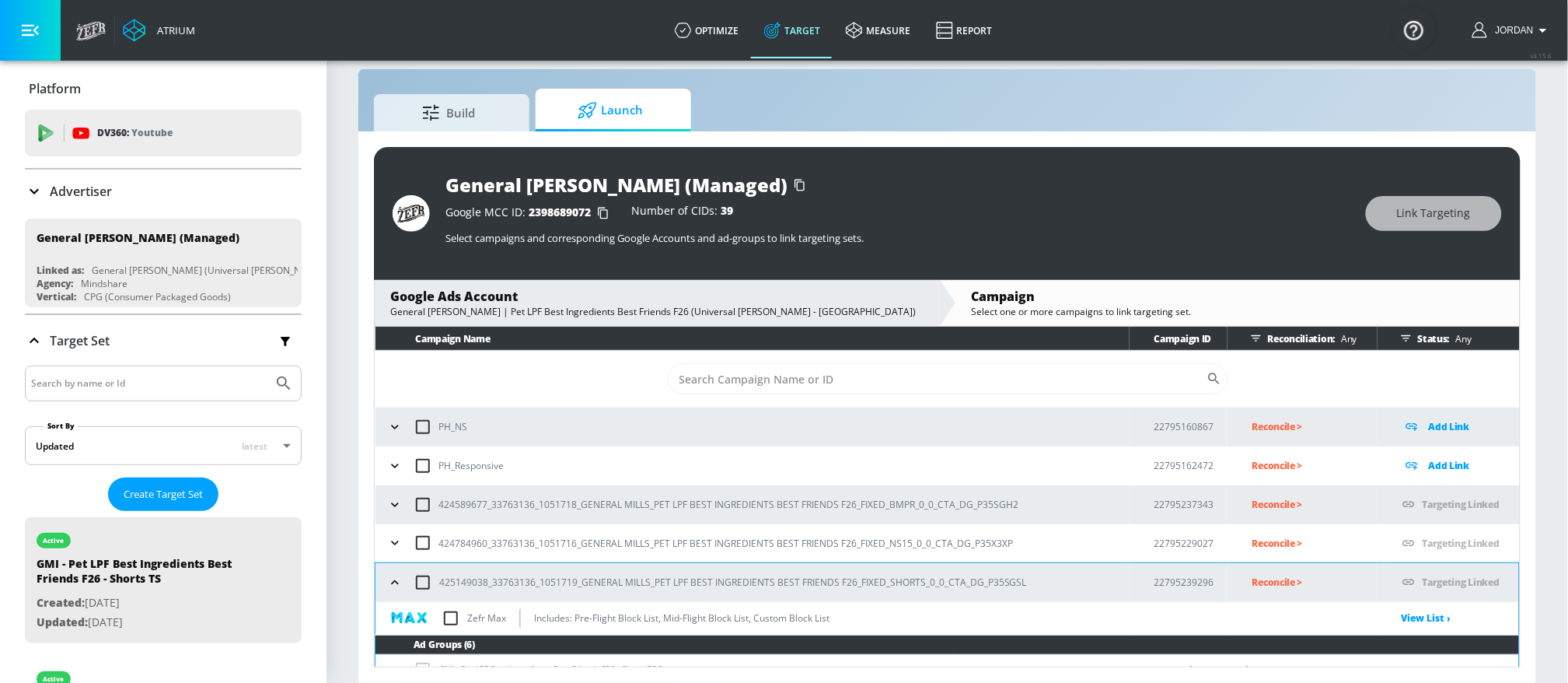 scroll, scrollTop: 3, scrollLeft: 0, axis: vertical 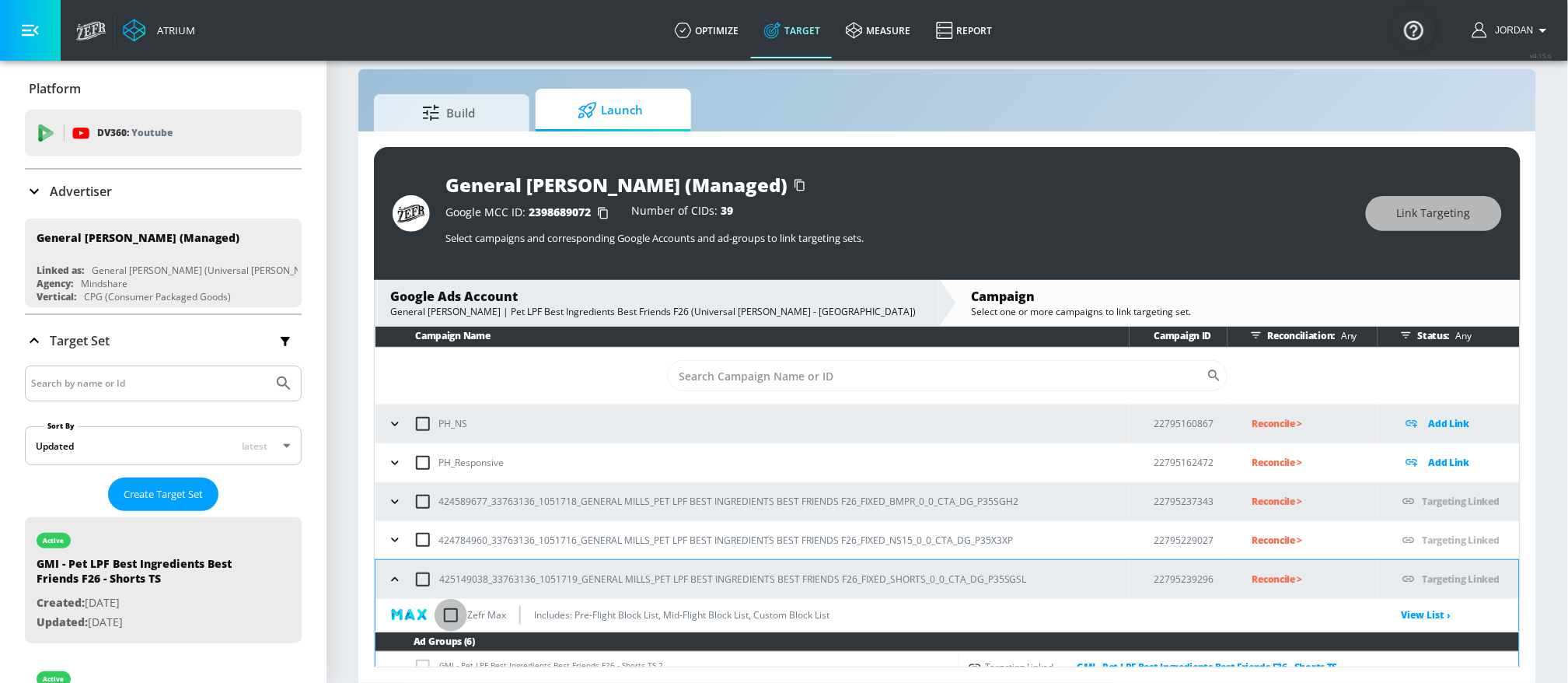 click at bounding box center [451, 615] 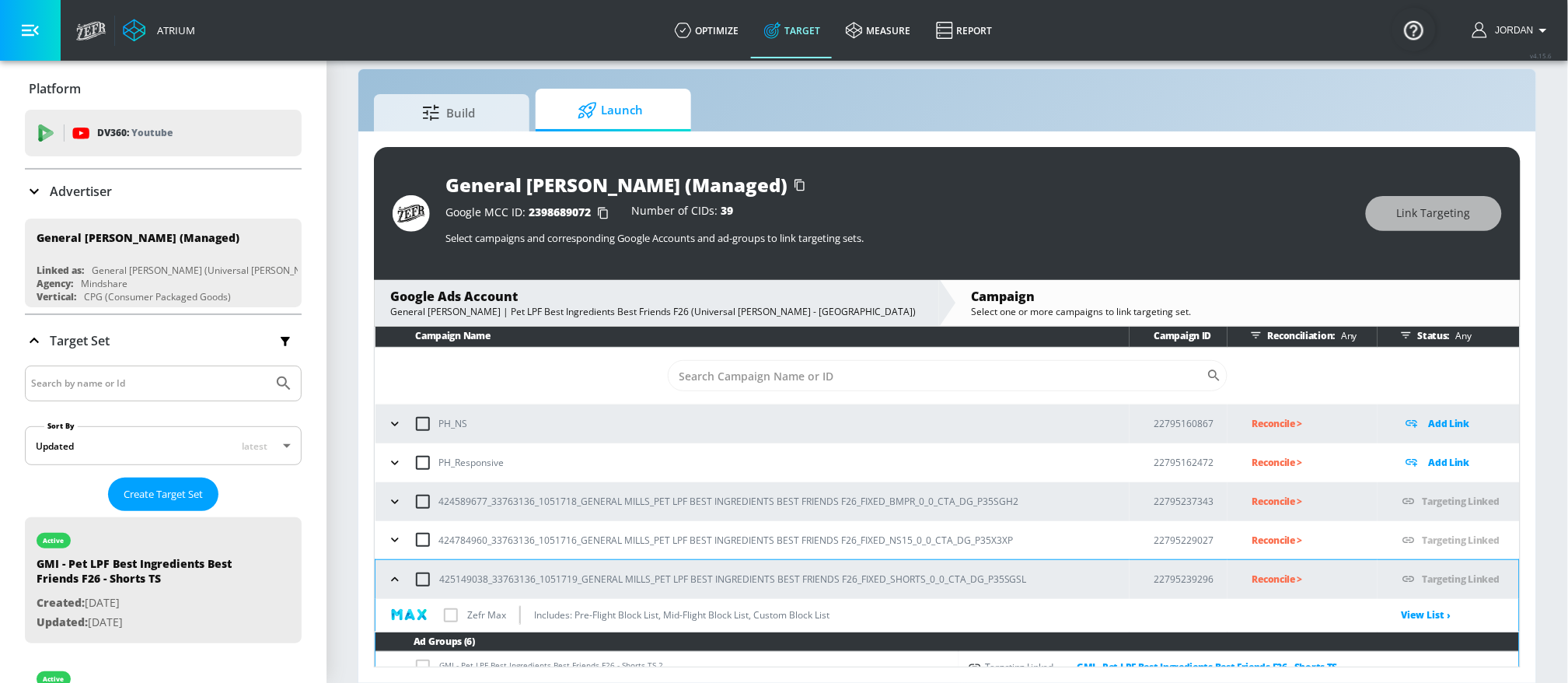checkbox on "true" 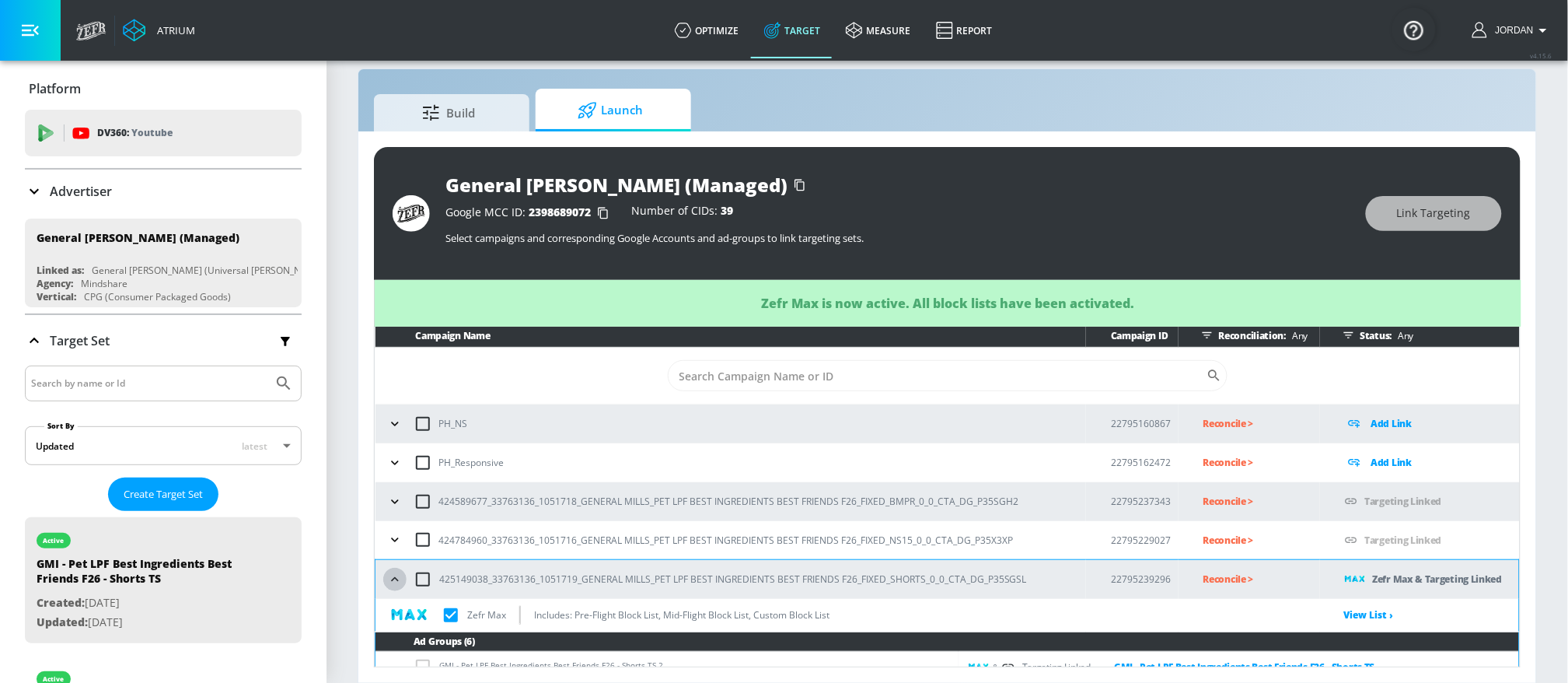 click 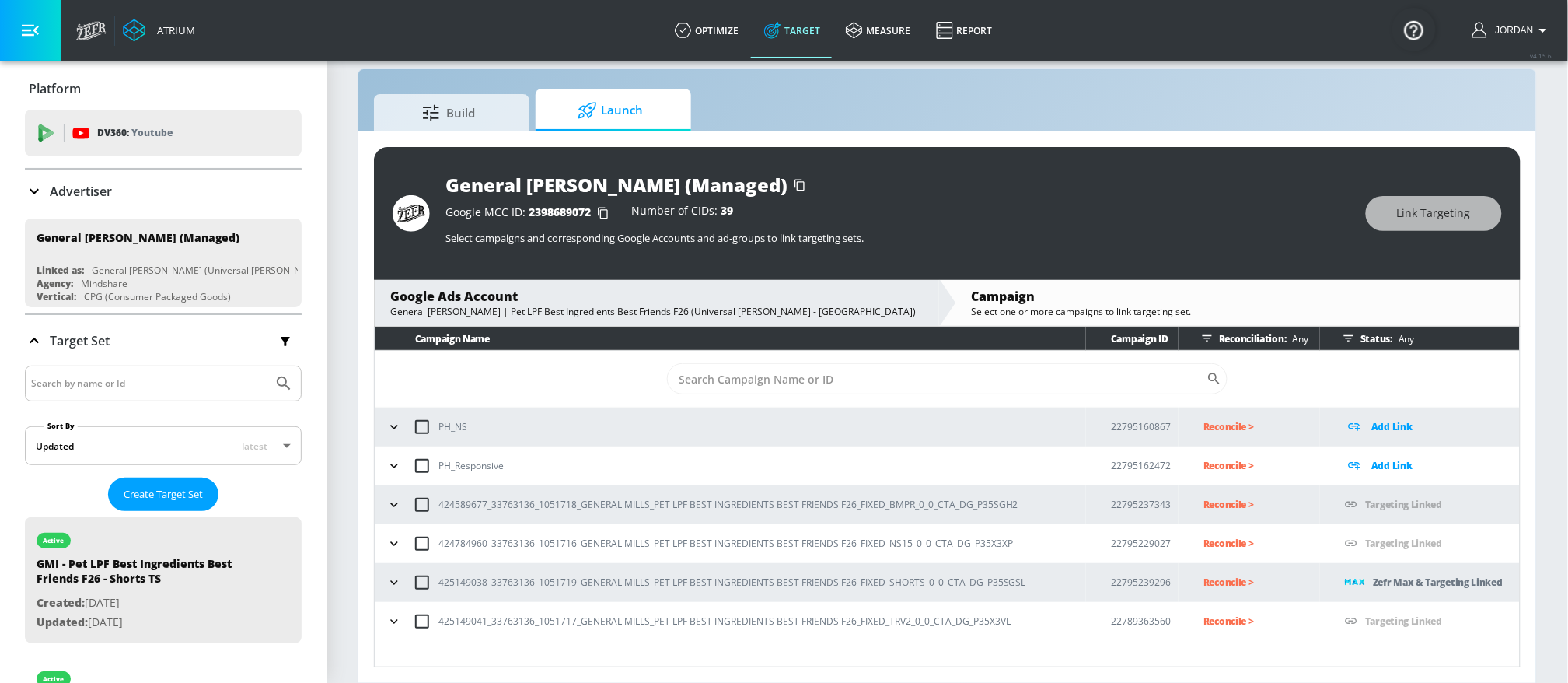 click 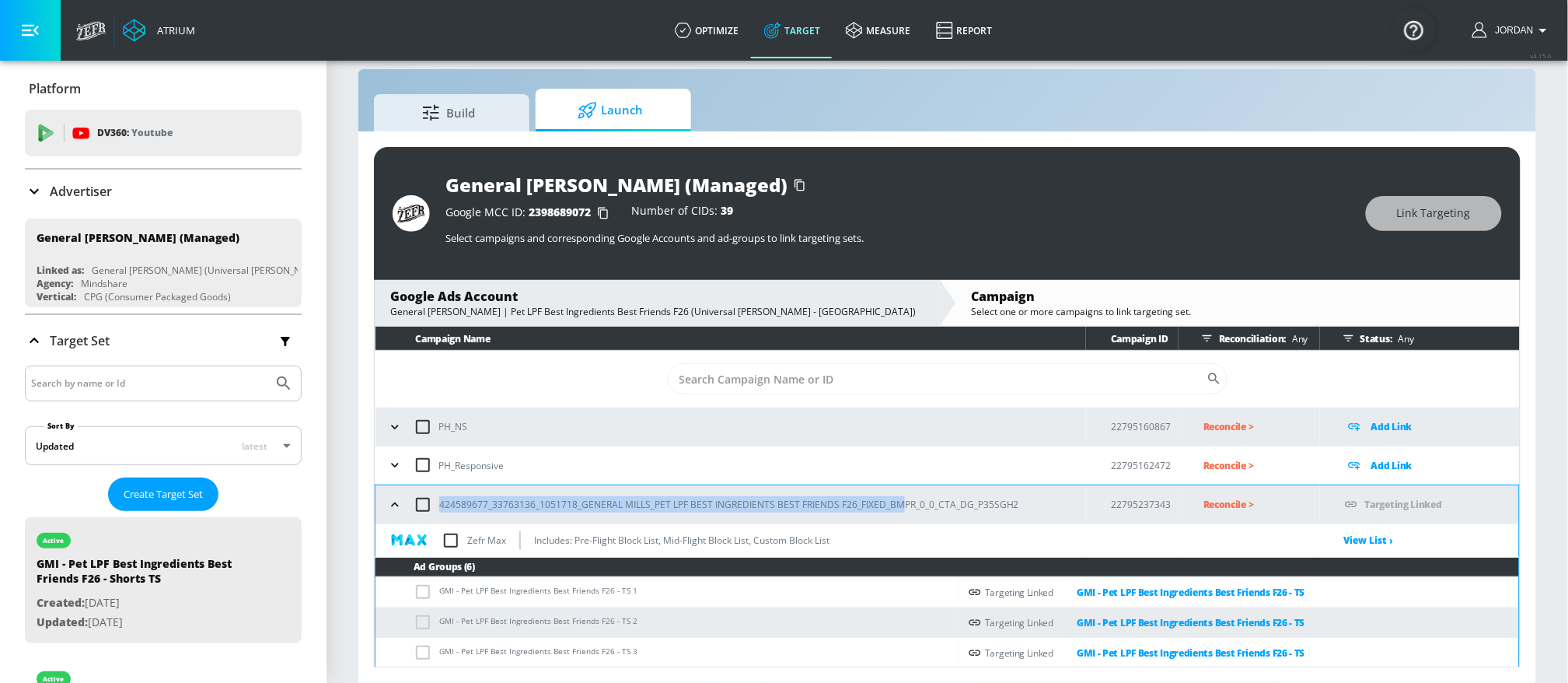 drag, startPoint x: 463, startPoint y: 505, endPoint x: 900, endPoint y: 503, distance: 437.005 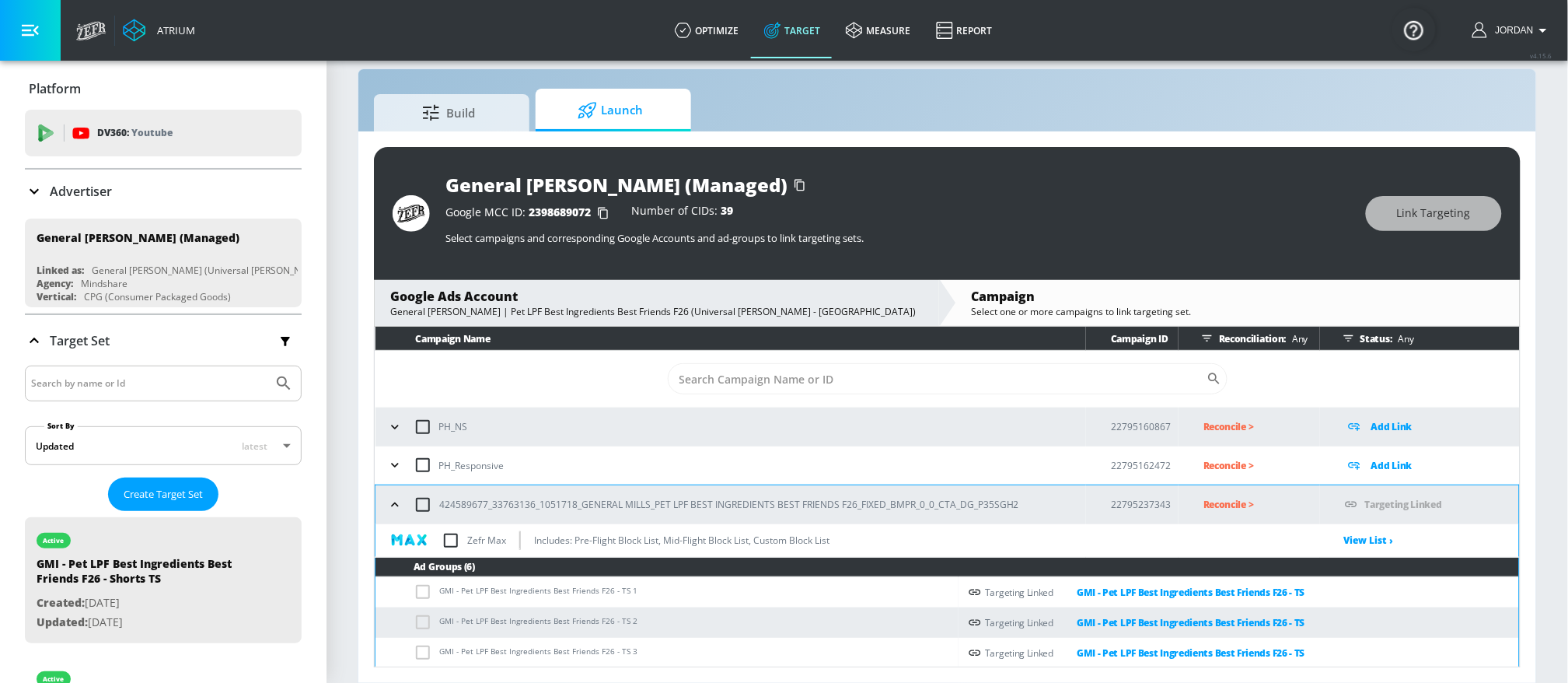 click on "424589677_33763136_1051718_GENERAL MILLS_PET LPF BEST INGREDIENTS BEST FRIENDS F26_FIXED_BMPR_0_0_CTA_DG_P35SGH2" at bounding box center (729, 504) 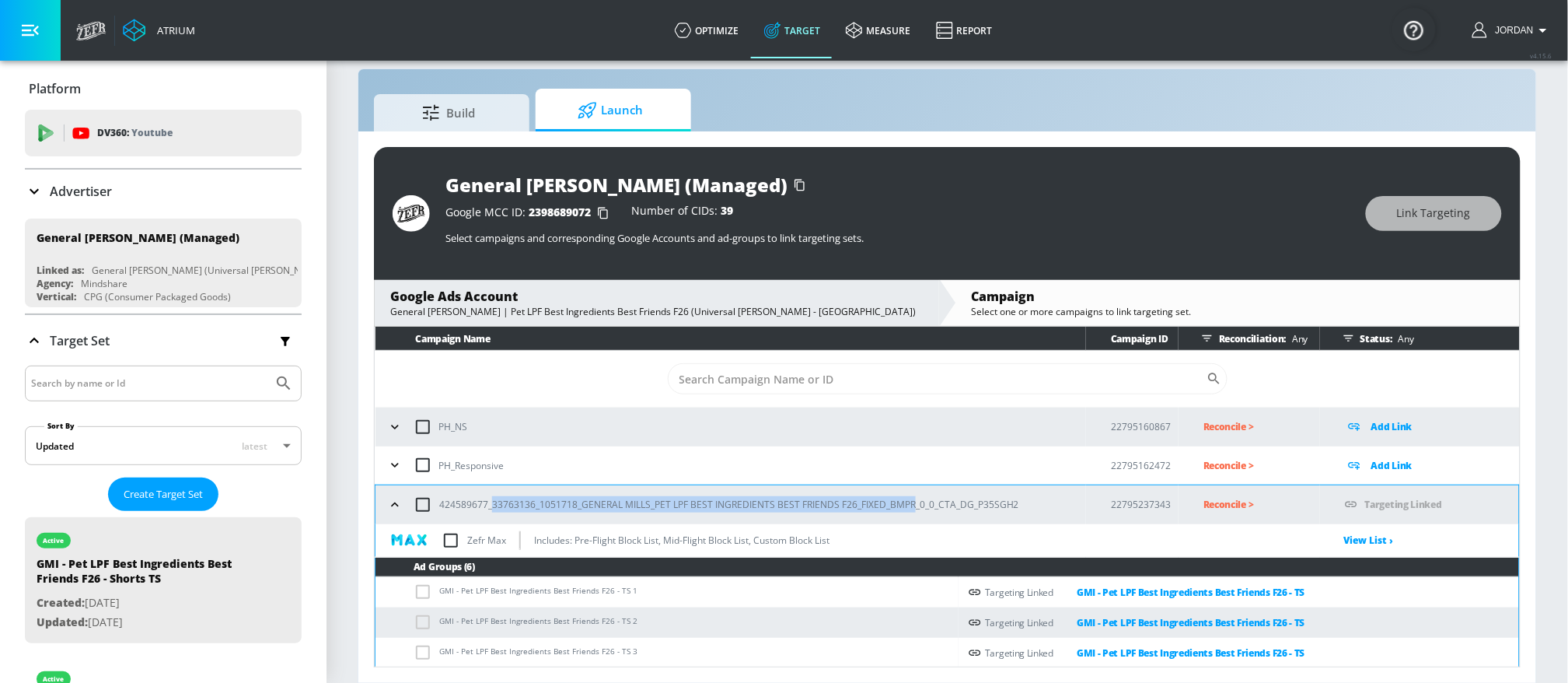 copy on "33763136_1051718_GENERAL MILLS_PET LPF BEST INGREDIENTS BEST FRIENDS F26_FIXED_BMPR" 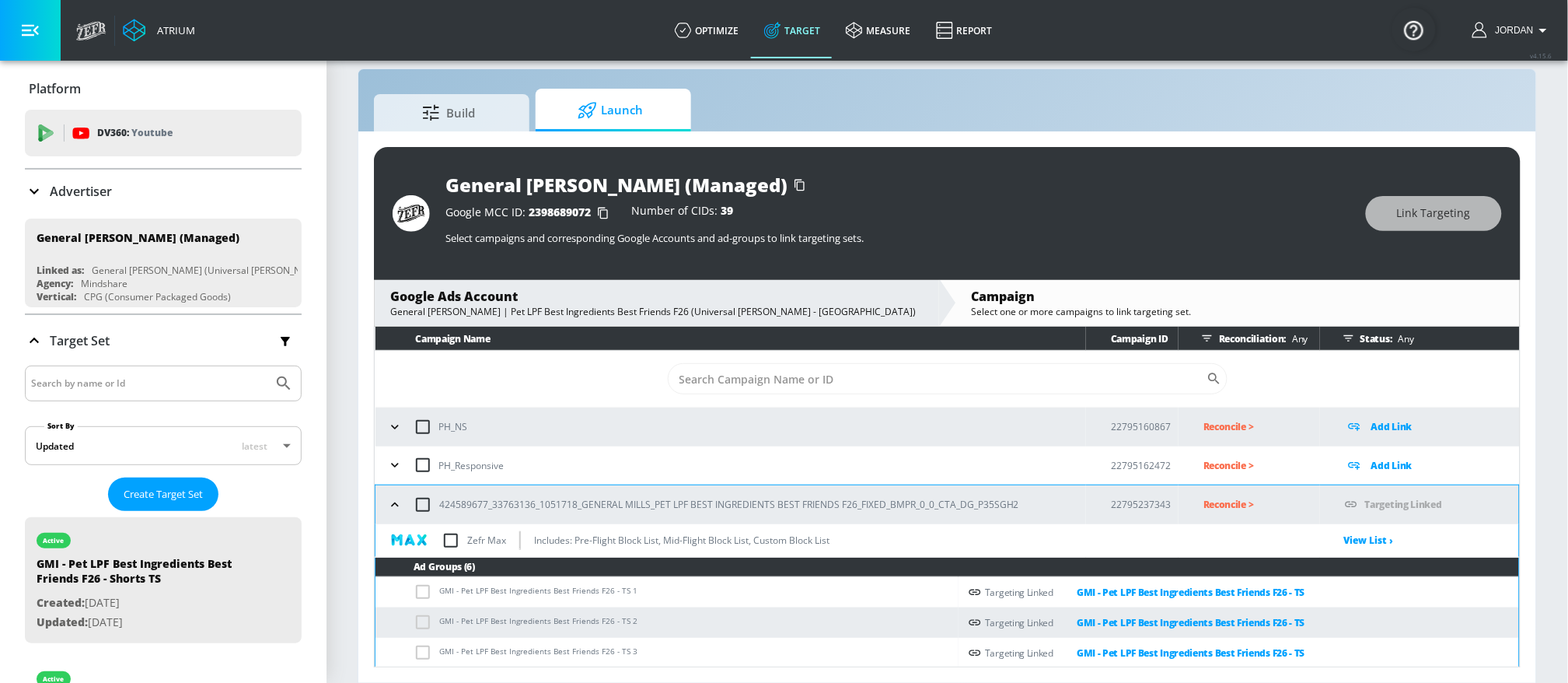 click on "Reconcile >" at bounding box center [1262, 504] 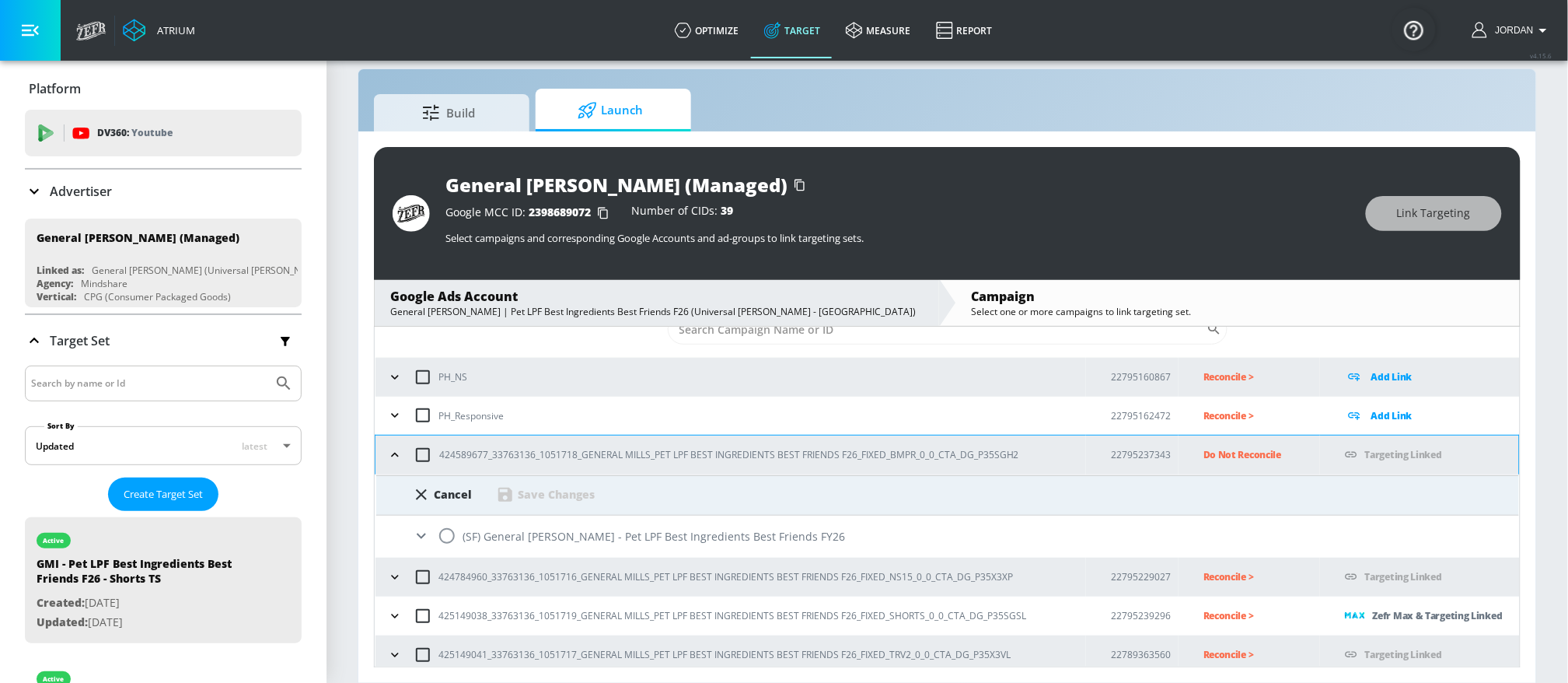 scroll, scrollTop: 57, scrollLeft: 0, axis: vertical 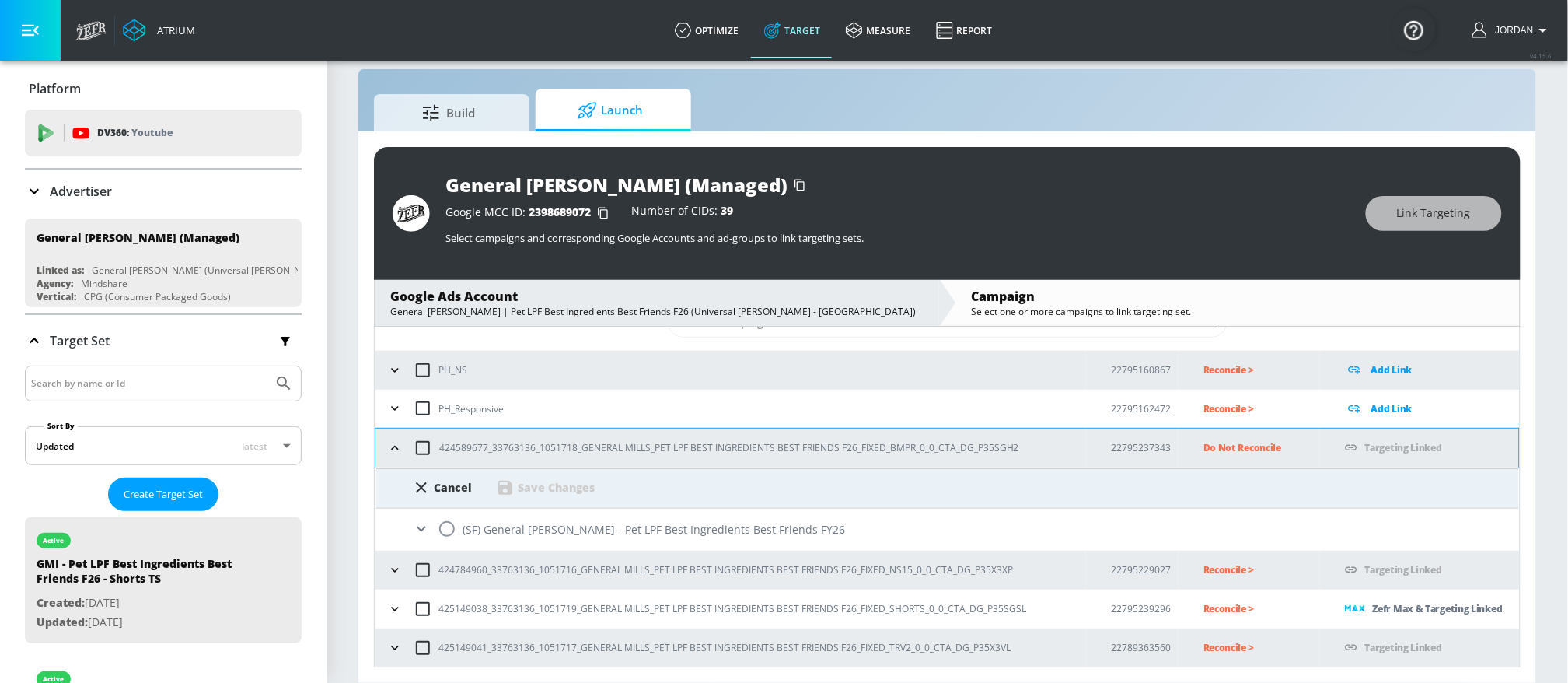click at bounding box center (447, 529) 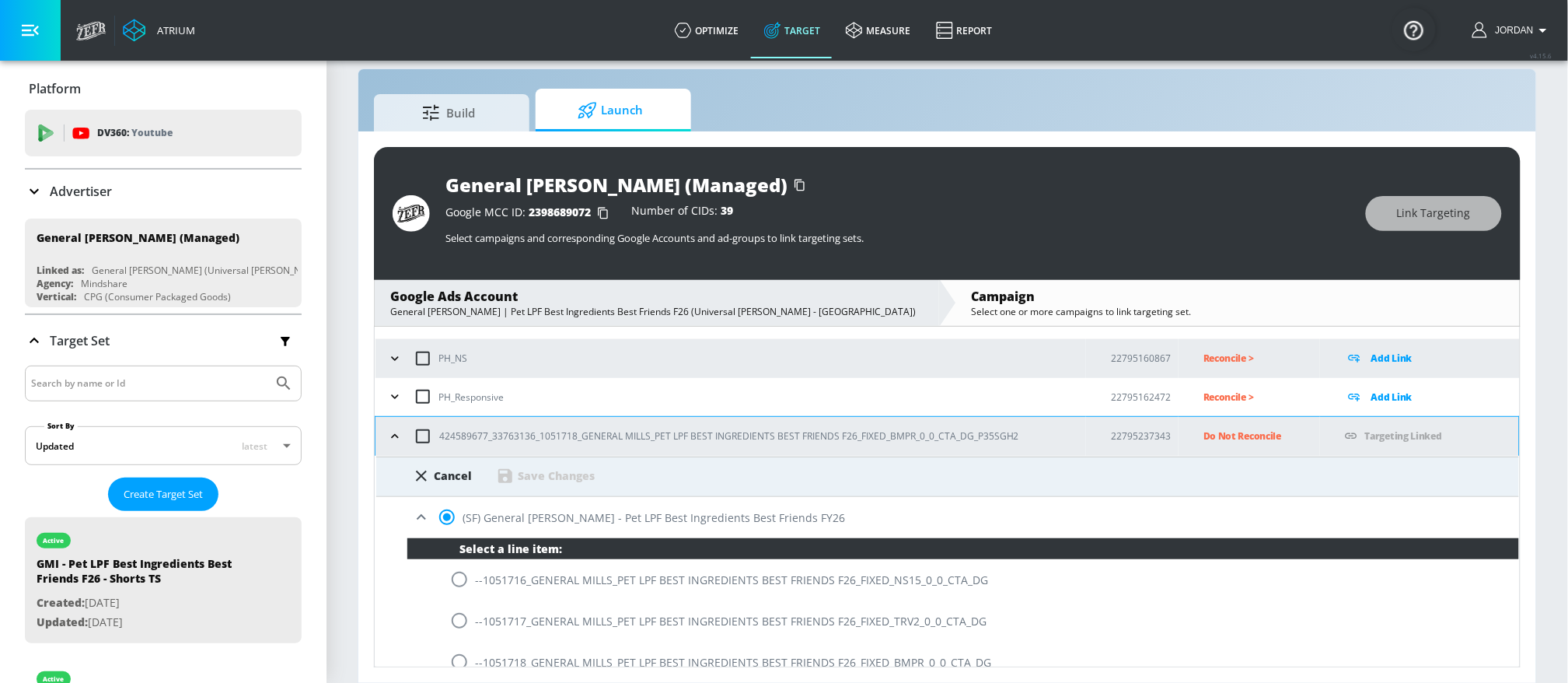 scroll, scrollTop: 10, scrollLeft: 0, axis: vertical 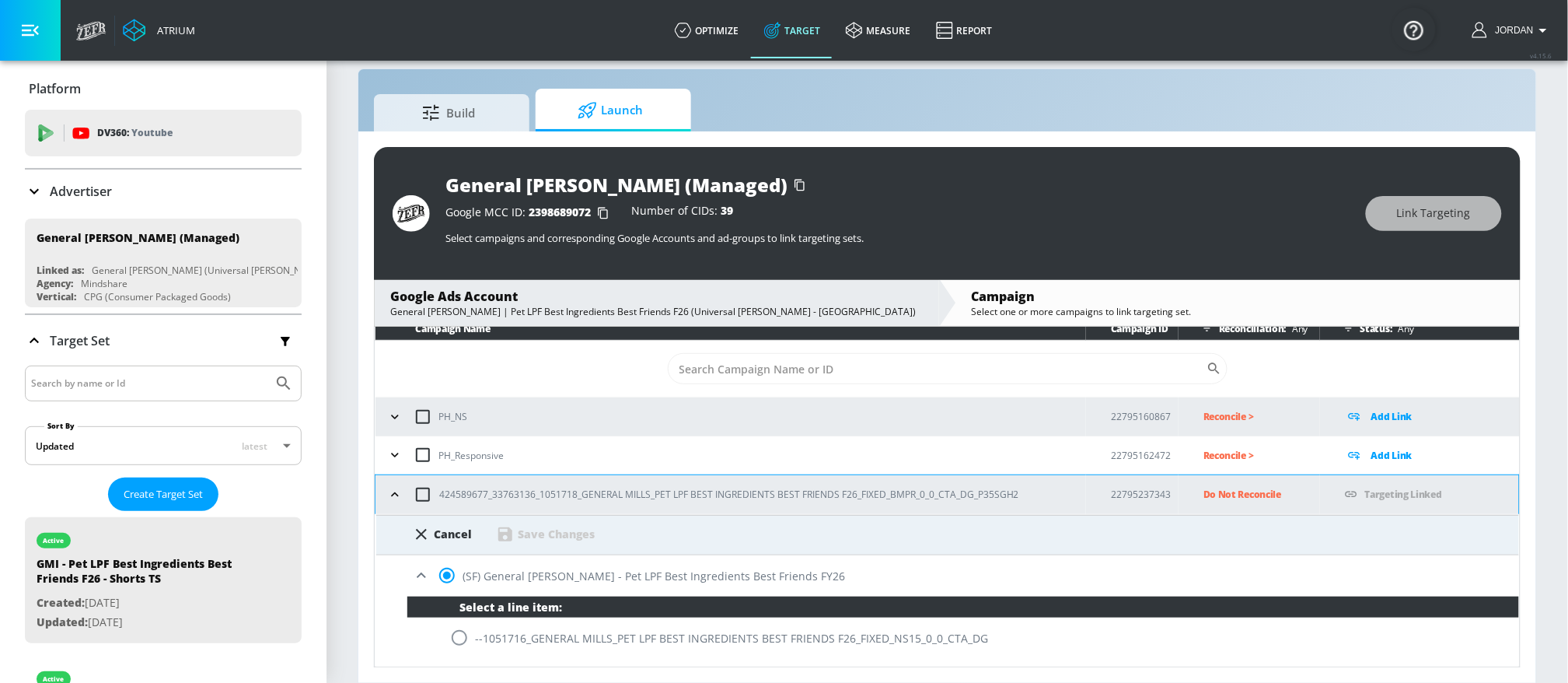 drag, startPoint x: 591, startPoint y: 492, endPoint x: 567, endPoint y: 499, distance: 25 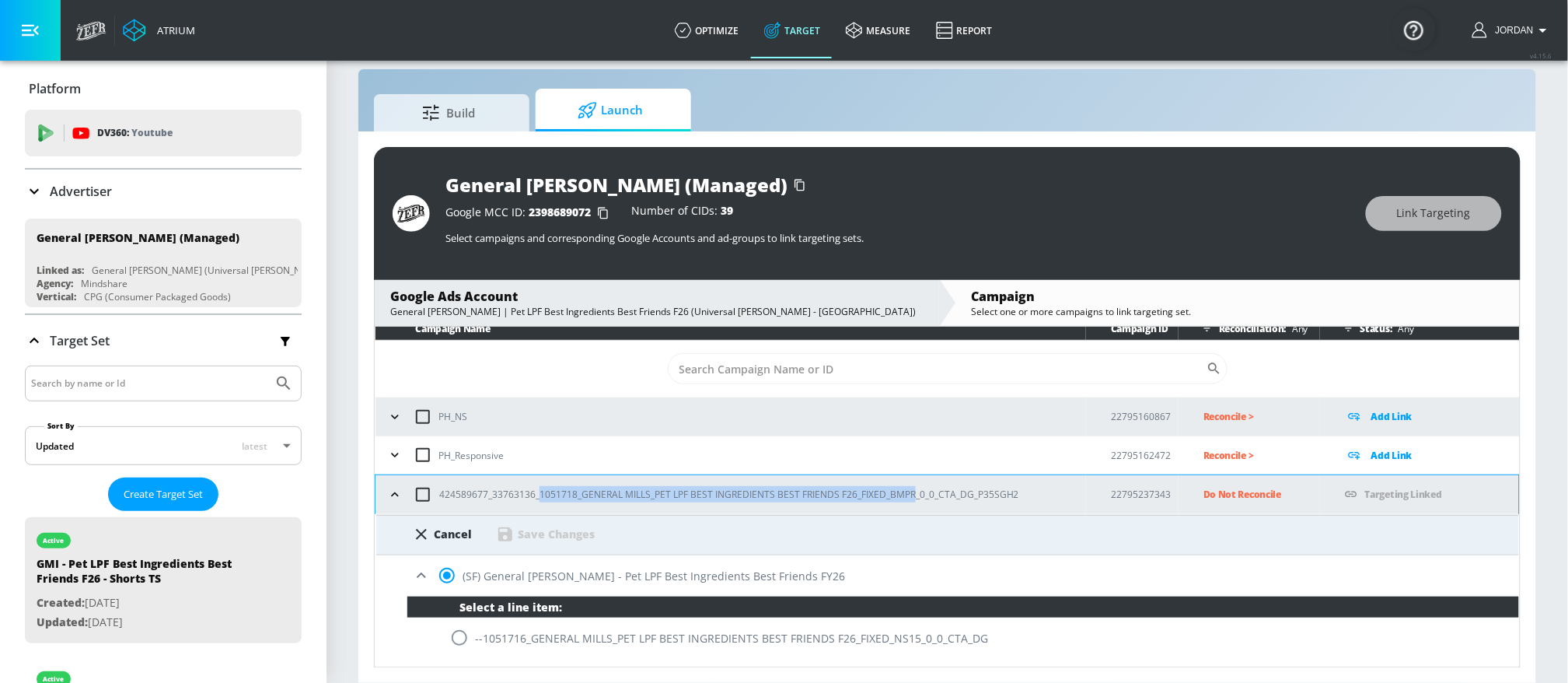 copy on "1051718_GENERAL MILLS_PET LPF BEST INGREDIENTS BEST FRIENDS F26_FIXED_BMPR" 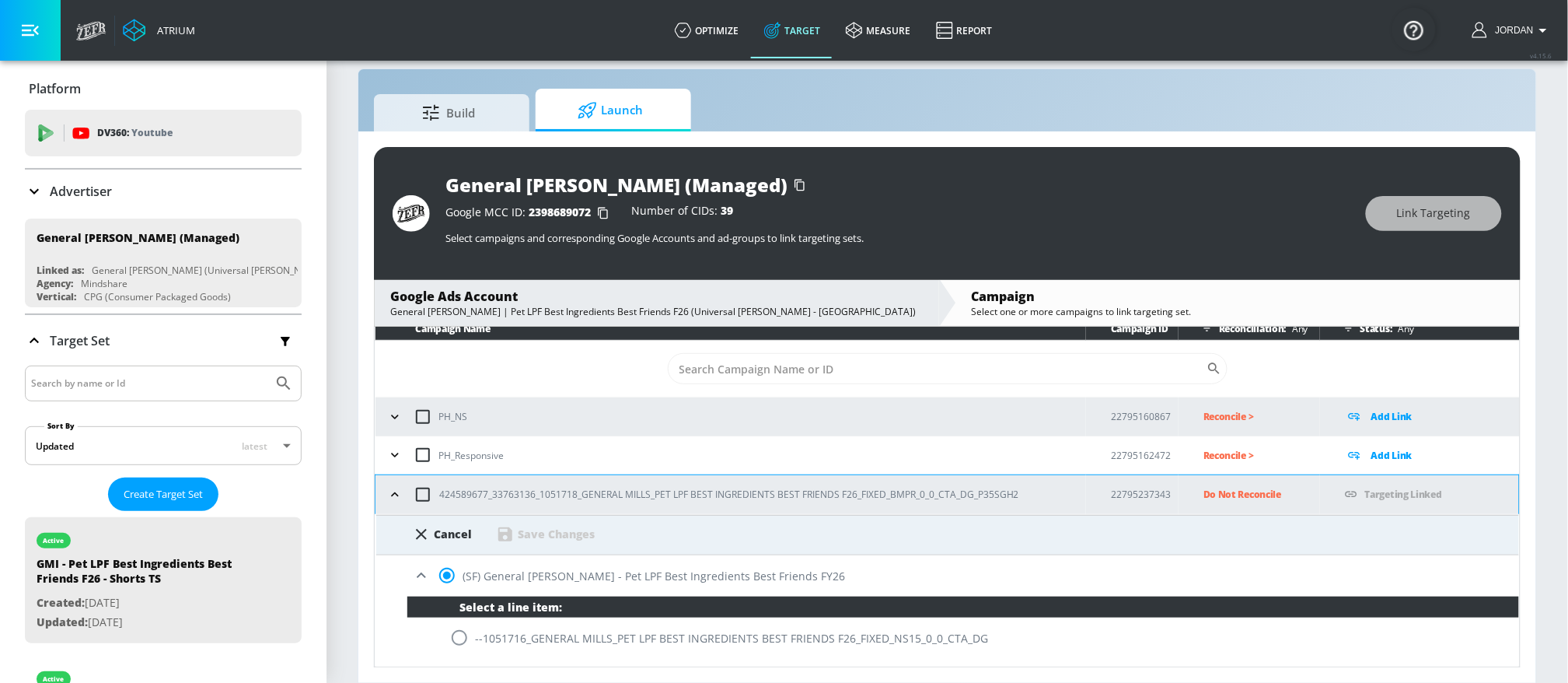 scroll, scrollTop: 233, scrollLeft: 0, axis: vertical 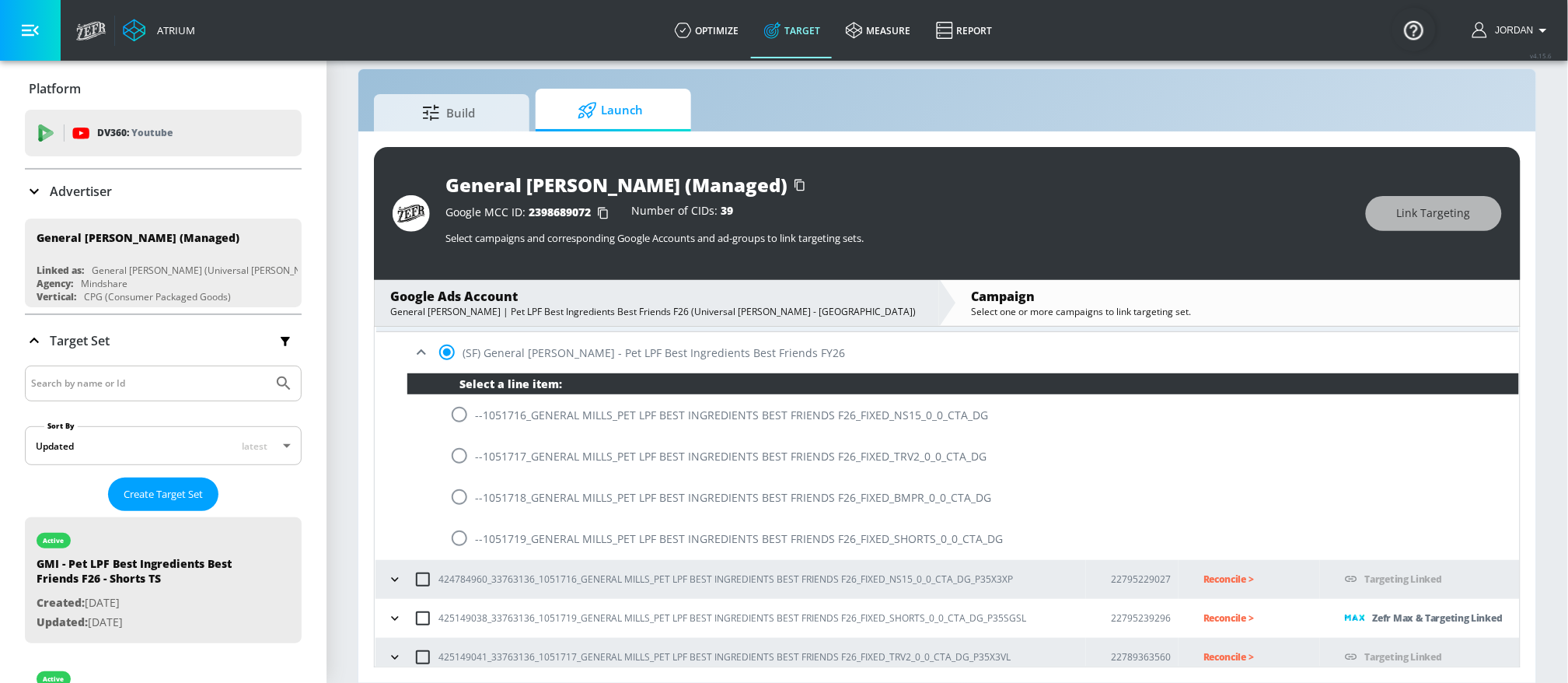 drag, startPoint x: 459, startPoint y: 500, endPoint x: 479, endPoint y: 503, distance: 20.223748 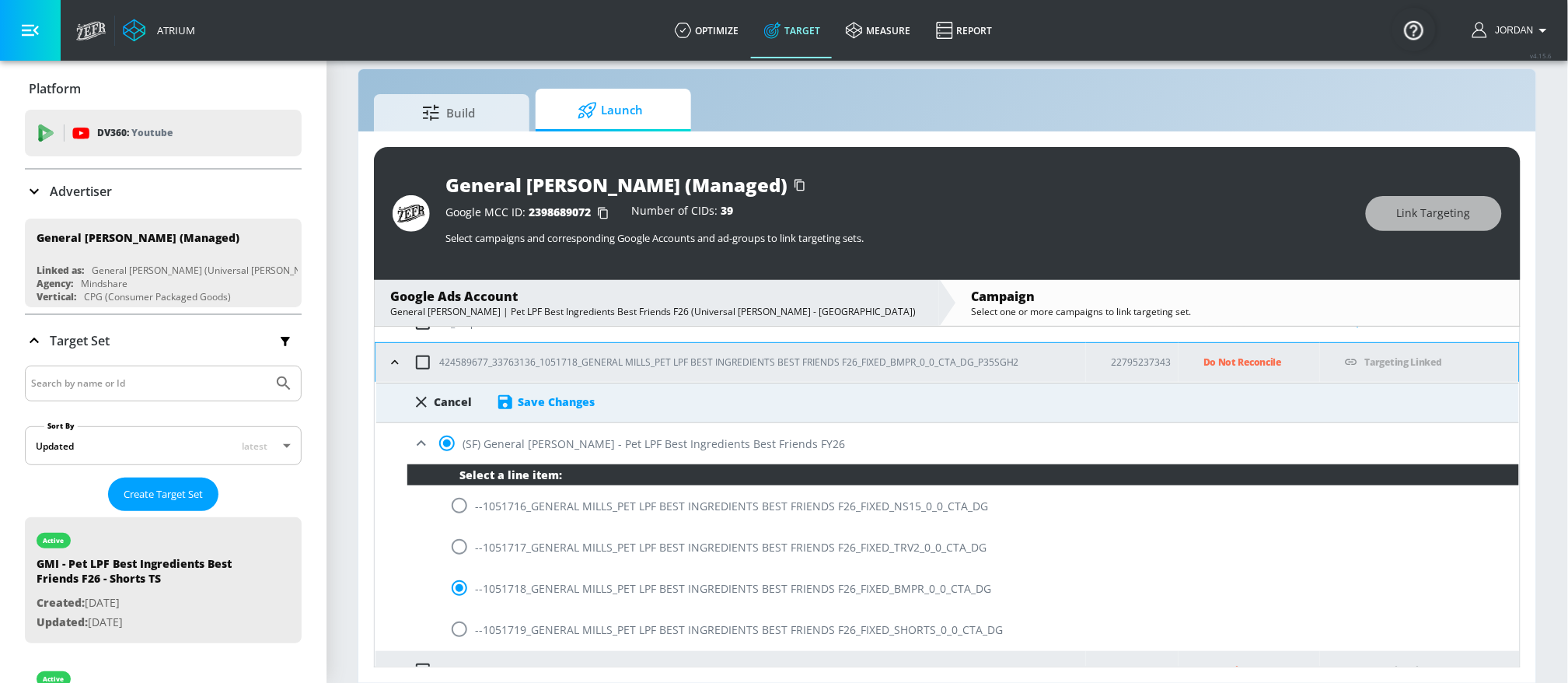 scroll, scrollTop: 140, scrollLeft: 0, axis: vertical 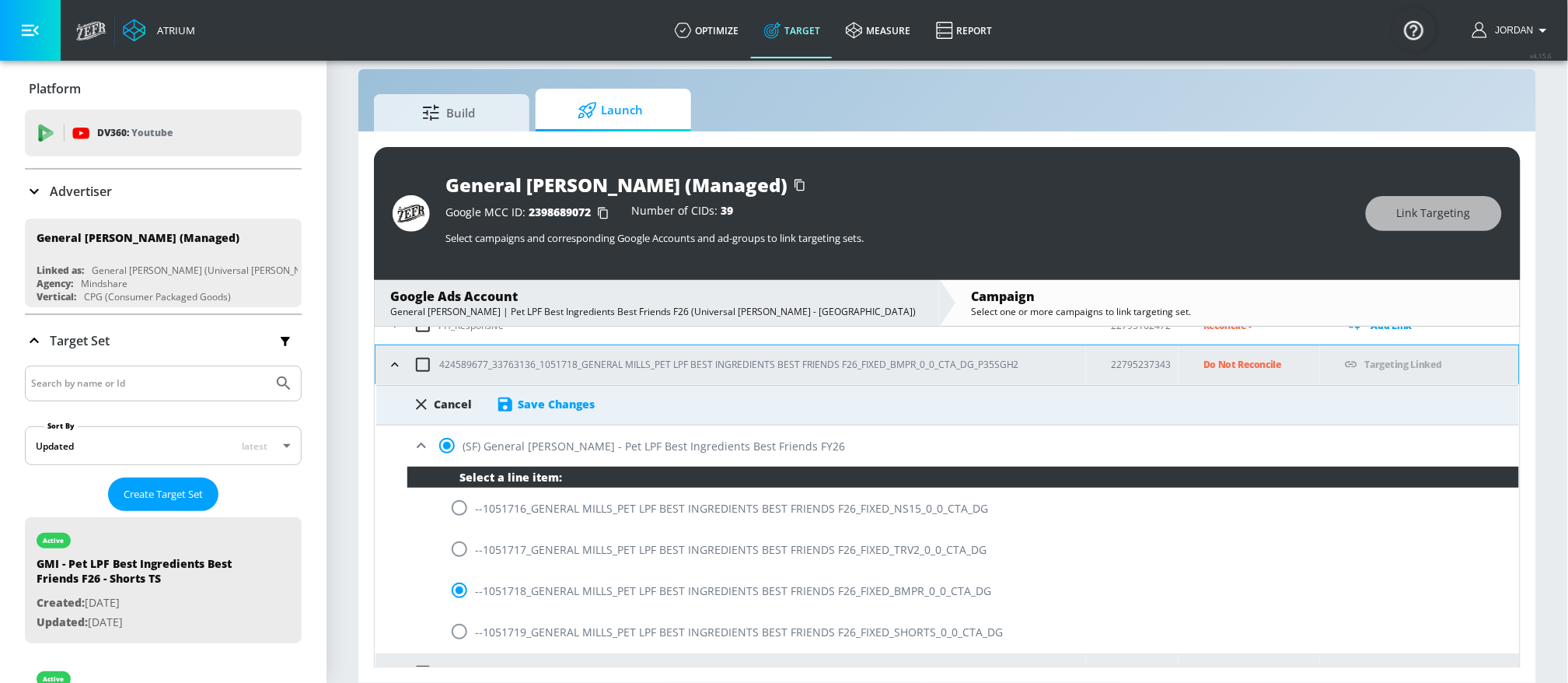 click on "Save Changes" at bounding box center (557, 404) 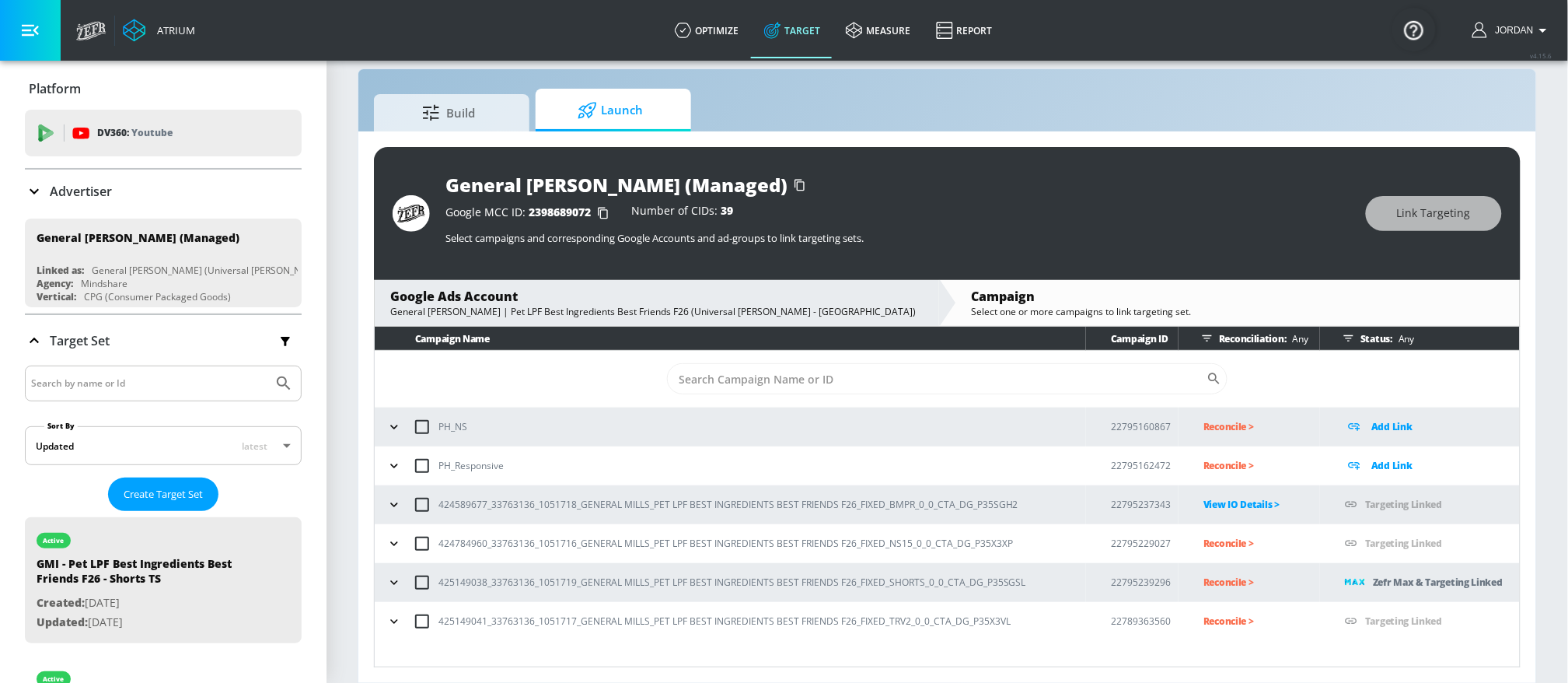scroll, scrollTop: 0, scrollLeft: 0, axis: both 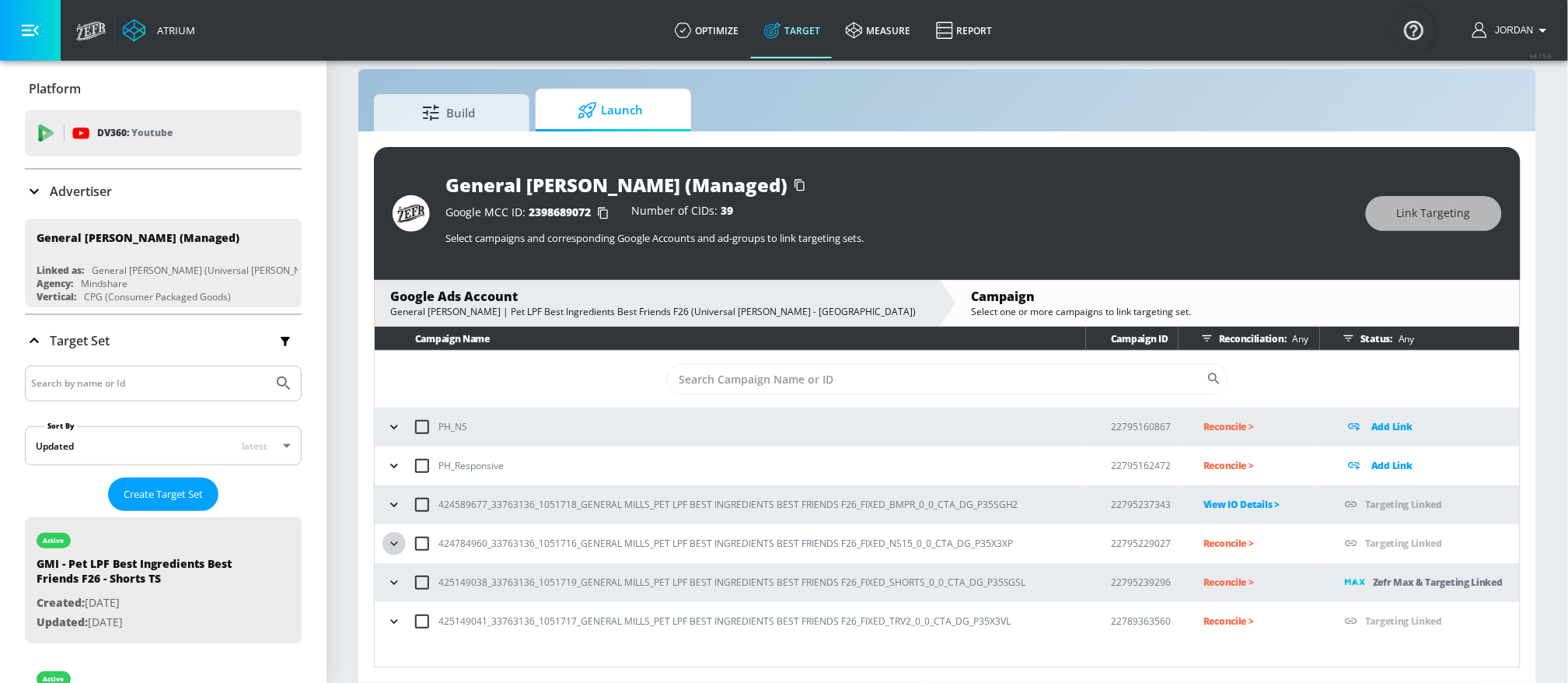 drag, startPoint x: 398, startPoint y: 541, endPoint x: 486, endPoint y: 546, distance: 88.14193 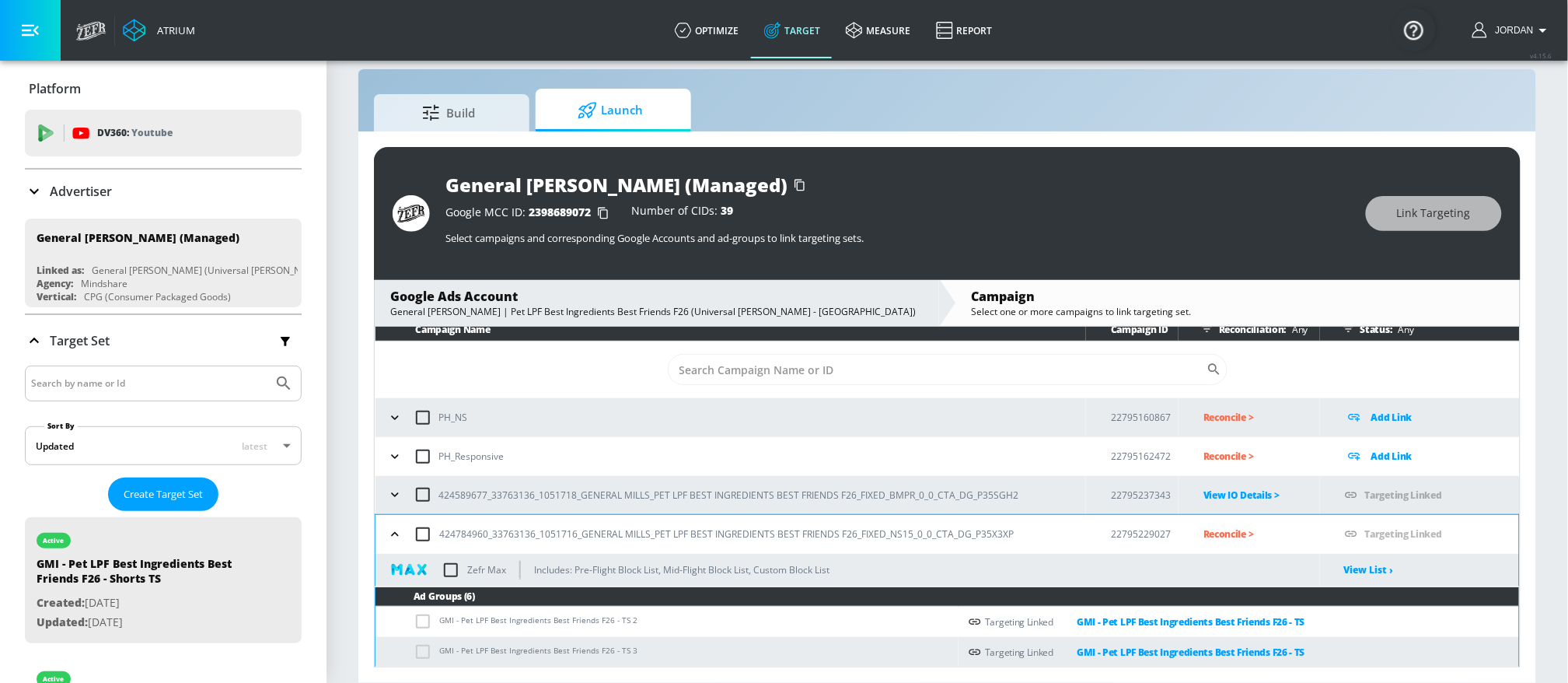 scroll, scrollTop: 22, scrollLeft: 0, axis: vertical 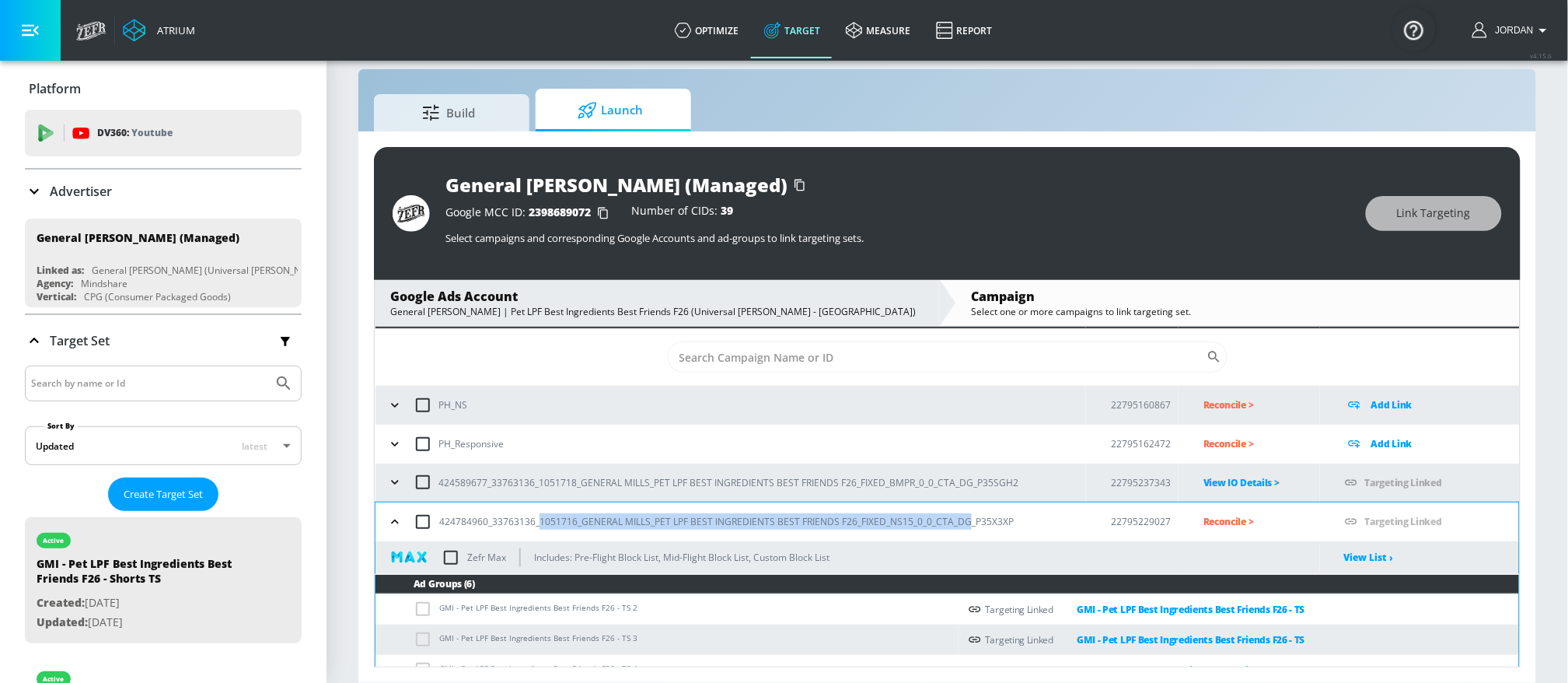 copy on "1051716_GENERAL MILLS_PET LPF BEST INGREDIENTS BEST FRIENDS F26_FIXED_NS15_0_0_CTA_DG" 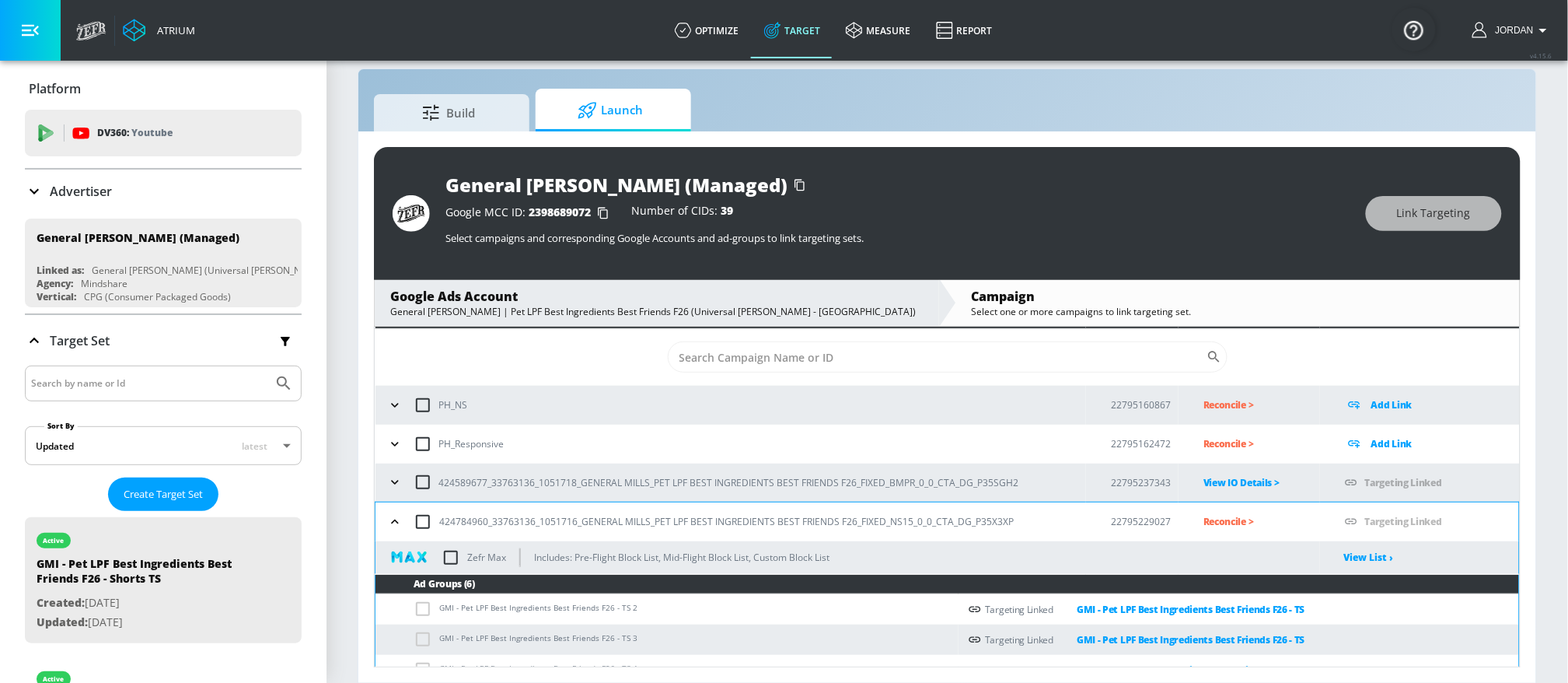 click on "Reconcile >" at bounding box center (1262, 521) 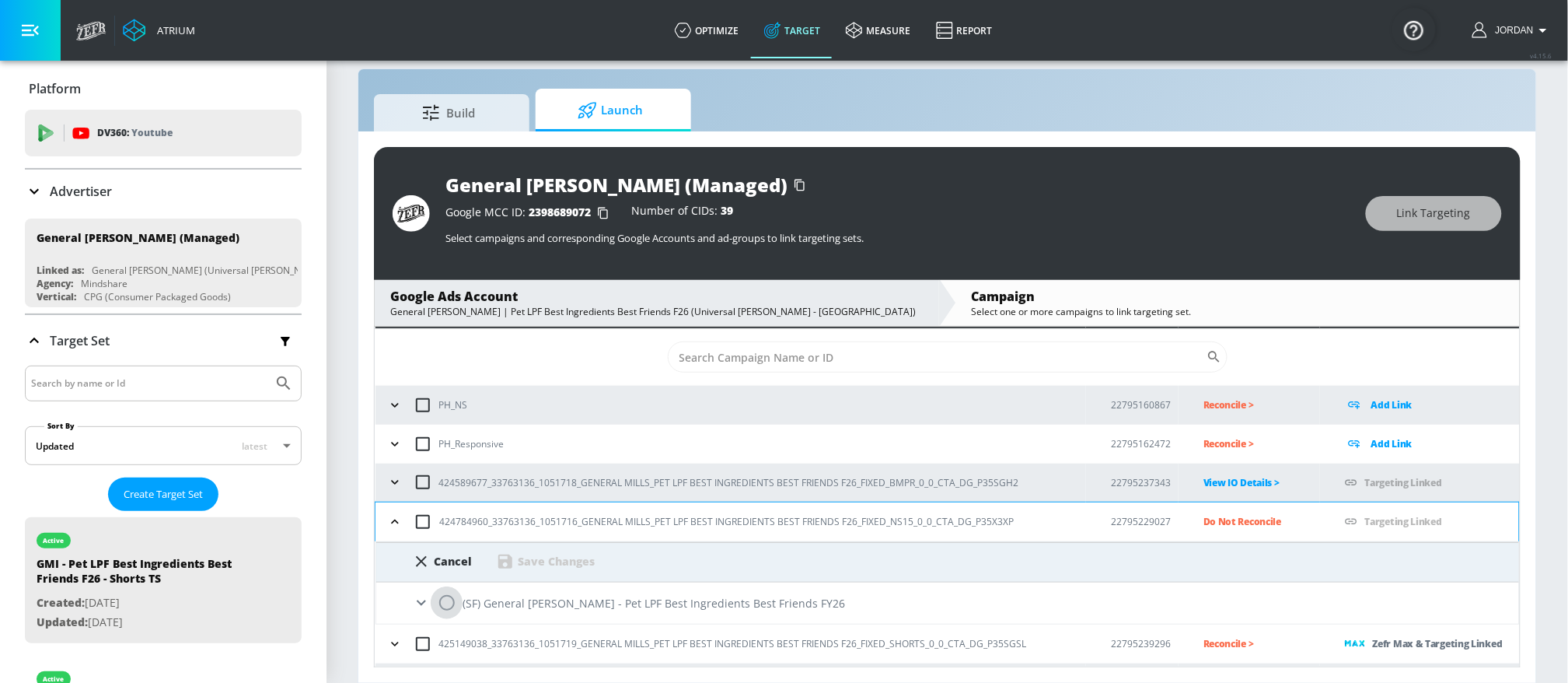 click at bounding box center [447, 603] 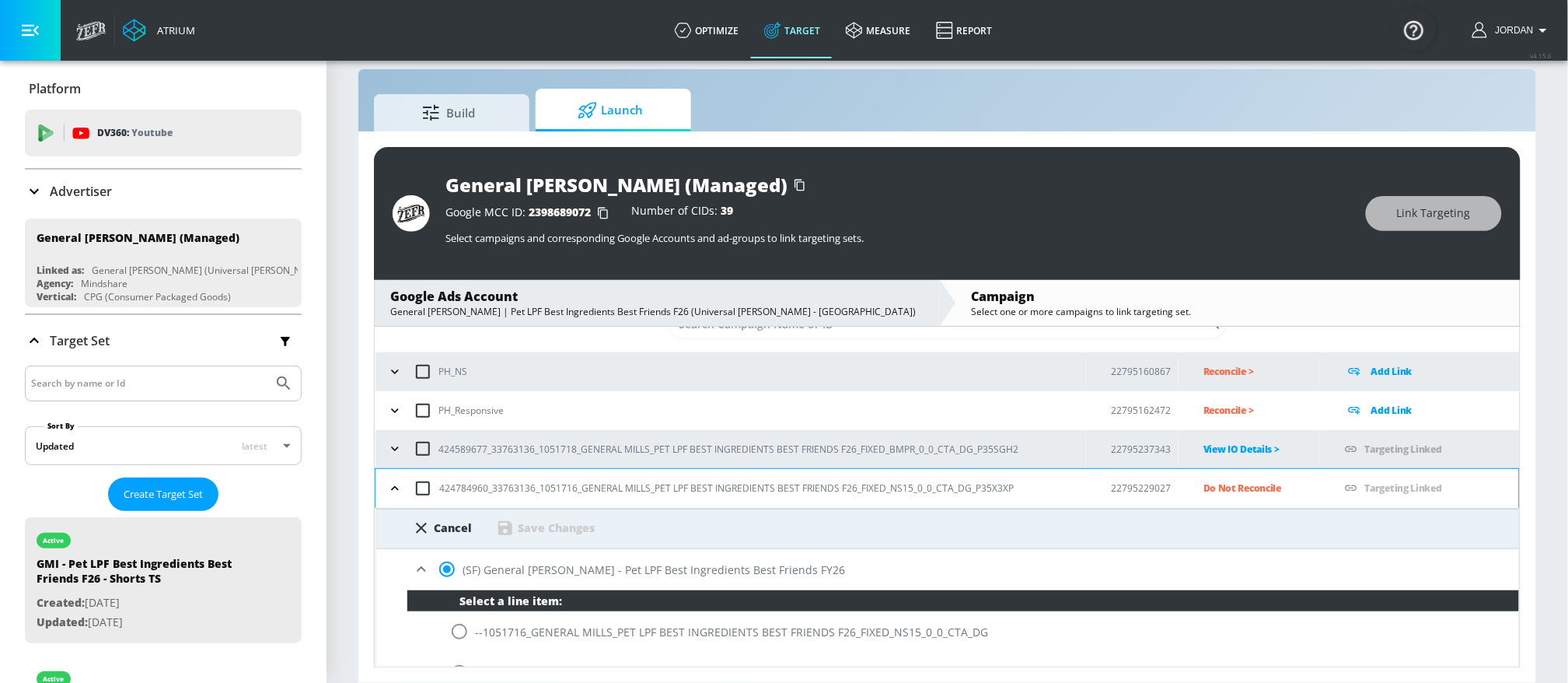 scroll, scrollTop: 145, scrollLeft: 0, axis: vertical 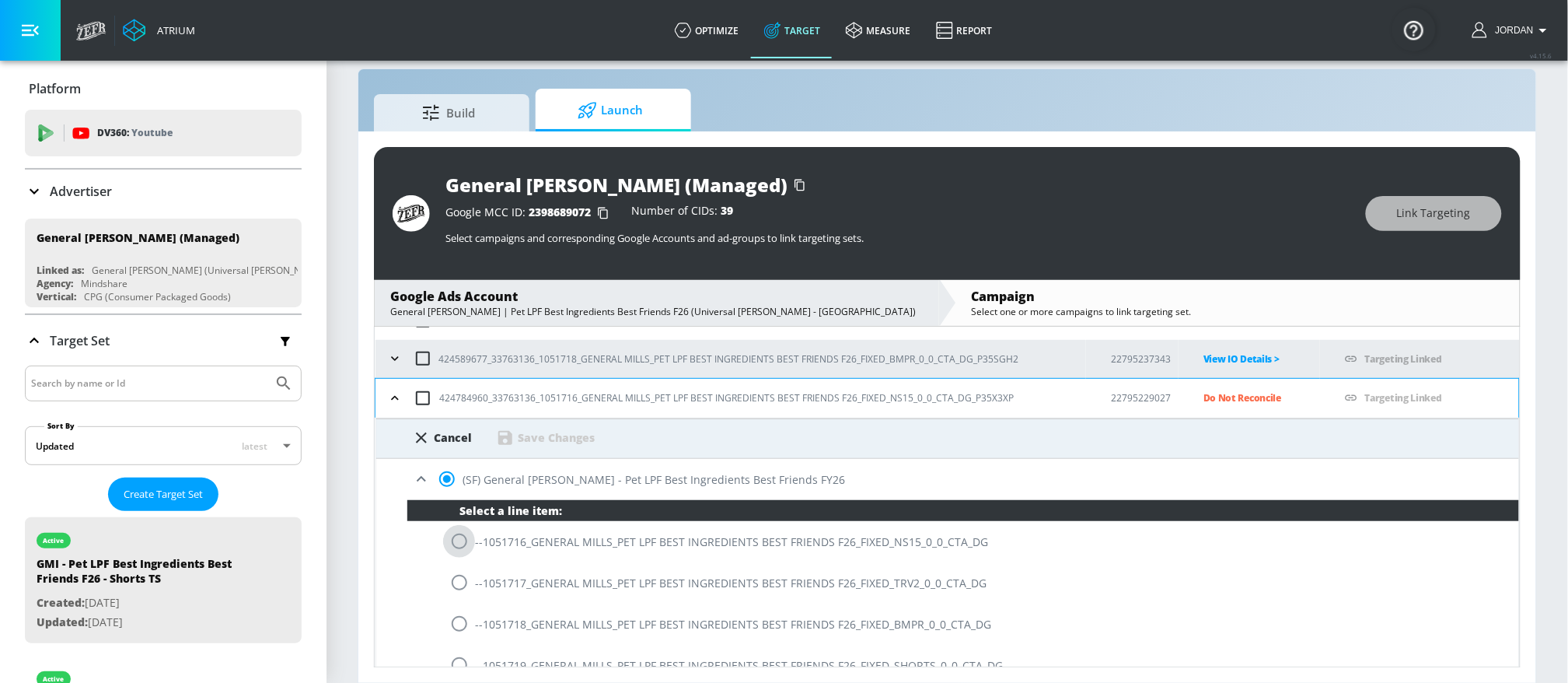 click at bounding box center [459, 541] 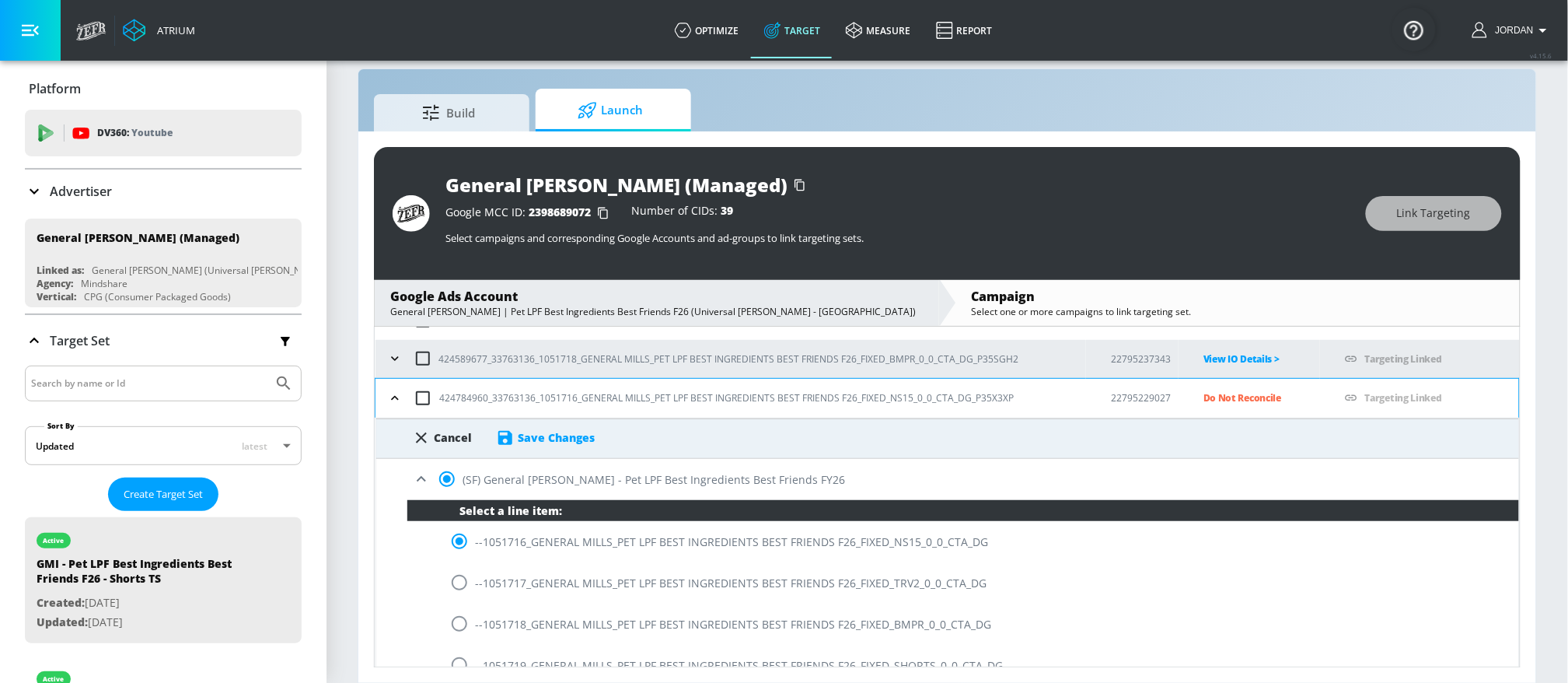 click on "Save Changes" at bounding box center [557, 437] 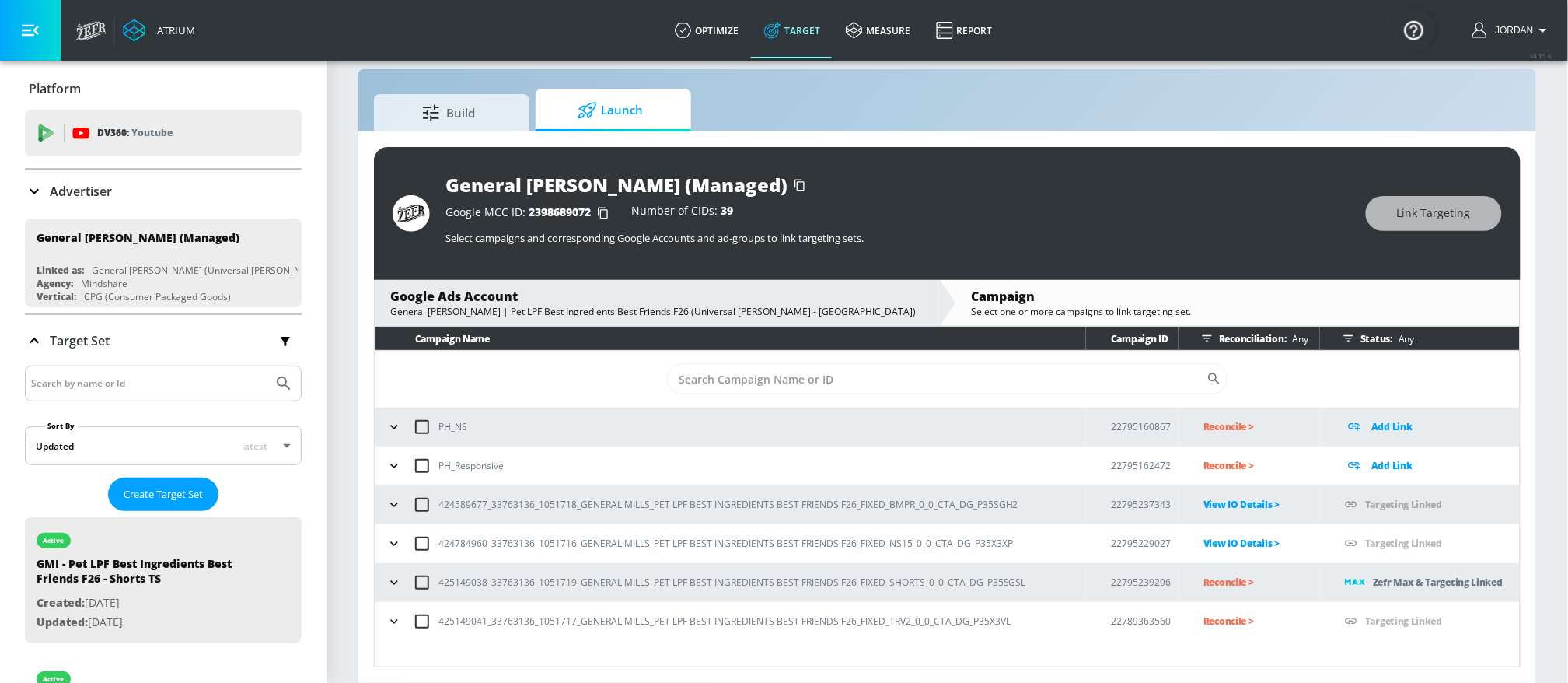 scroll, scrollTop: 0, scrollLeft: 0, axis: both 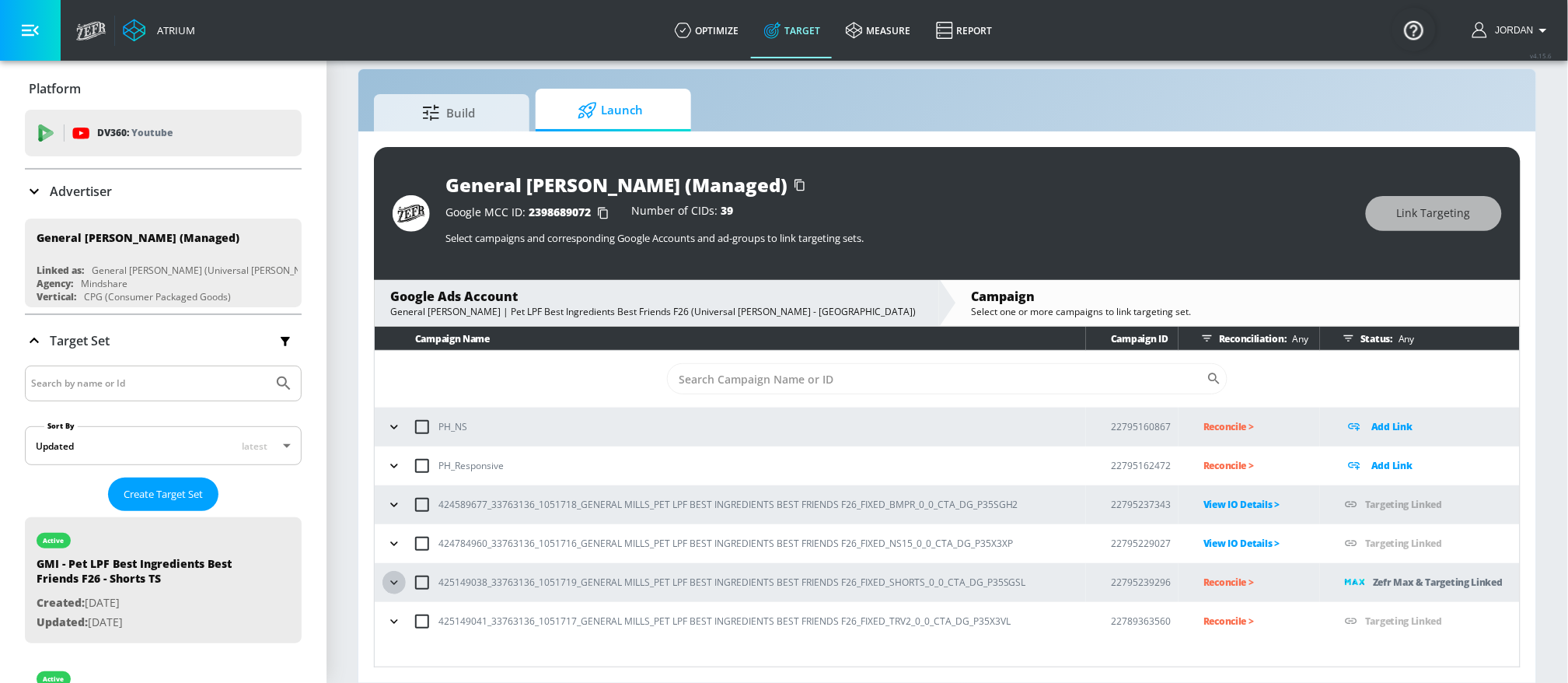 click 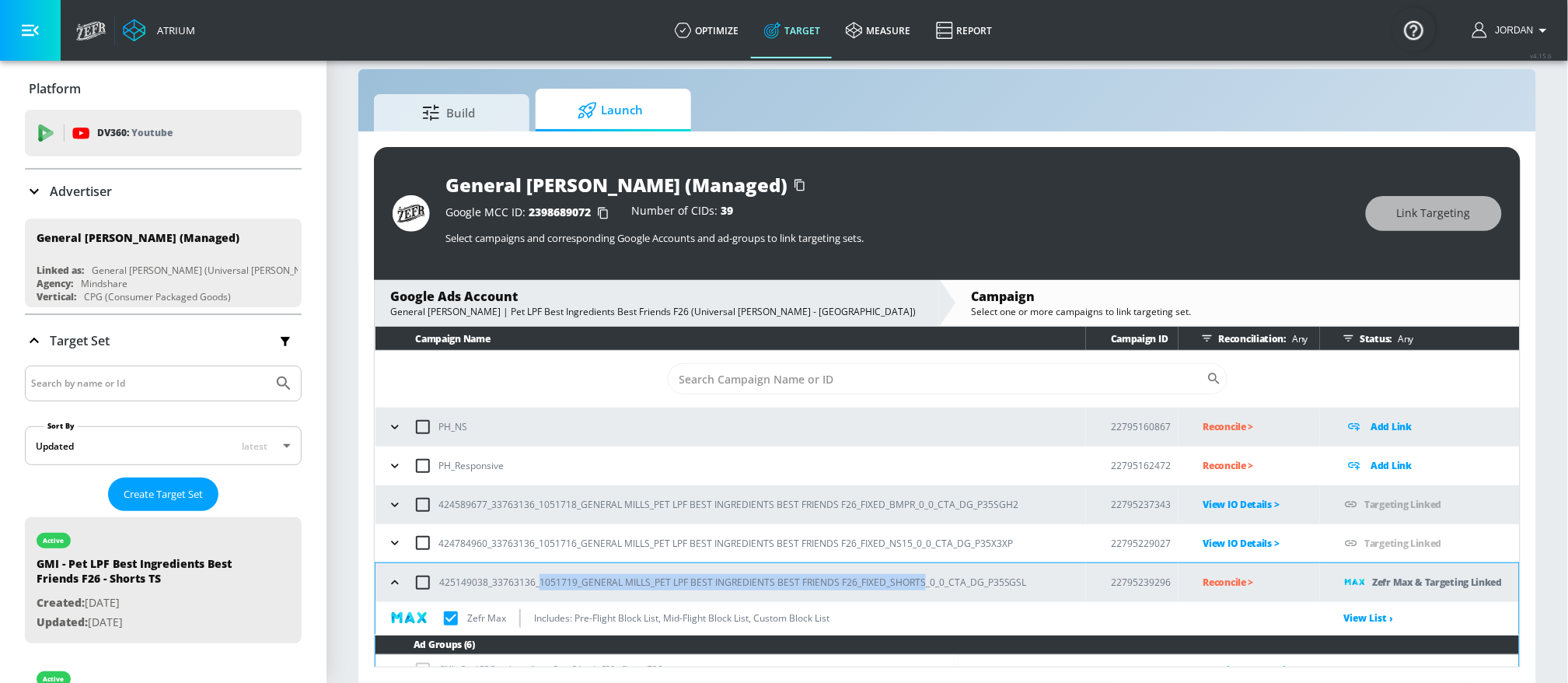 copy on "1051719_GENERAL MILLS_PET LPF BEST INGREDIENTS BEST FRIENDS F26_FIXED_SHORTS" 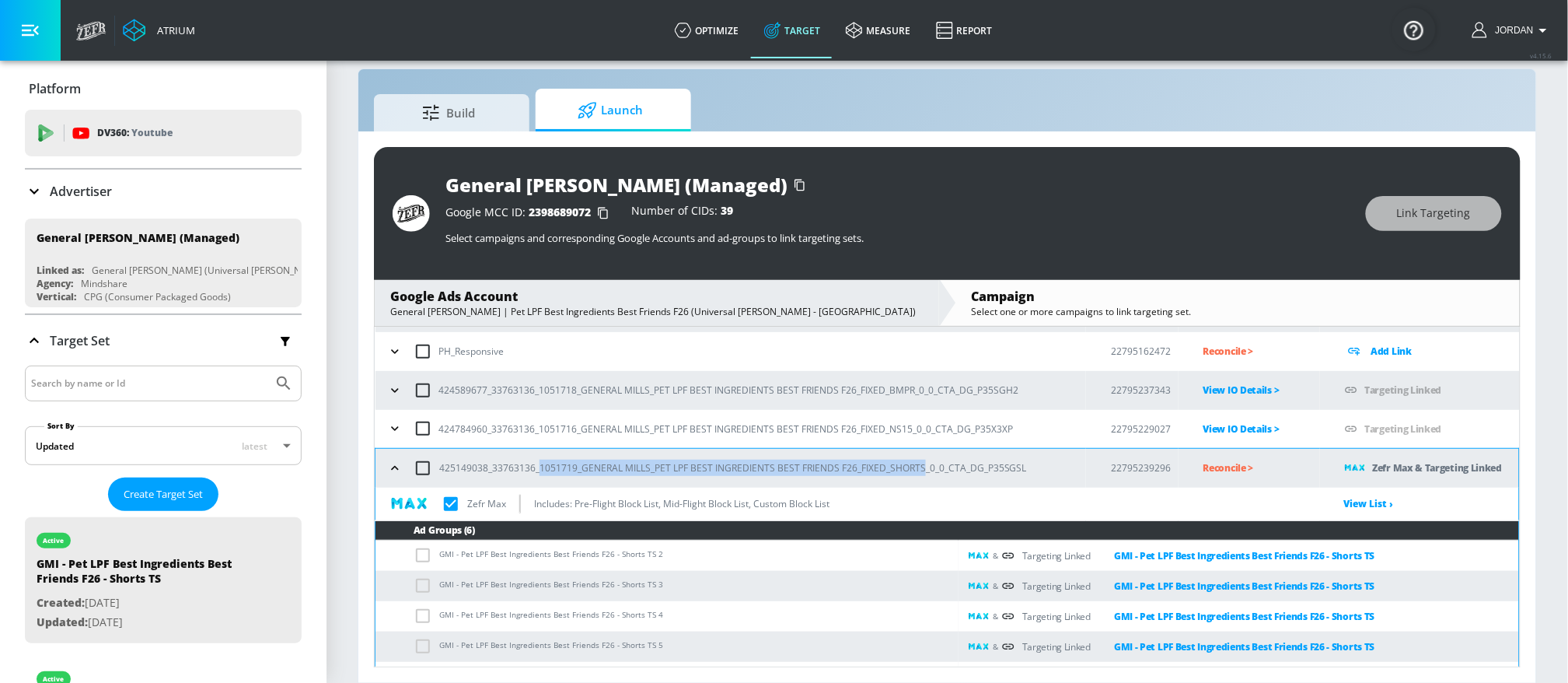 scroll, scrollTop: 117, scrollLeft: 0, axis: vertical 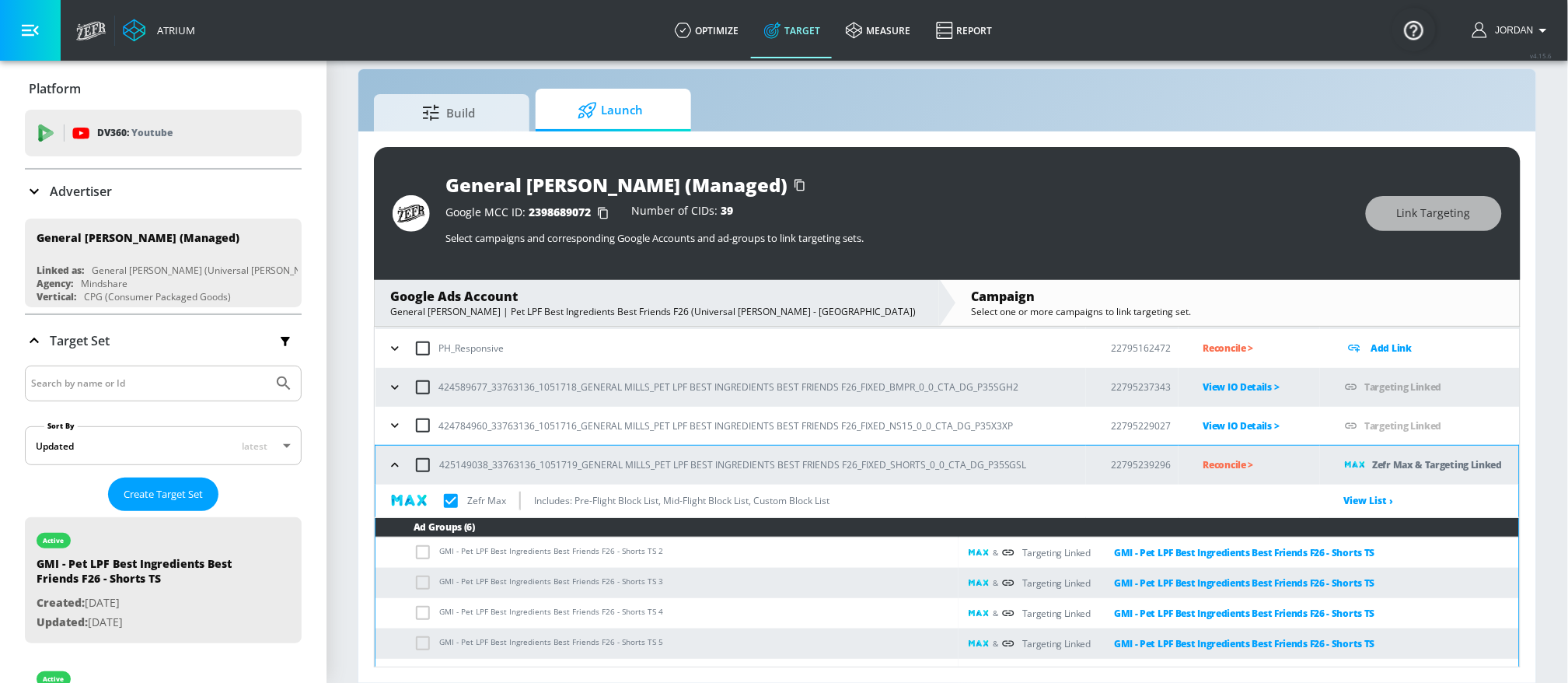 click on "Reconcile >" at bounding box center [1262, 464] 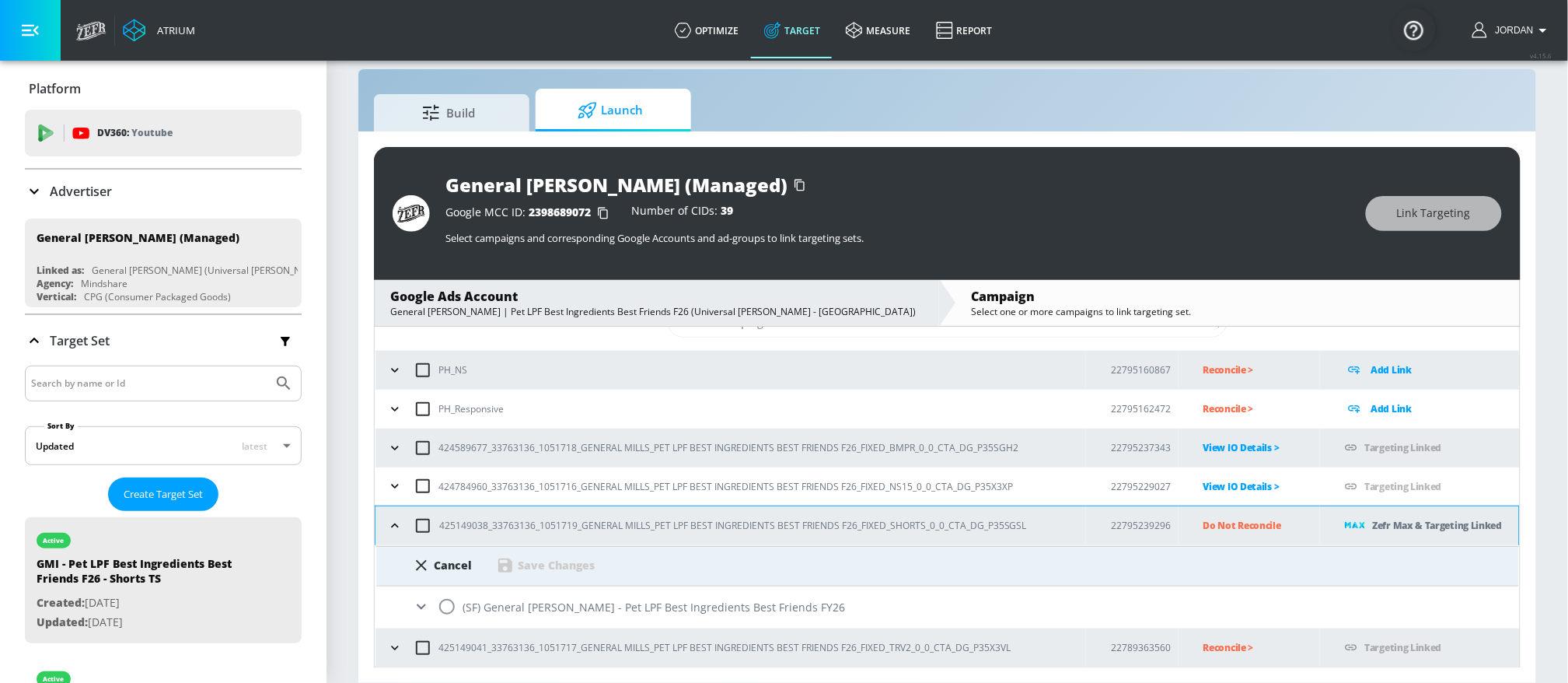 click at bounding box center (447, 607) 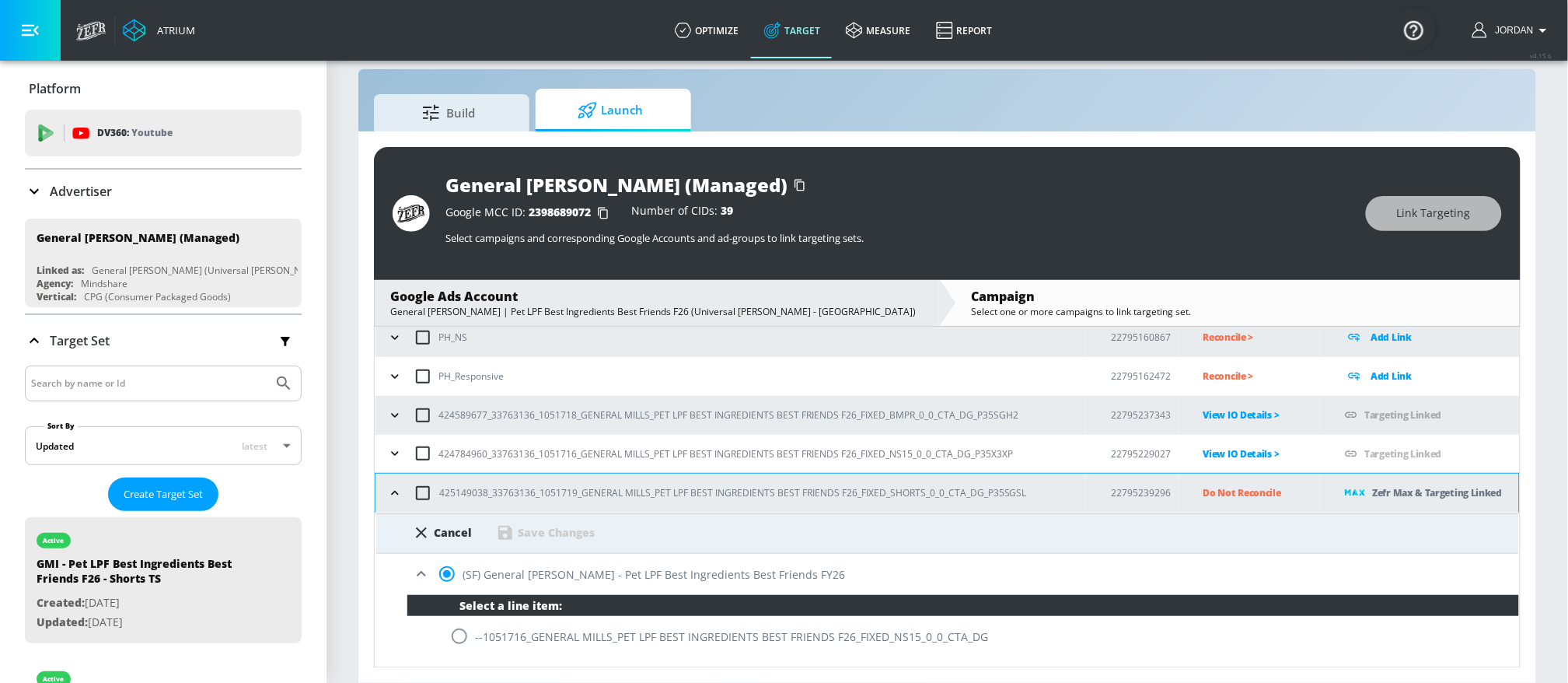 scroll, scrollTop: 243, scrollLeft: 0, axis: vertical 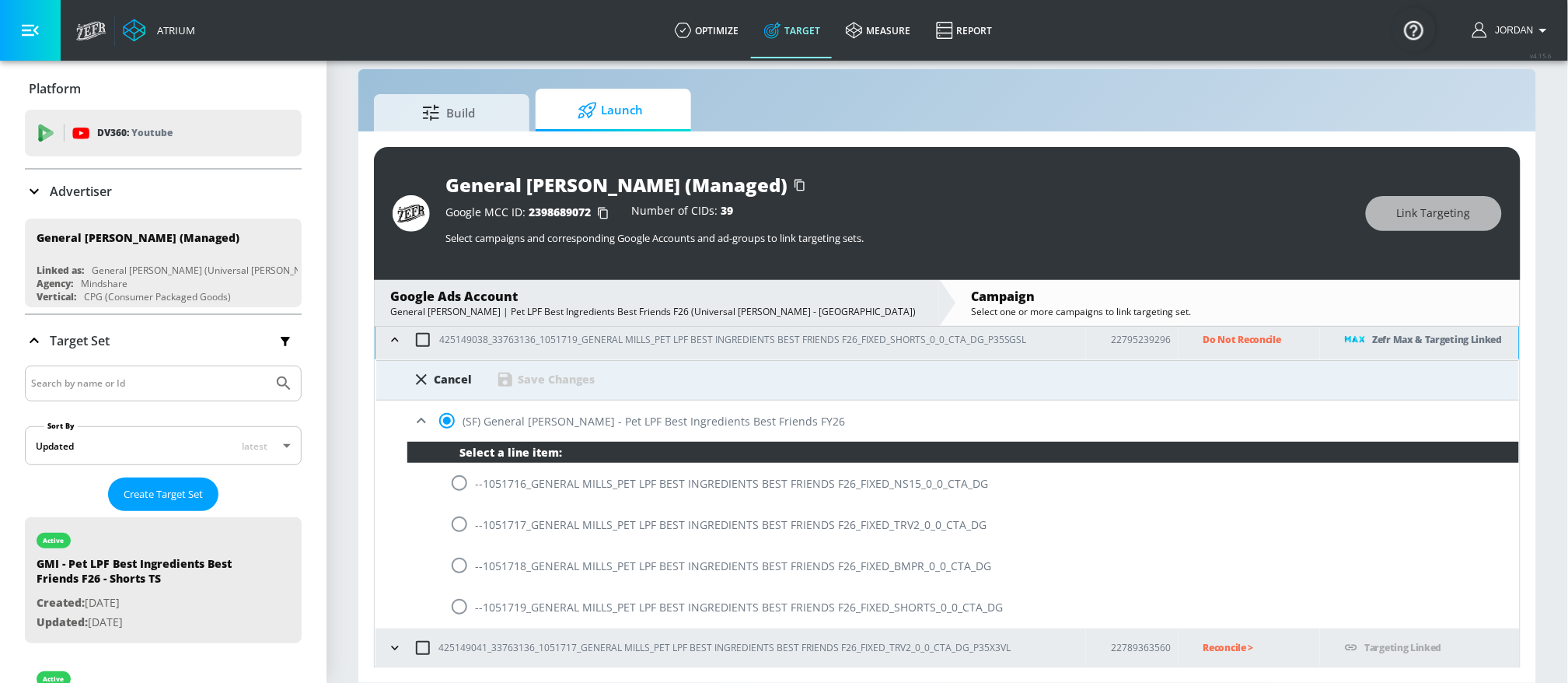 click at bounding box center [459, 607] 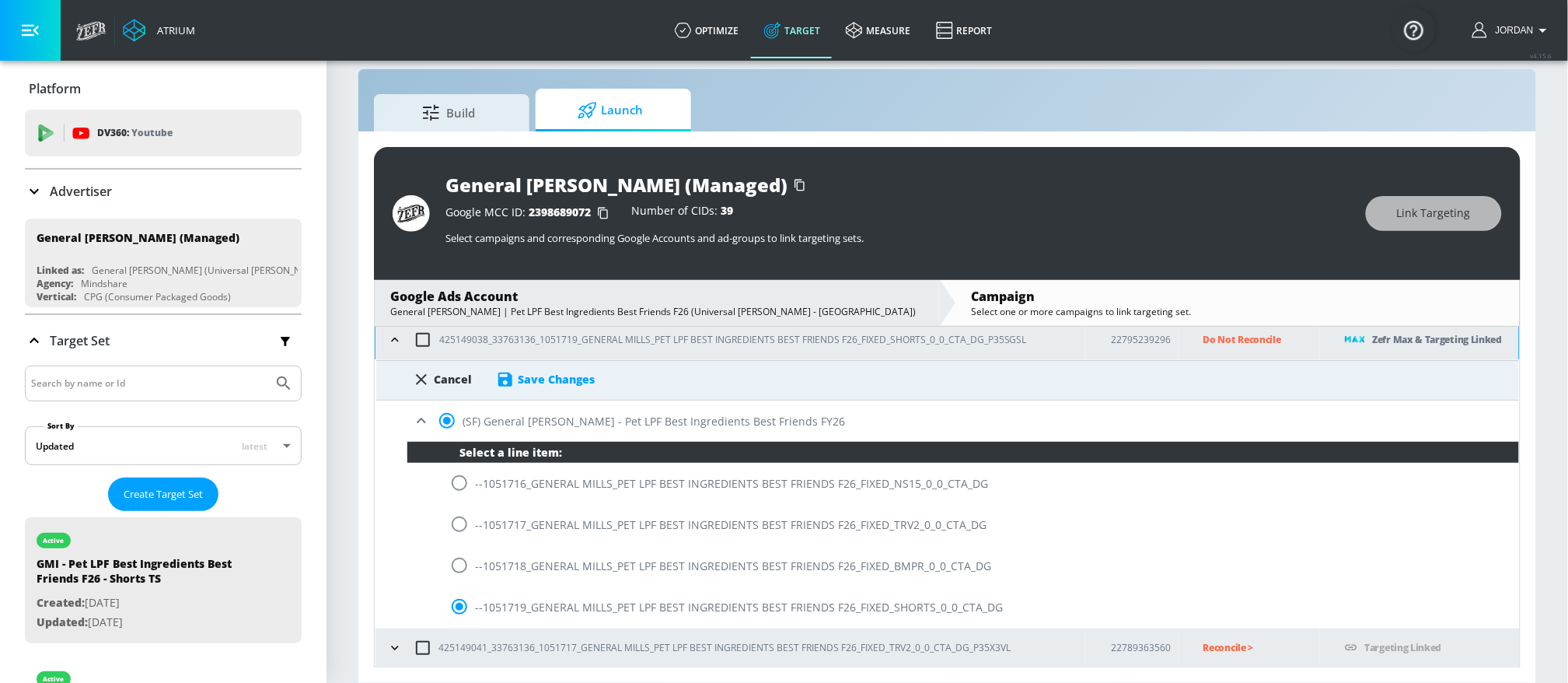 click on "Save Changes" at bounding box center (557, 379) 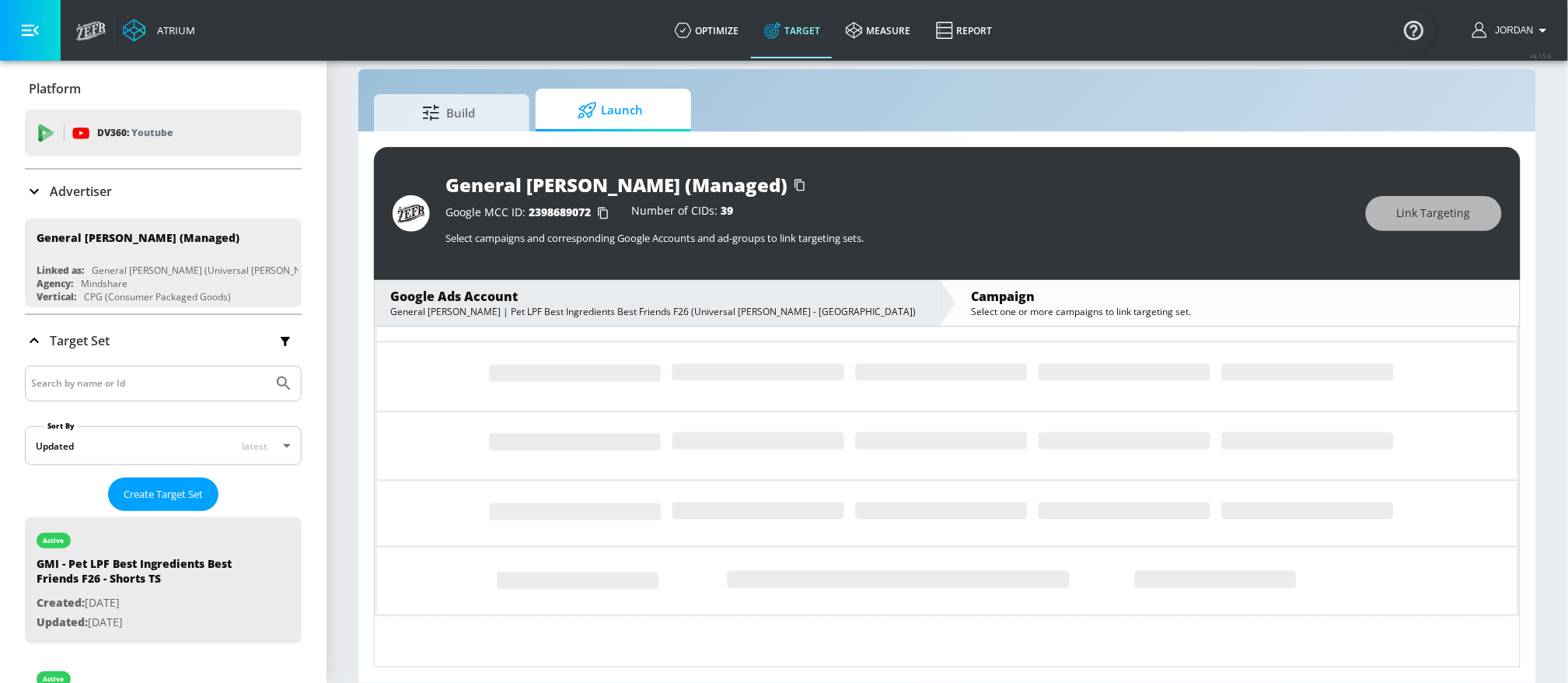 scroll, scrollTop: 0, scrollLeft: 0, axis: both 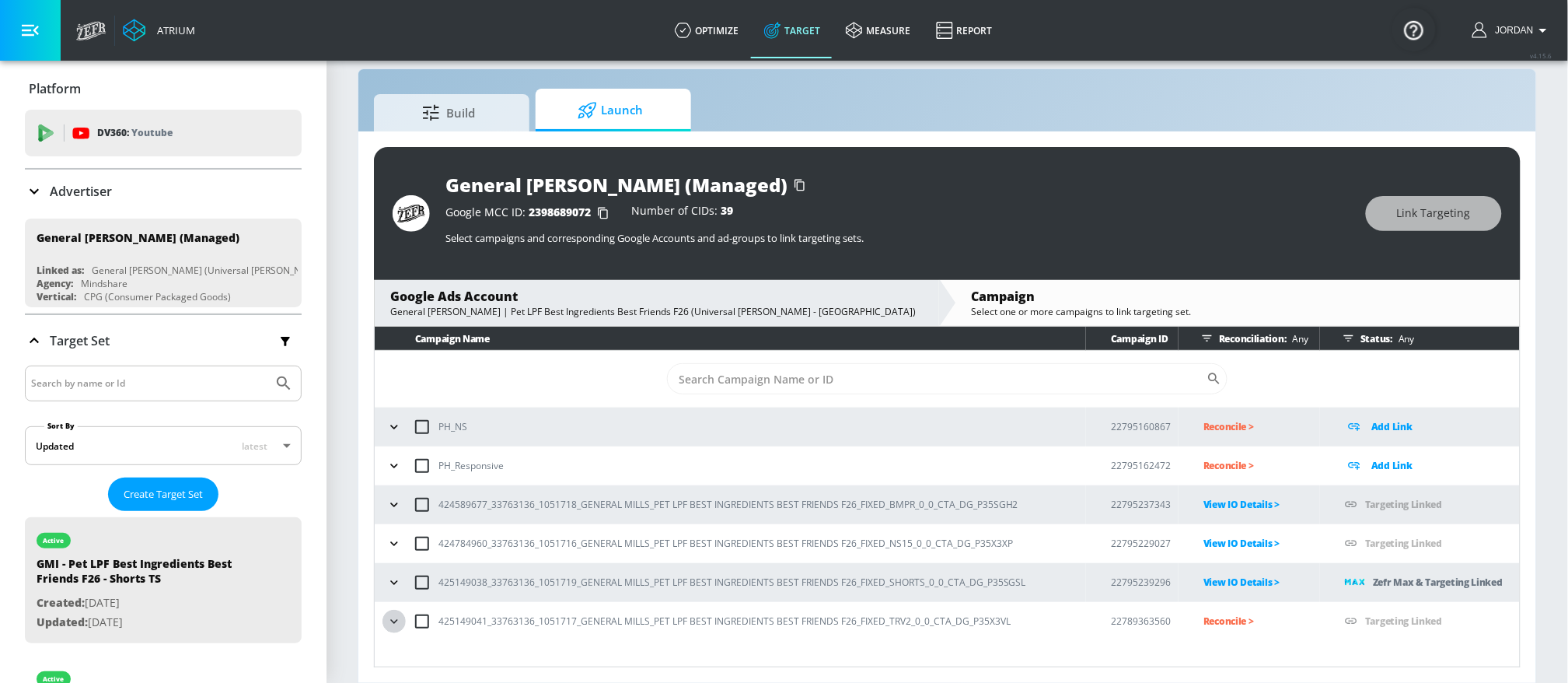 click 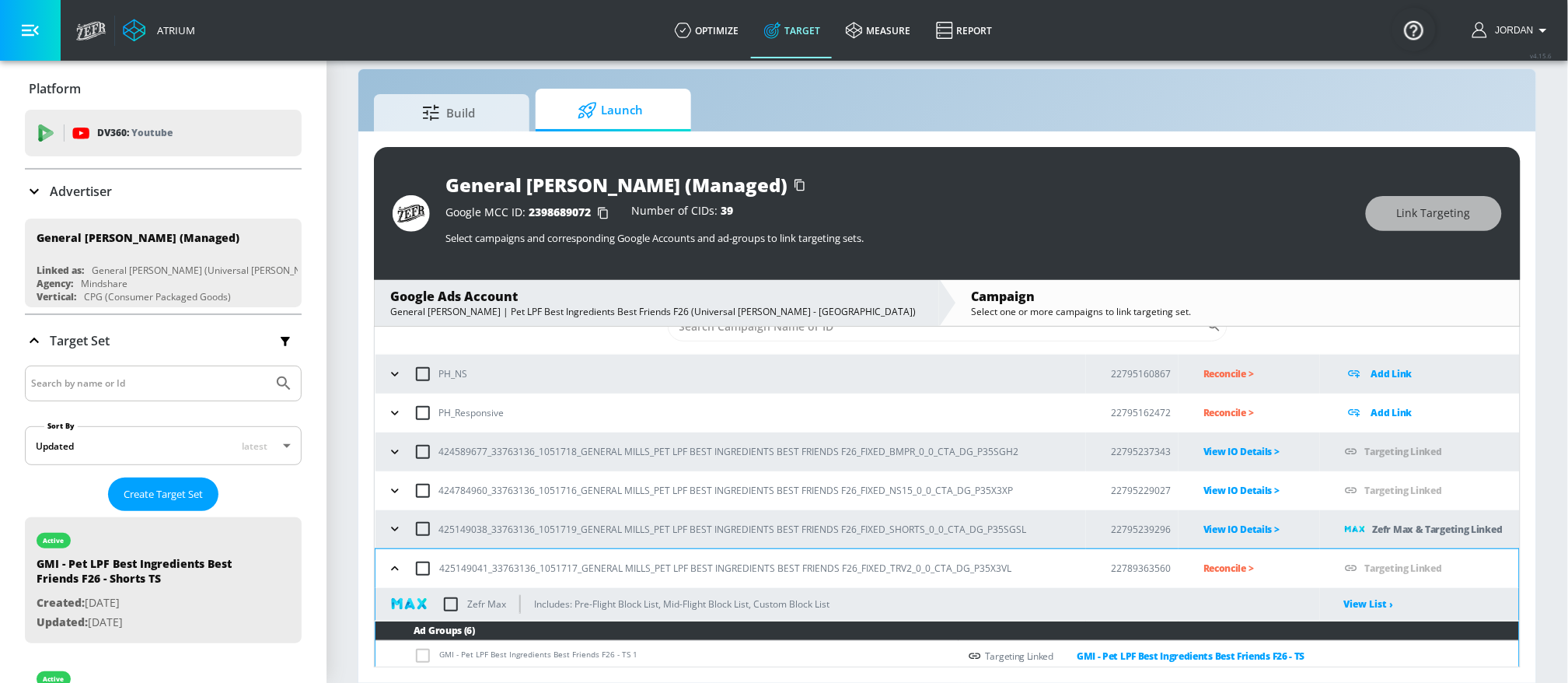 scroll, scrollTop: 135, scrollLeft: 0, axis: vertical 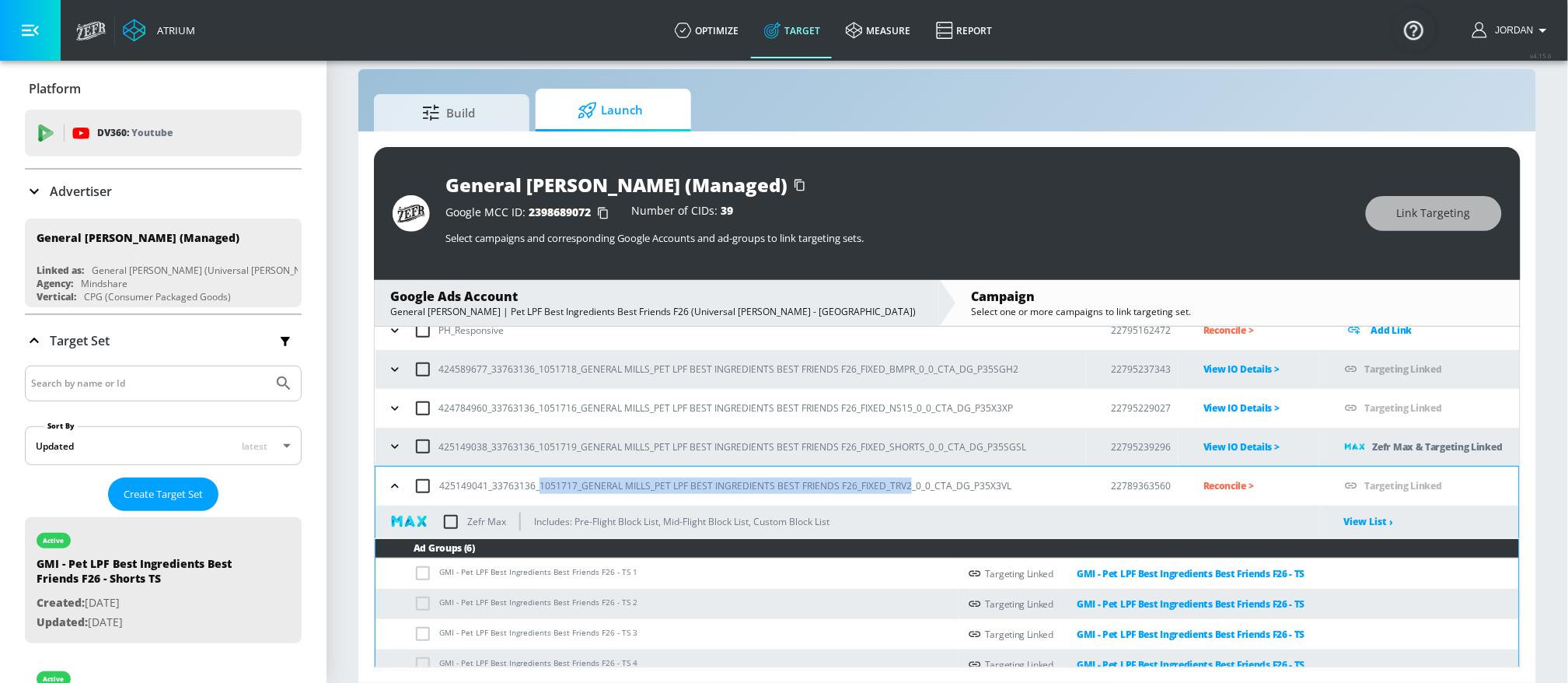 copy on "1051717_GENERAL MILLS_PET LPF BEST INGREDIENTS BEST FRIENDS F26_FIXED_TRV2" 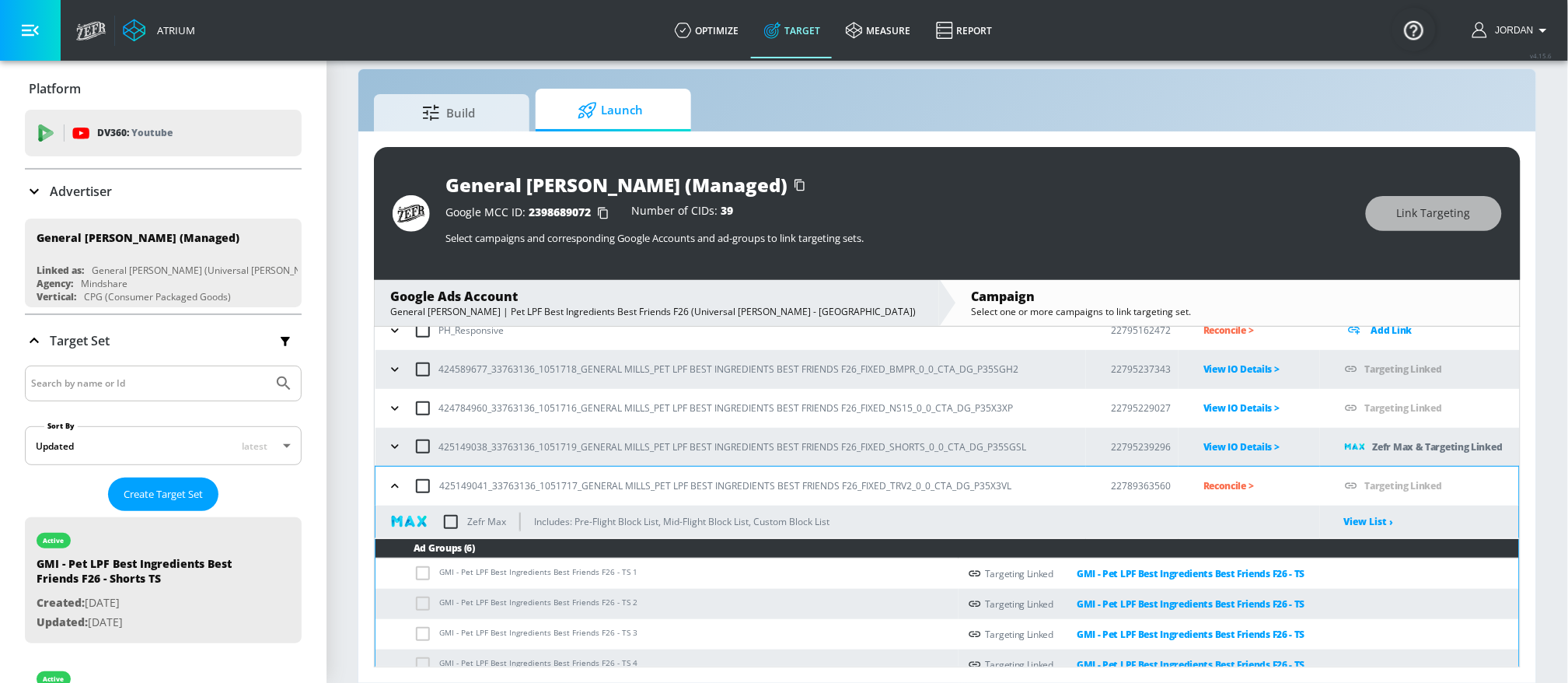 click on "Reconcile >" at bounding box center [1262, 485] 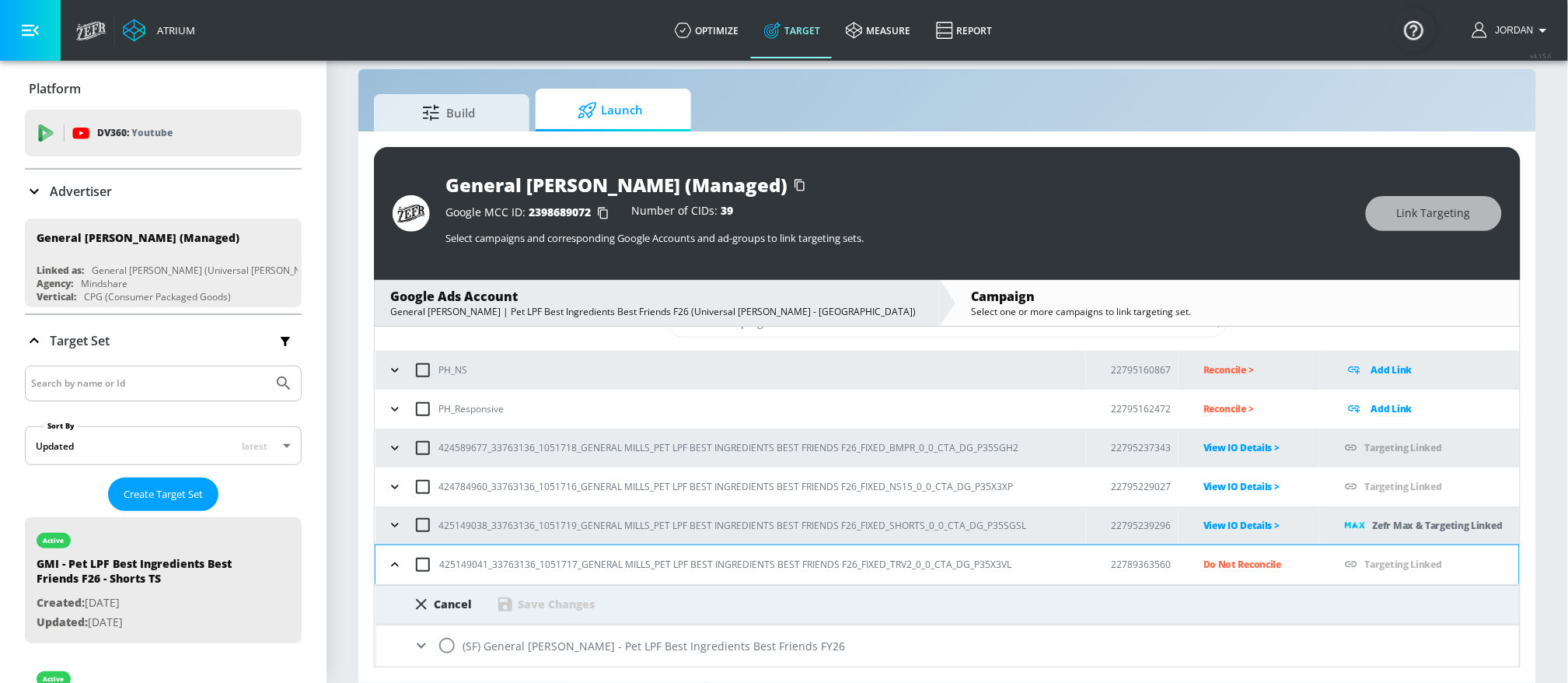 drag, startPoint x: 445, startPoint y: 643, endPoint x: 528, endPoint y: 601, distance: 93.0215 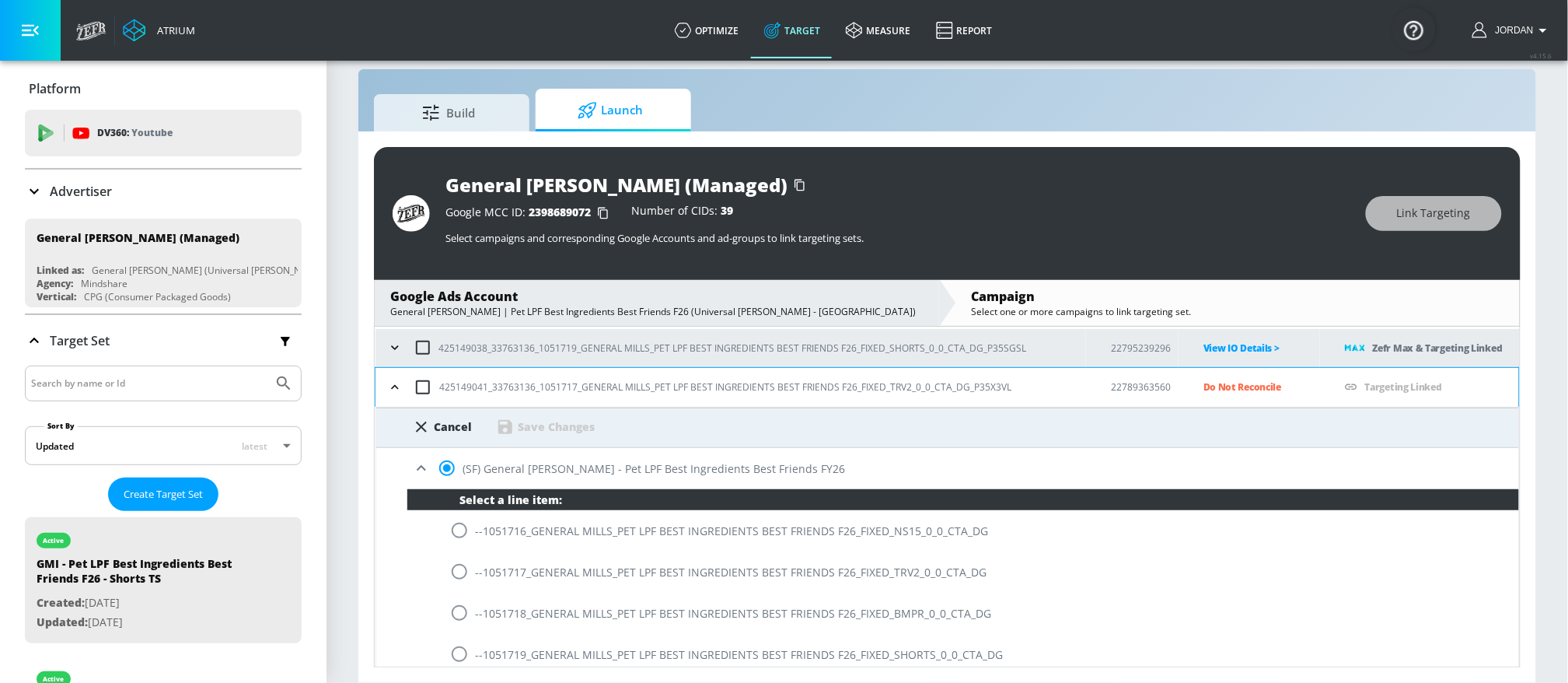 scroll, scrollTop: 243, scrollLeft: 0, axis: vertical 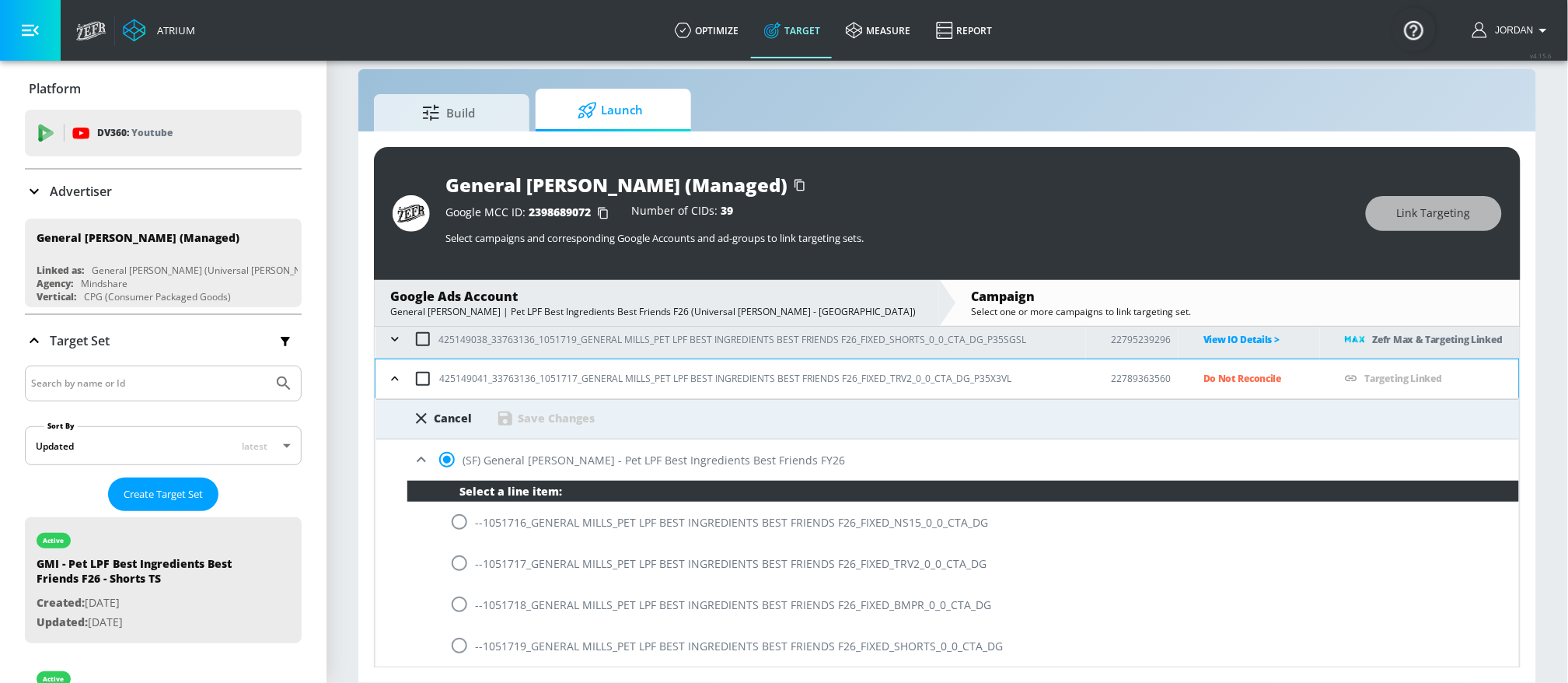 click at bounding box center (459, 563) 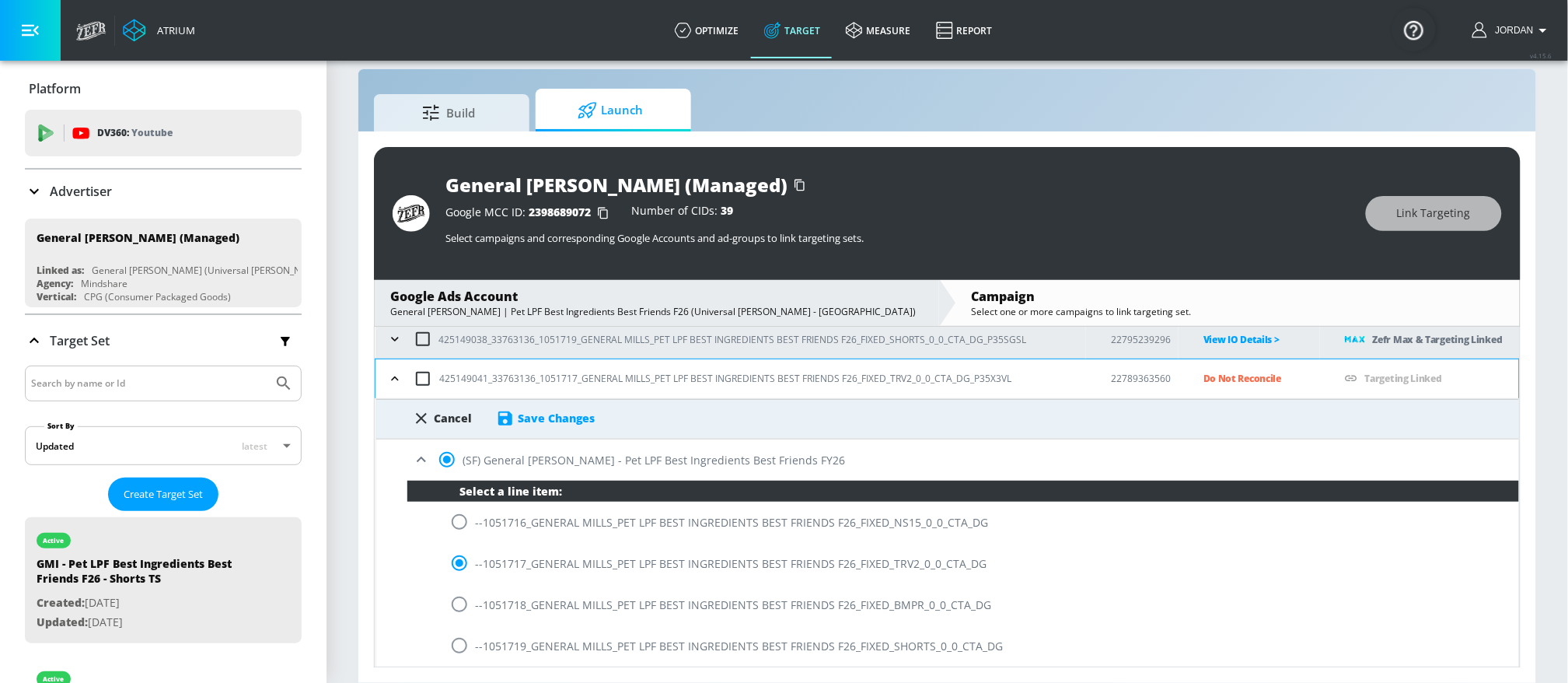 click on "Save Changes" at bounding box center (557, 418) 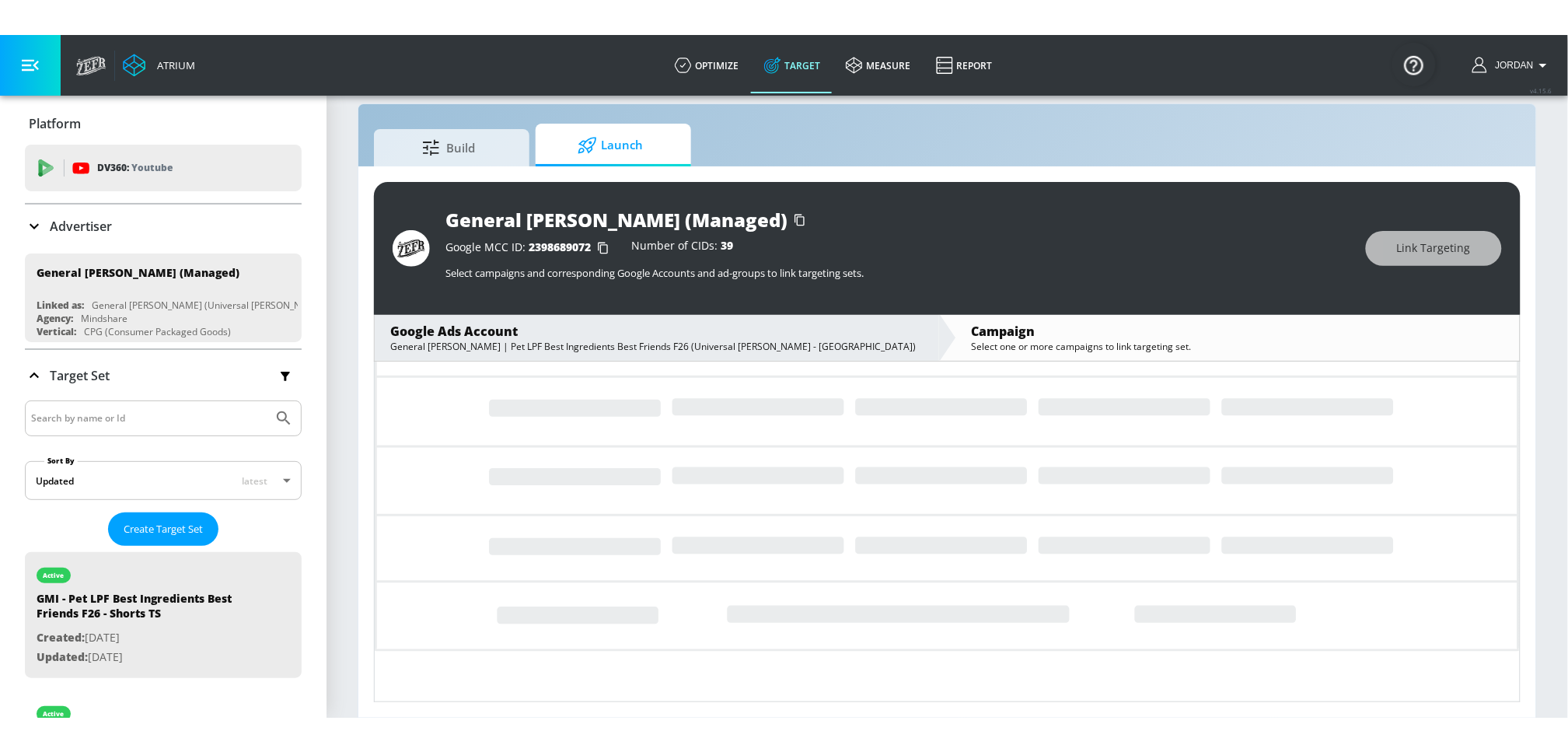 scroll, scrollTop: 0, scrollLeft: 0, axis: both 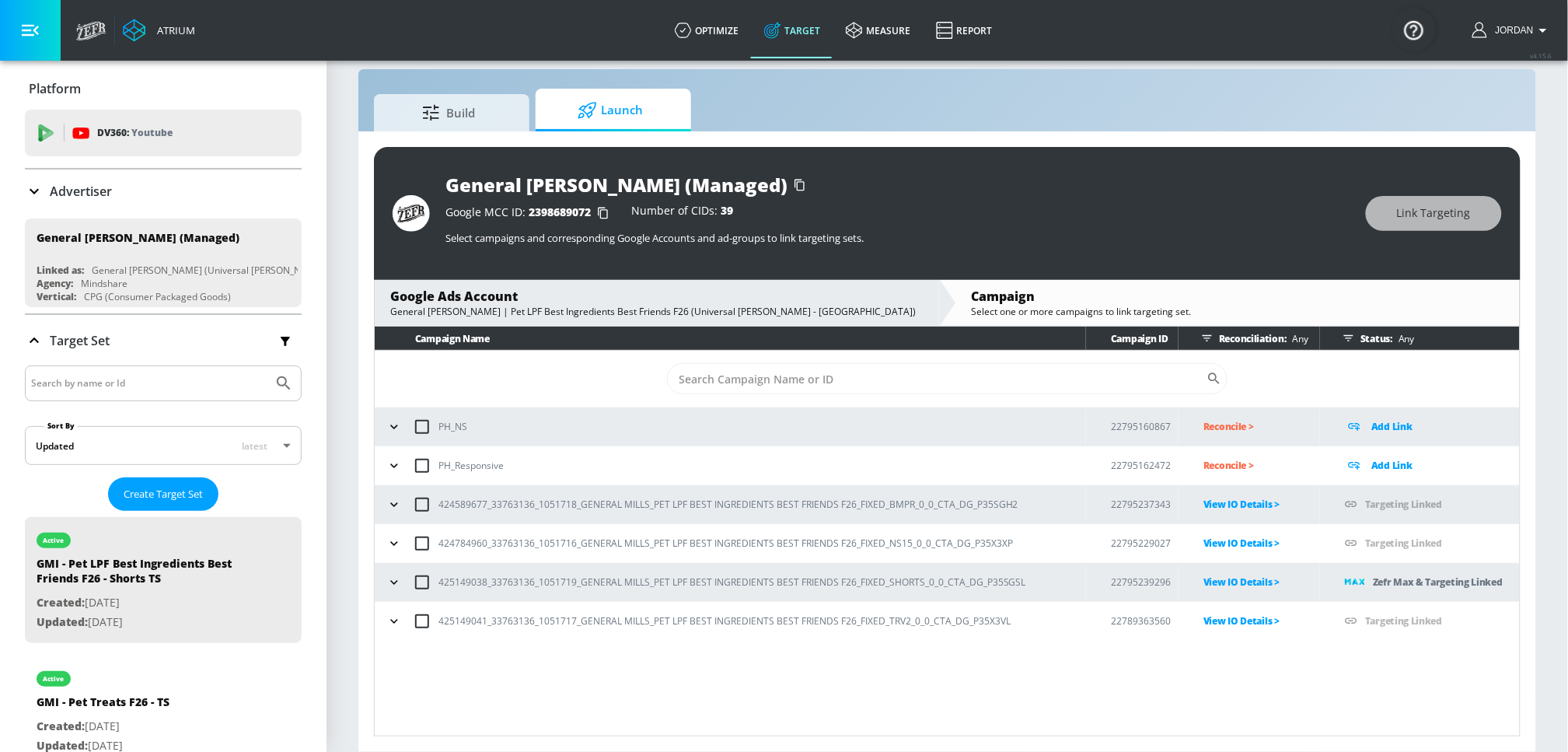 drag, startPoint x: 395, startPoint y: 506, endPoint x: 435, endPoint y: 509, distance: 40.112342 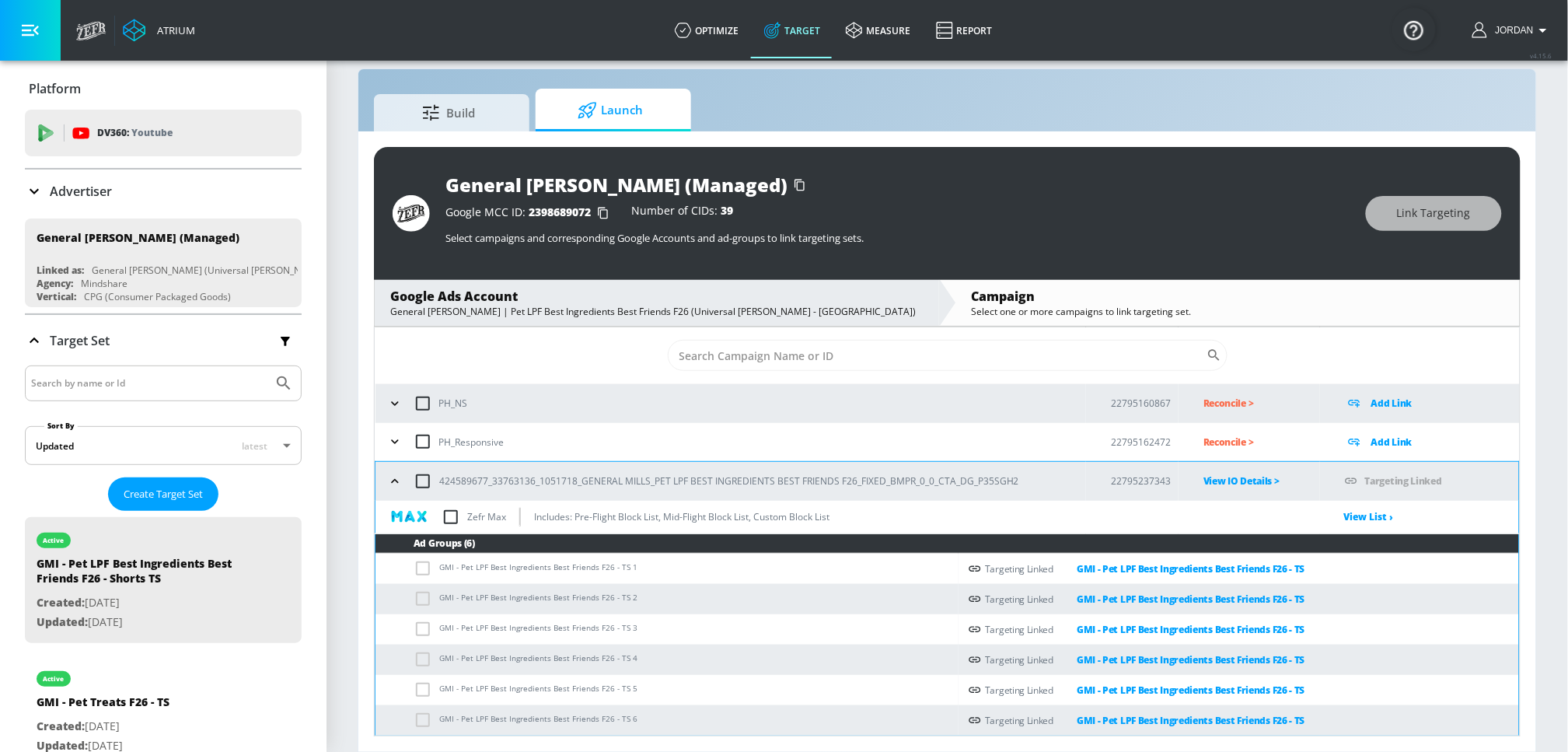 scroll, scrollTop: 35, scrollLeft: 0, axis: vertical 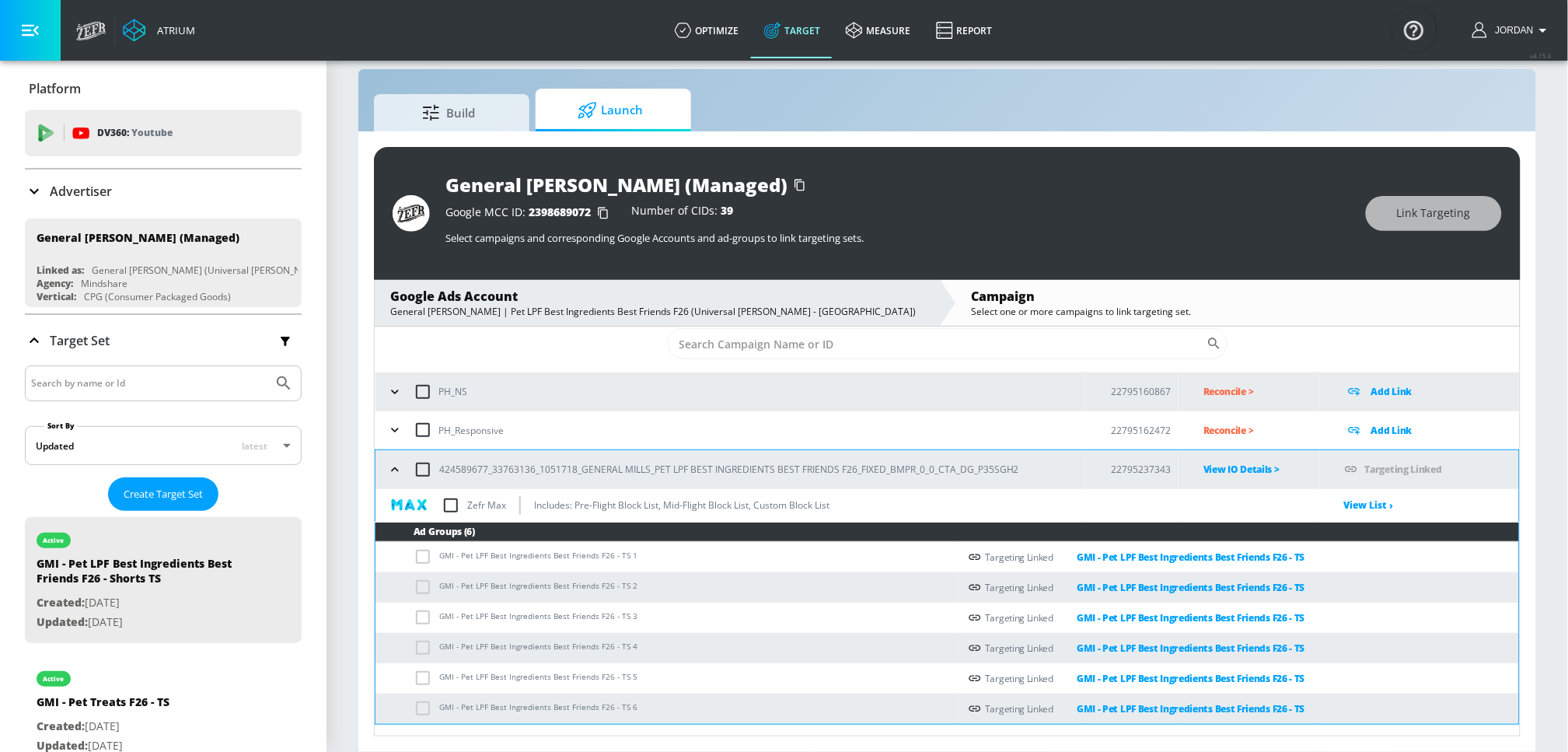 click on "View IO Details >" at bounding box center (1262, 469) 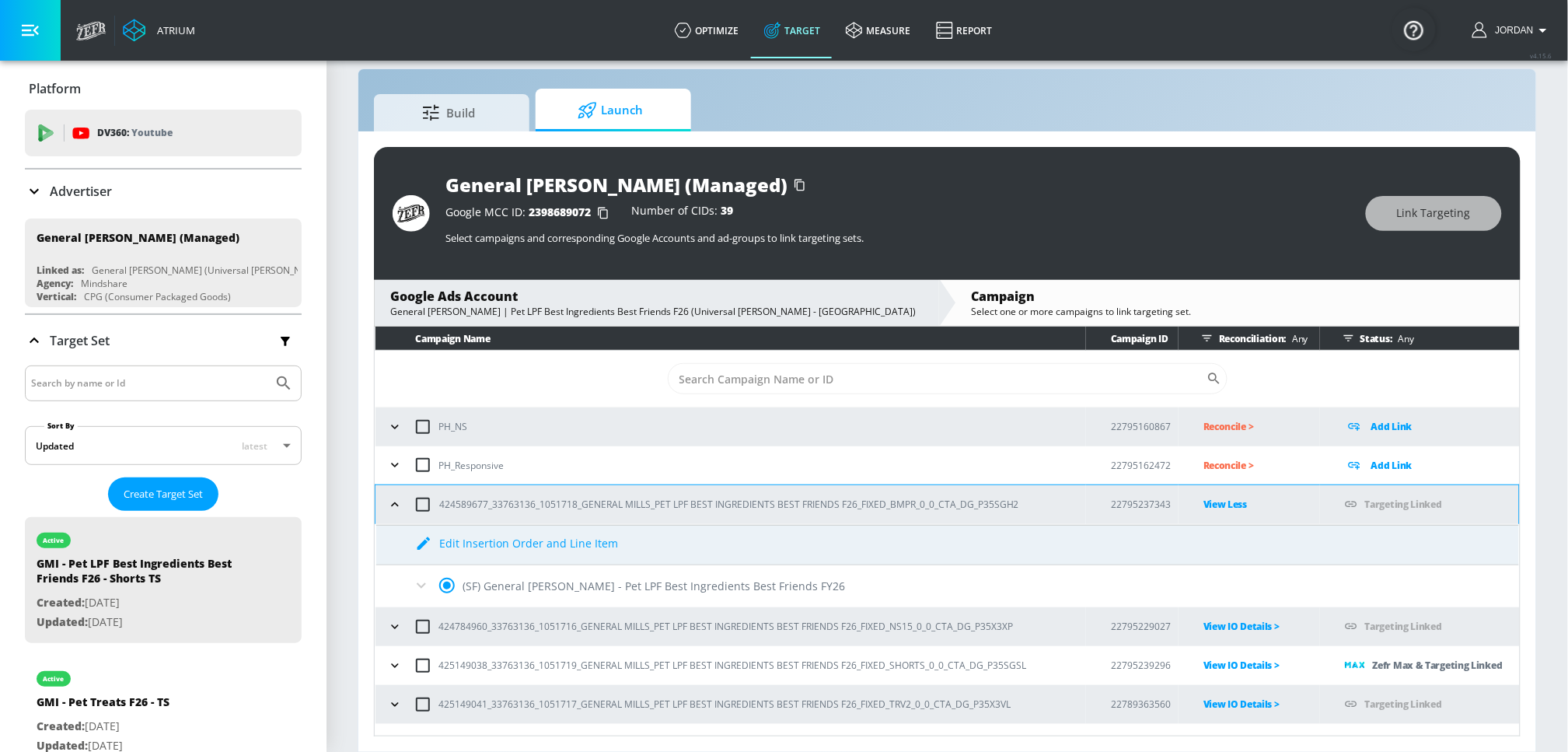 scroll, scrollTop: 0, scrollLeft: 0, axis: both 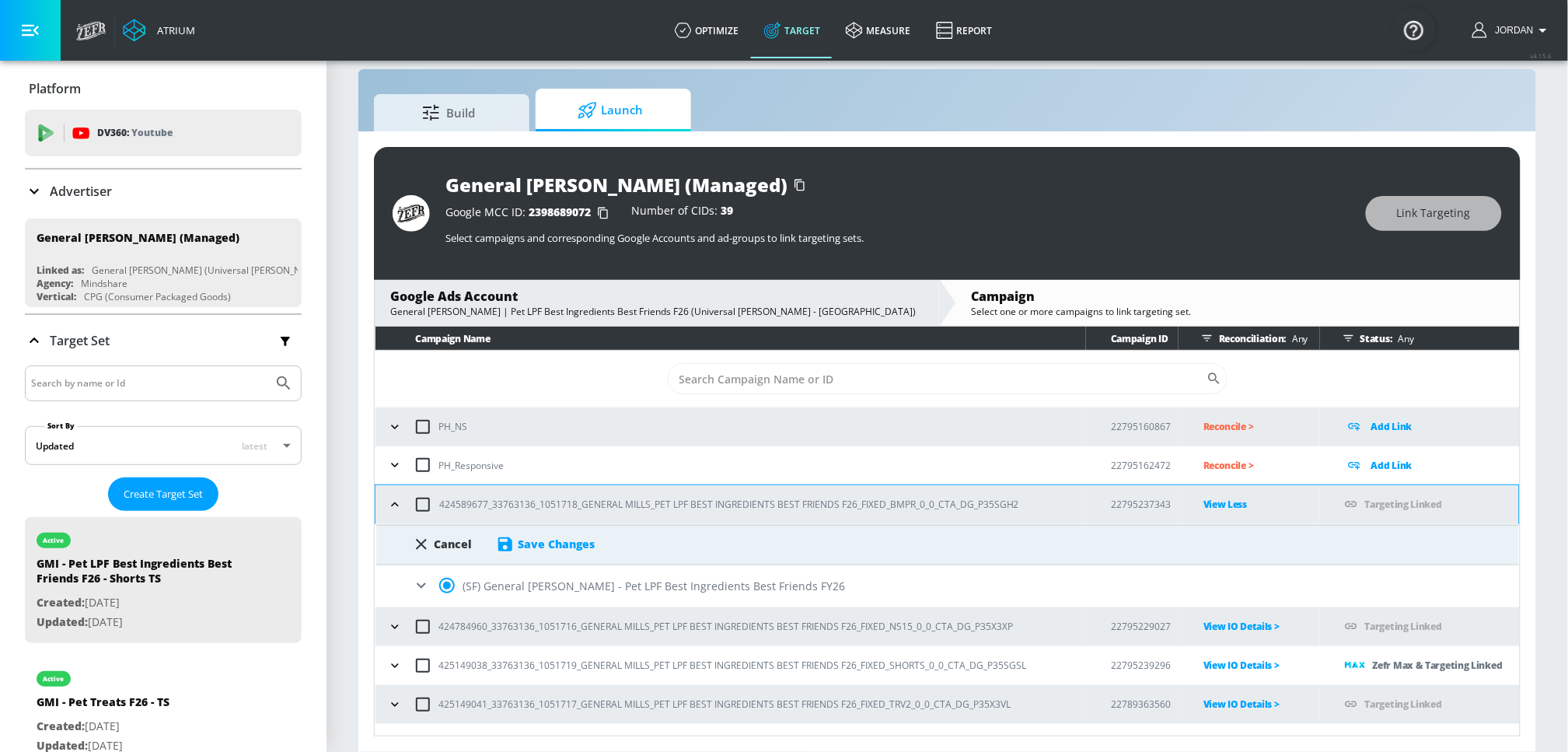 click 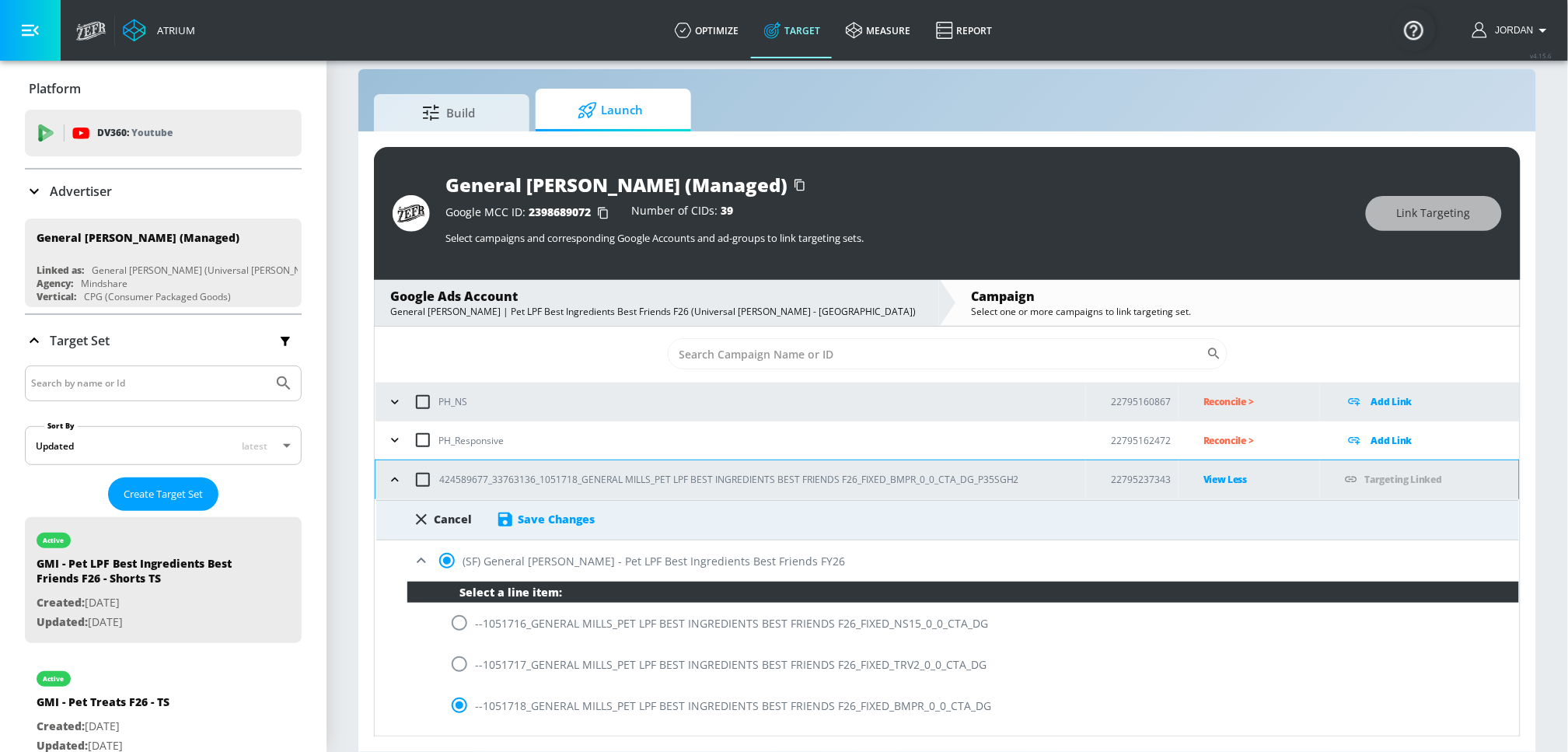 scroll, scrollTop: 28, scrollLeft: 0, axis: vertical 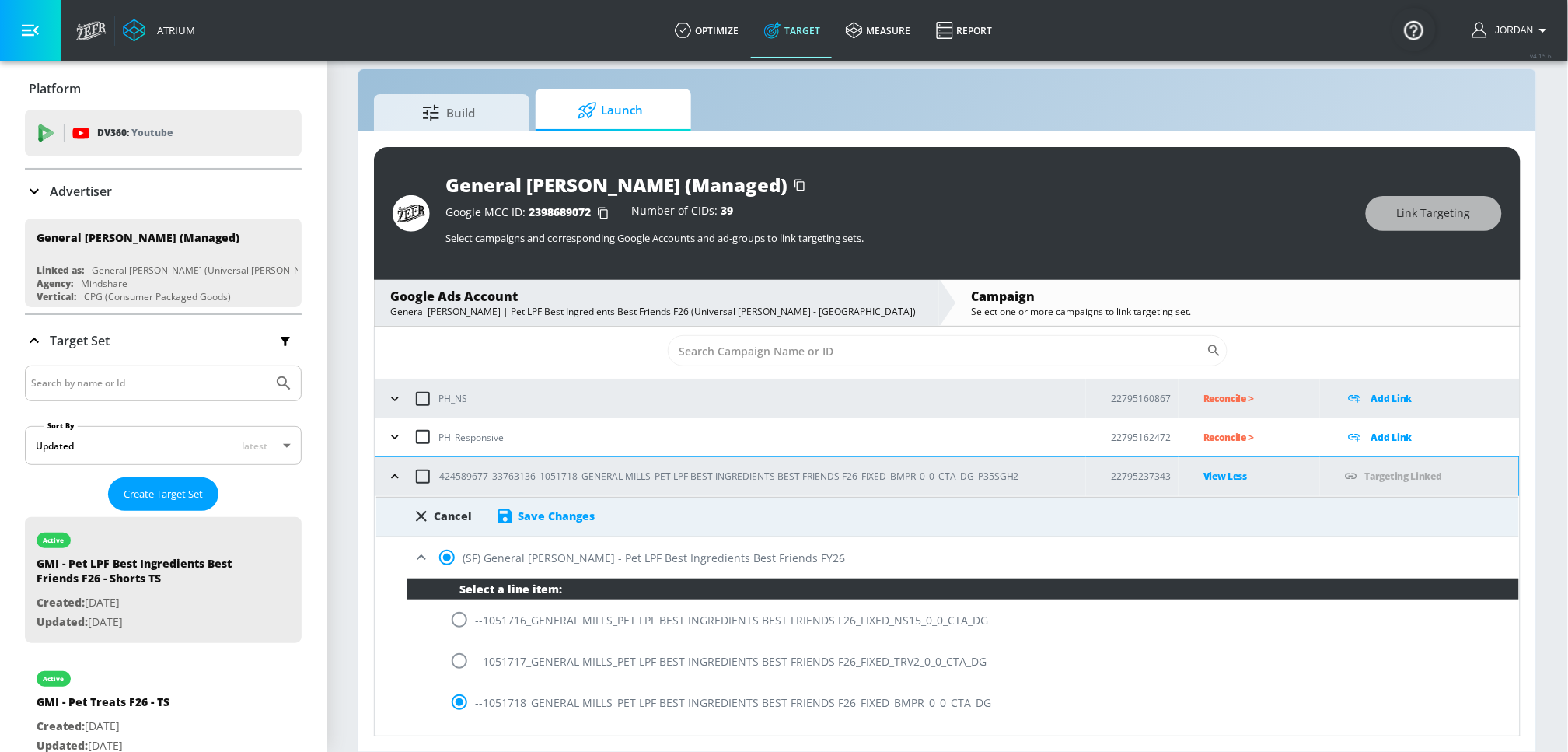 click on "Cancel" at bounding box center (442, 516) 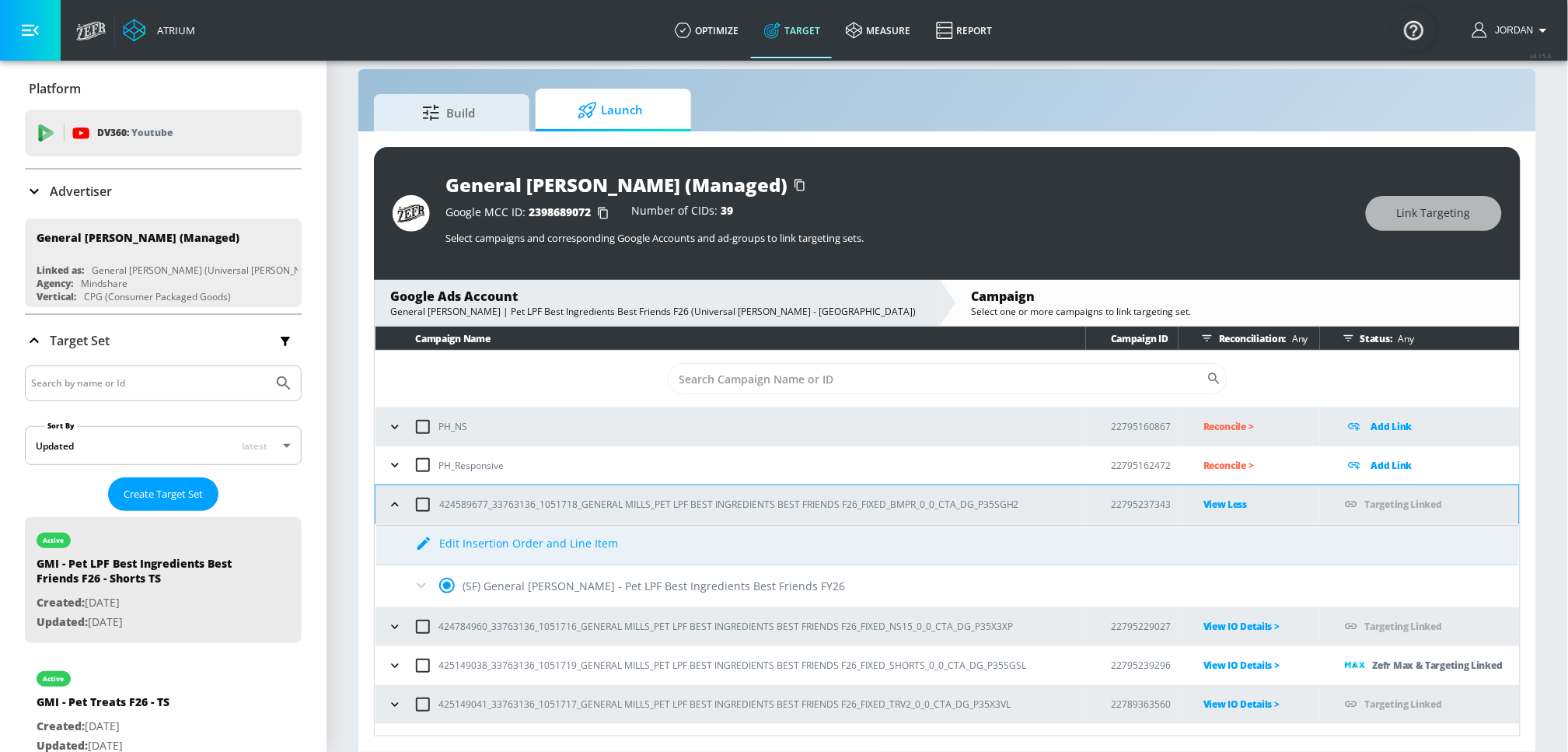 click 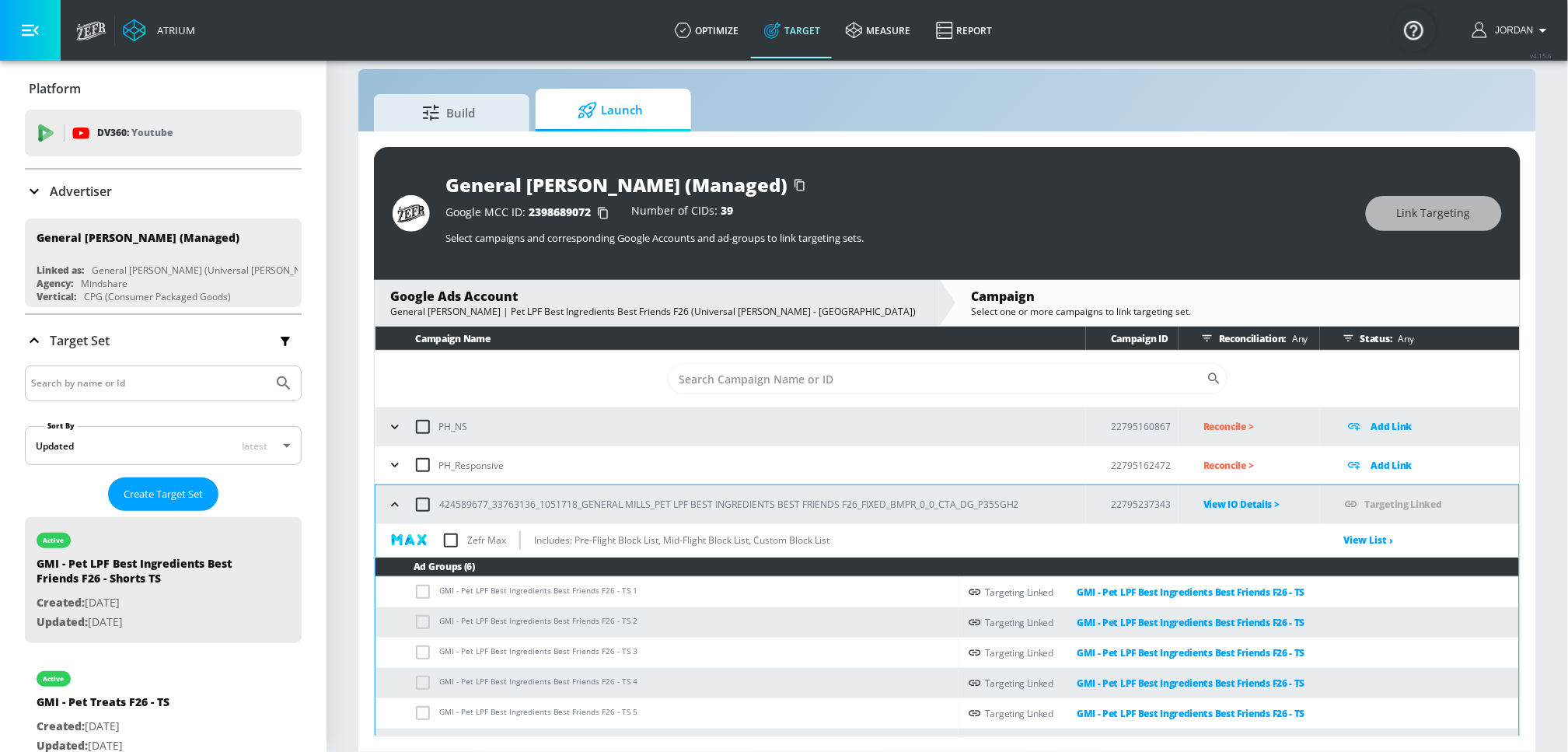 click 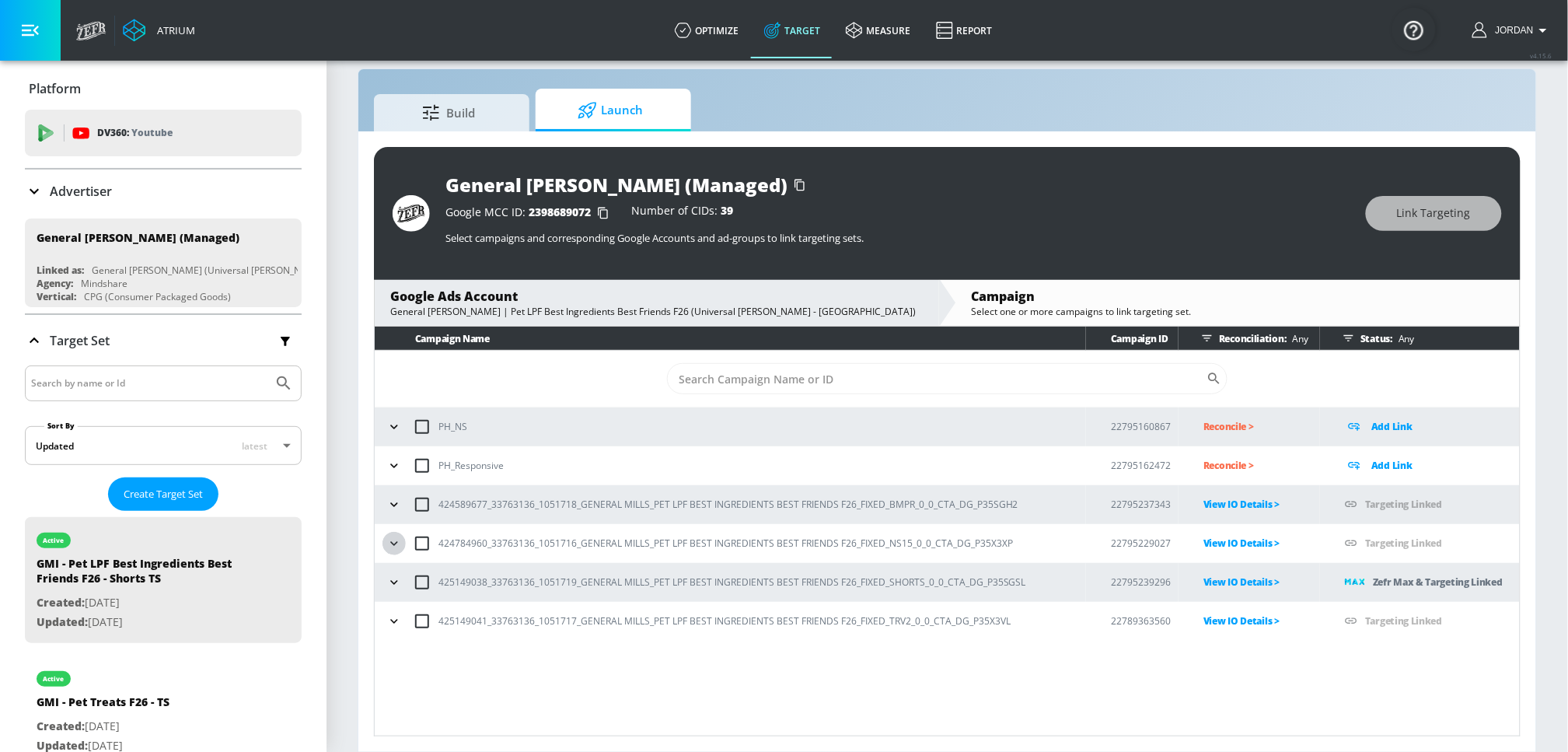 click 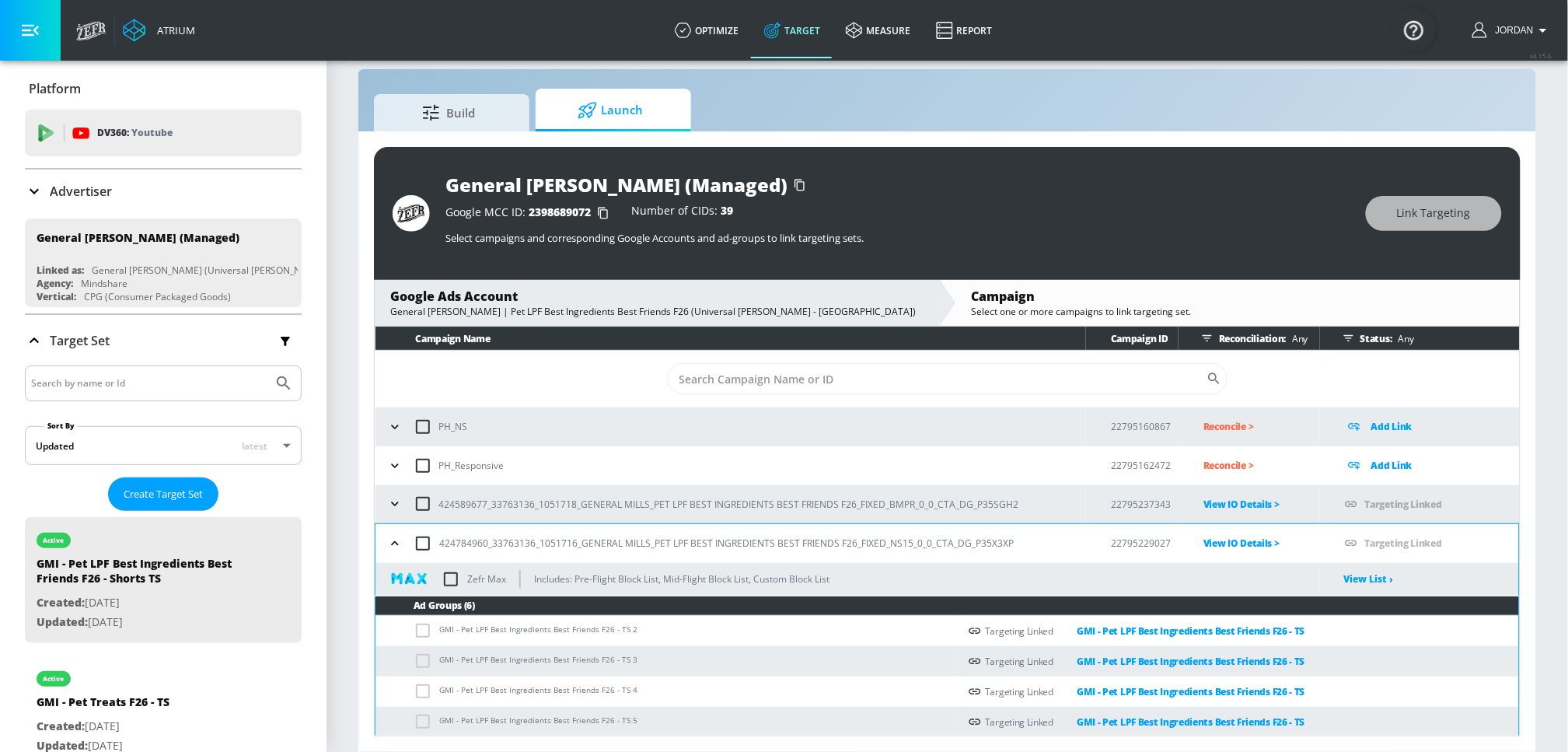 click on "View IO Details >" at bounding box center [1262, 543] 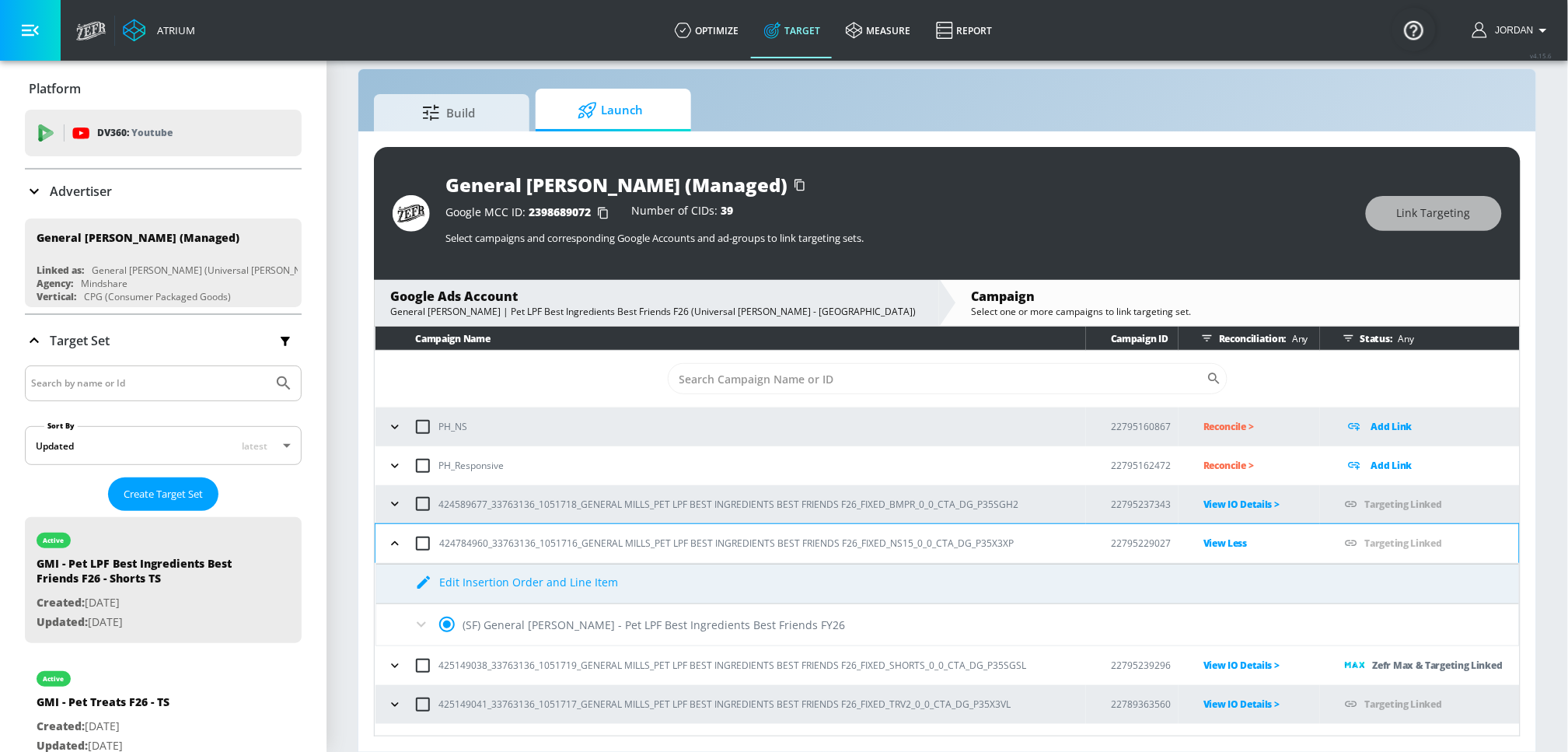 click on "Edit Insertion Order and Line Item" at bounding box center (529, 582) 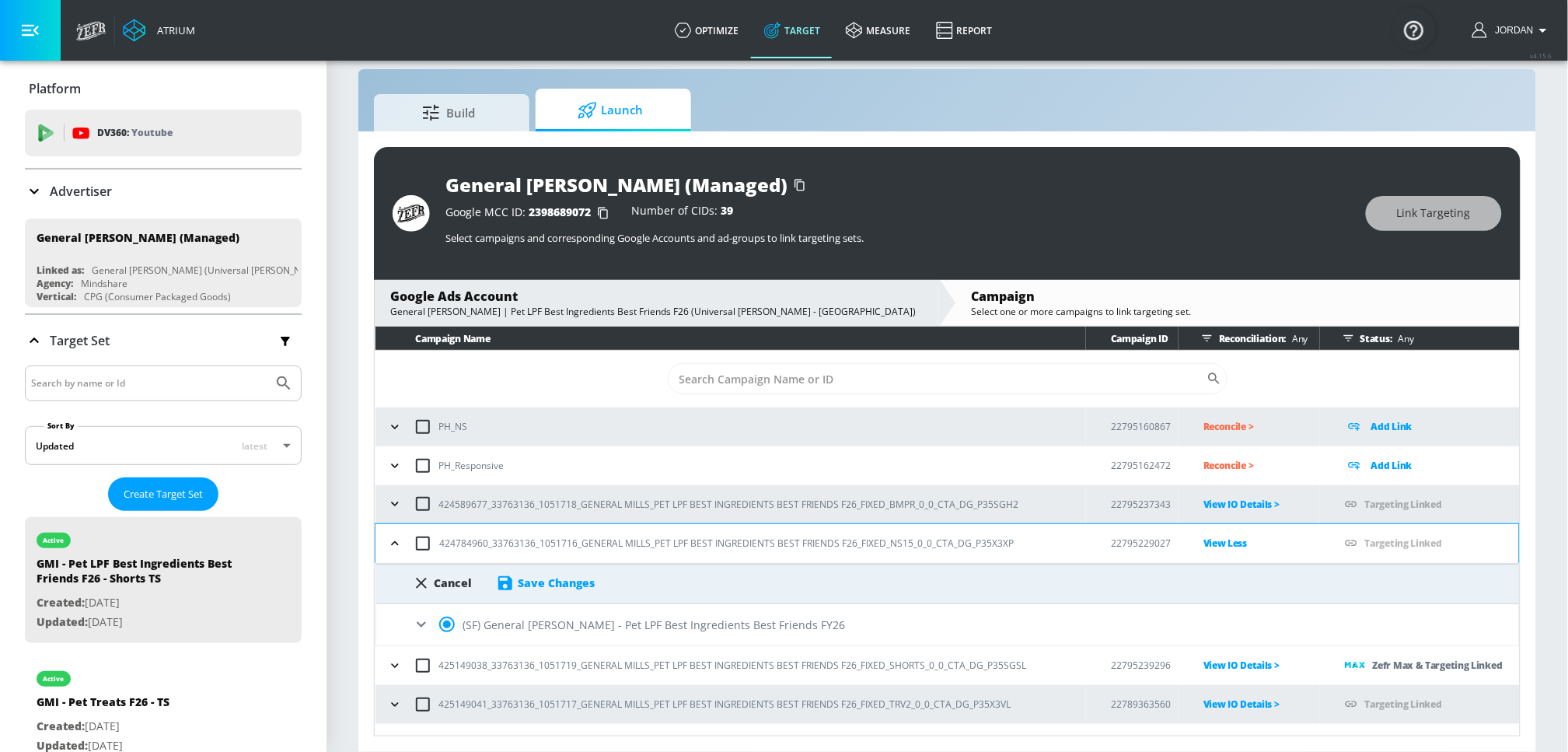 drag, startPoint x: 468, startPoint y: 626, endPoint x: 449, endPoint y: 628, distance: 19.104973 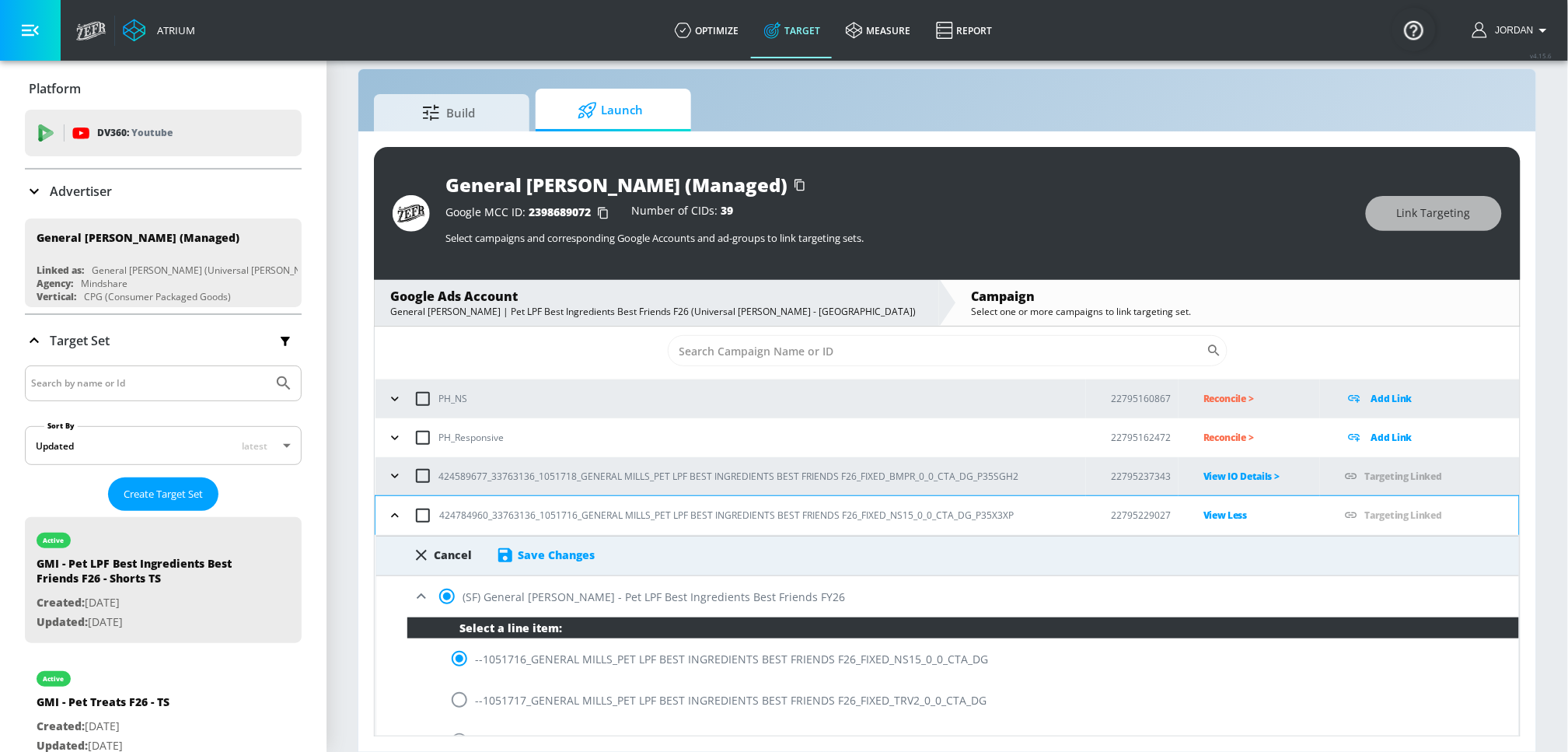 scroll, scrollTop: 30, scrollLeft: 0, axis: vertical 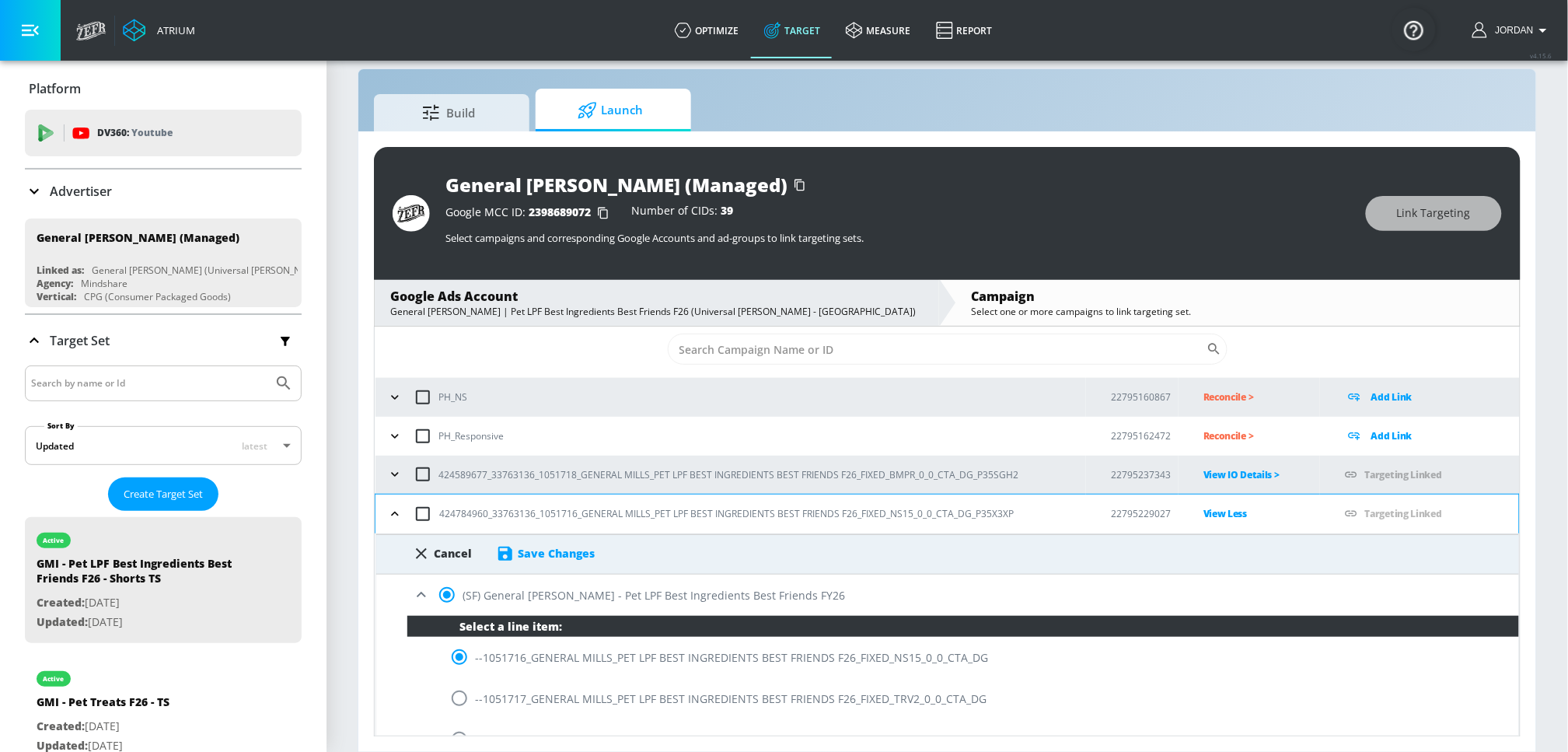 click on "View Less" at bounding box center [1262, 513] 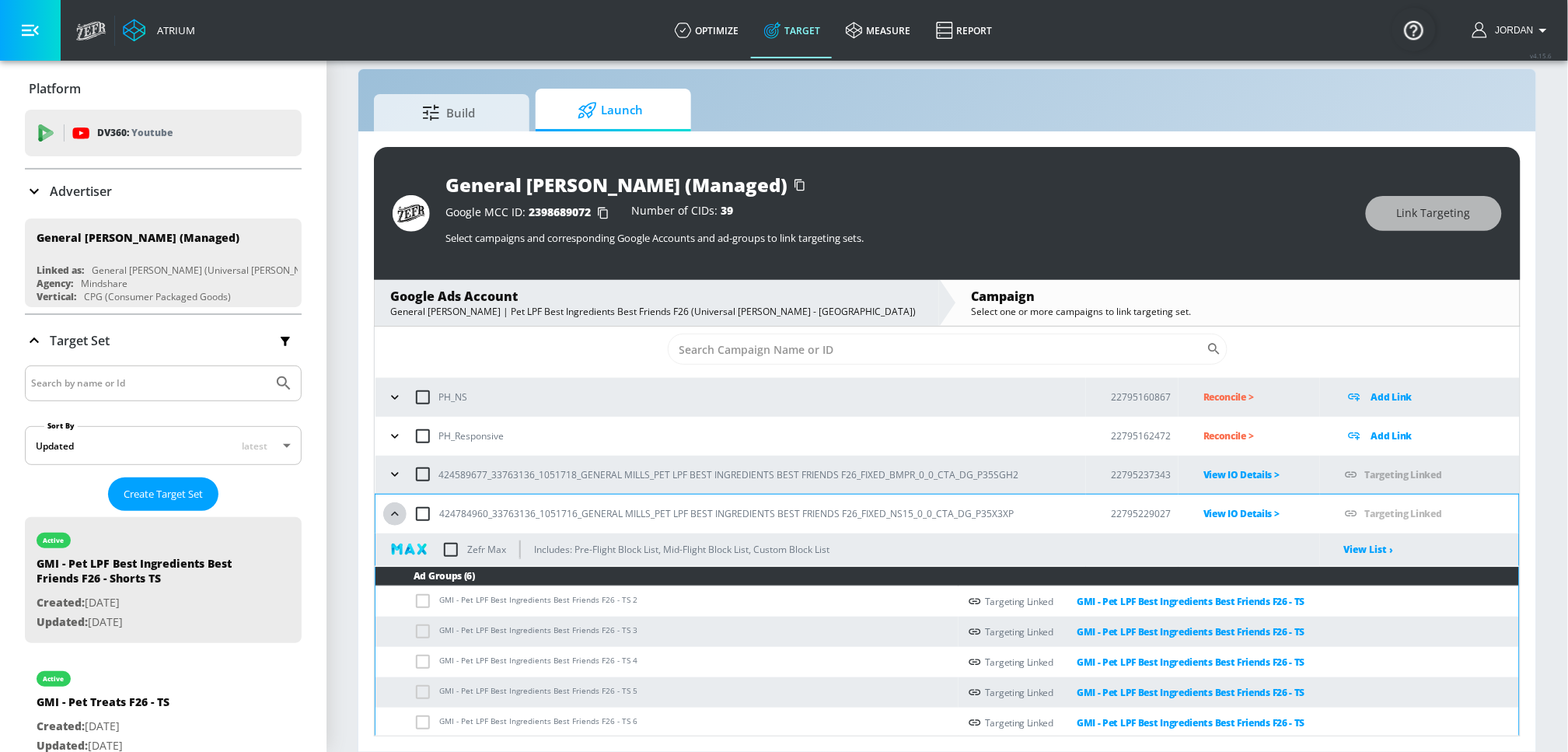 click 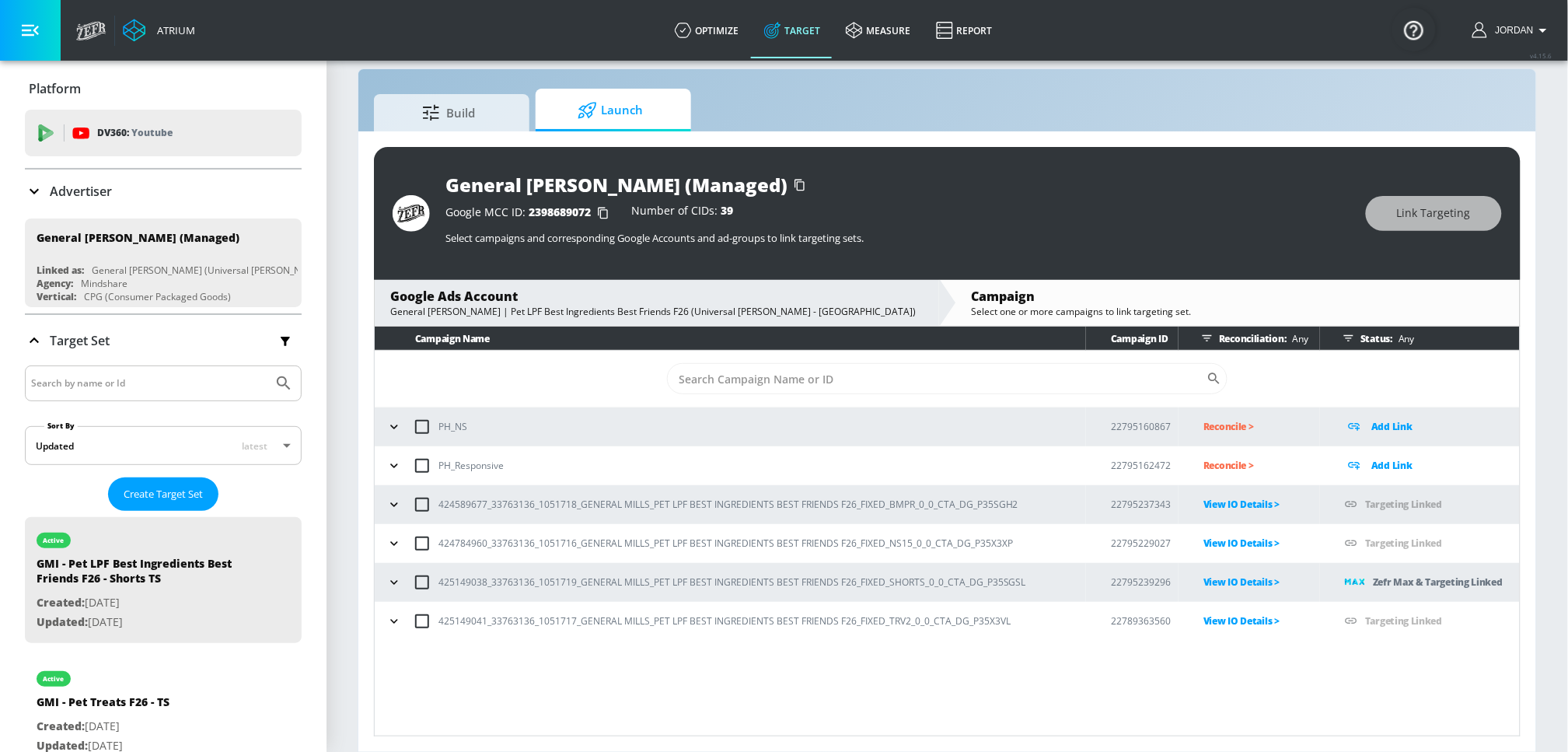 click 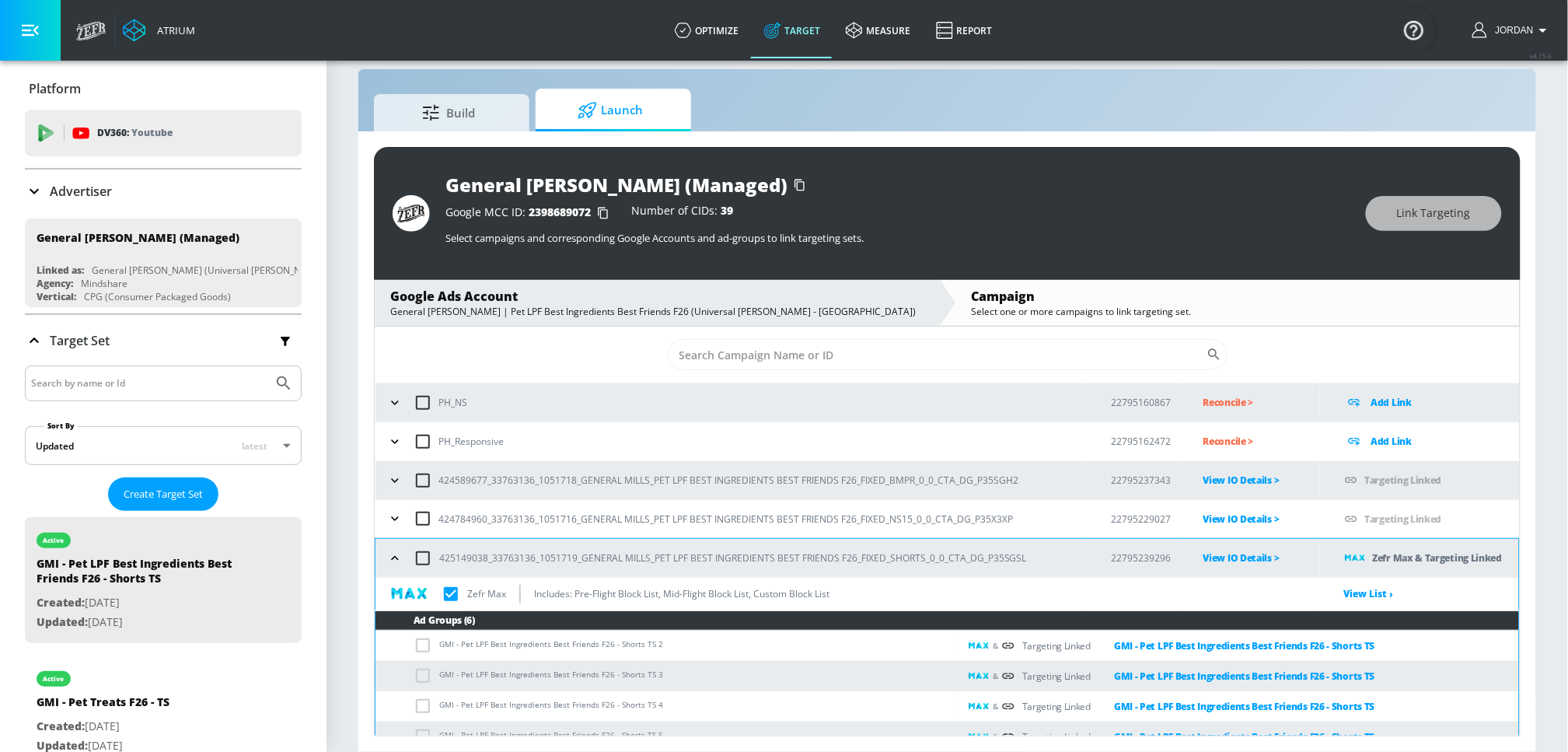 scroll, scrollTop: 35, scrollLeft: 0, axis: vertical 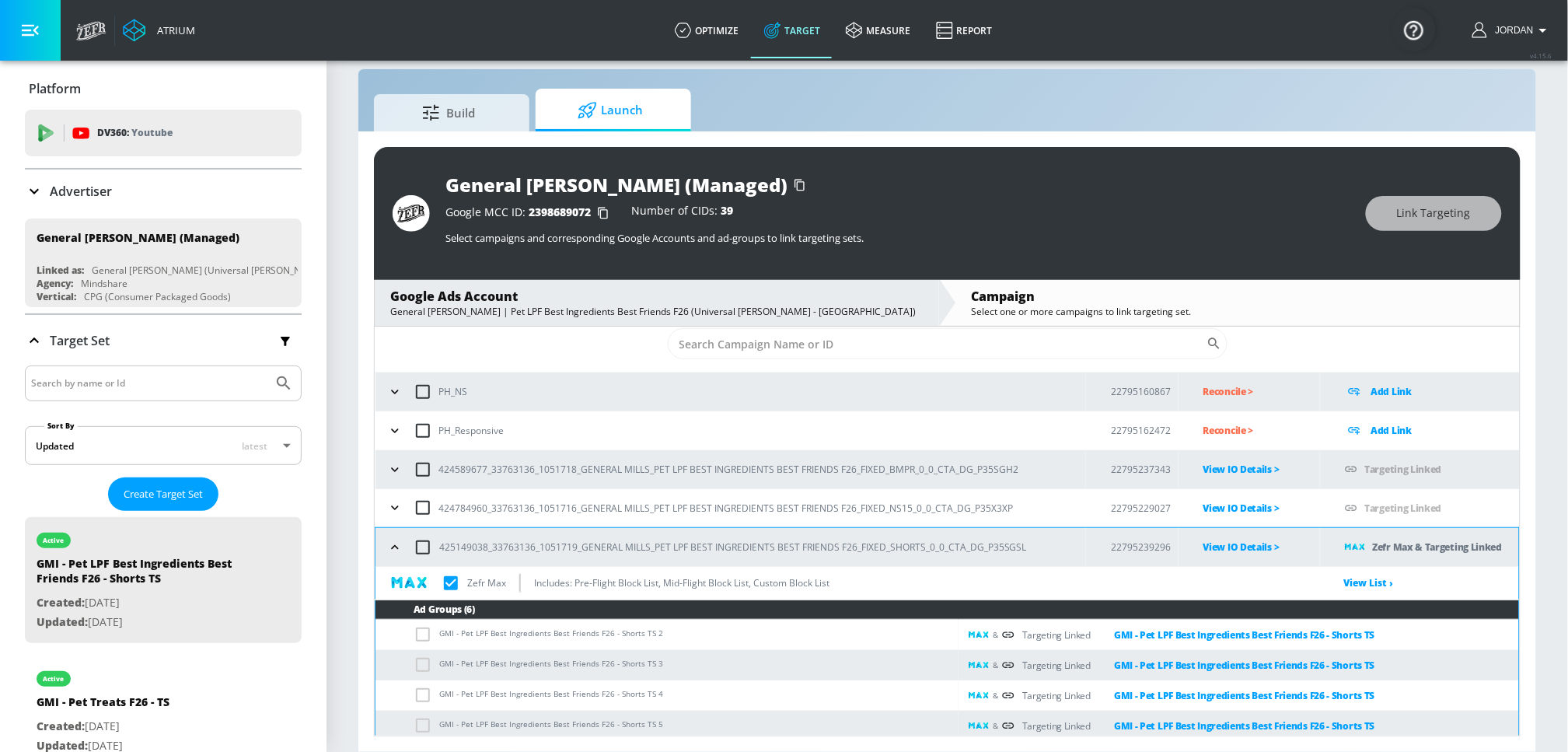 drag, startPoint x: 1233, startPoint y: 546, endPoint x: 1201, endPoint y: 541, distance: 32.3883 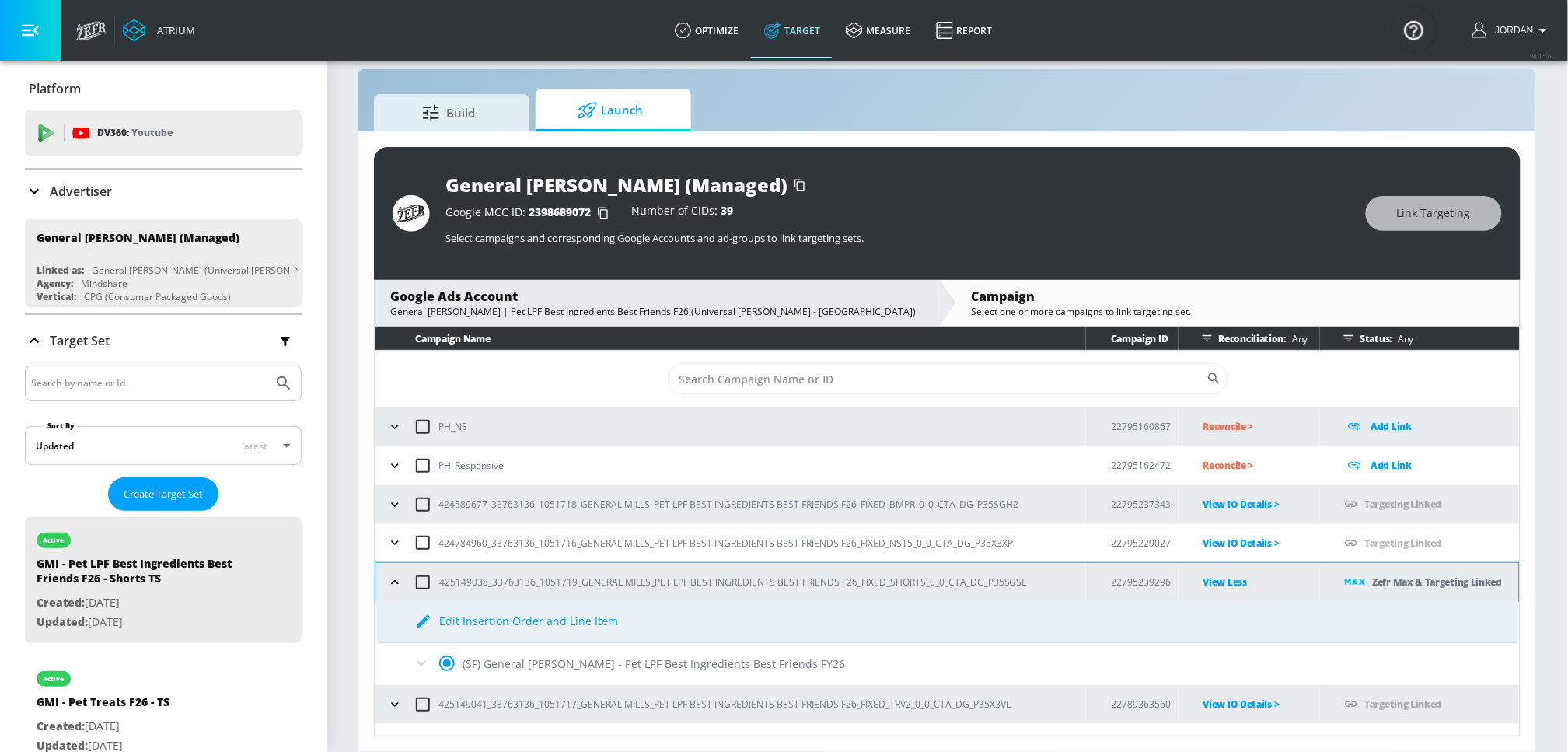 click on "Edit Insertion Order and Line Item" at bounding box center [529, 621] 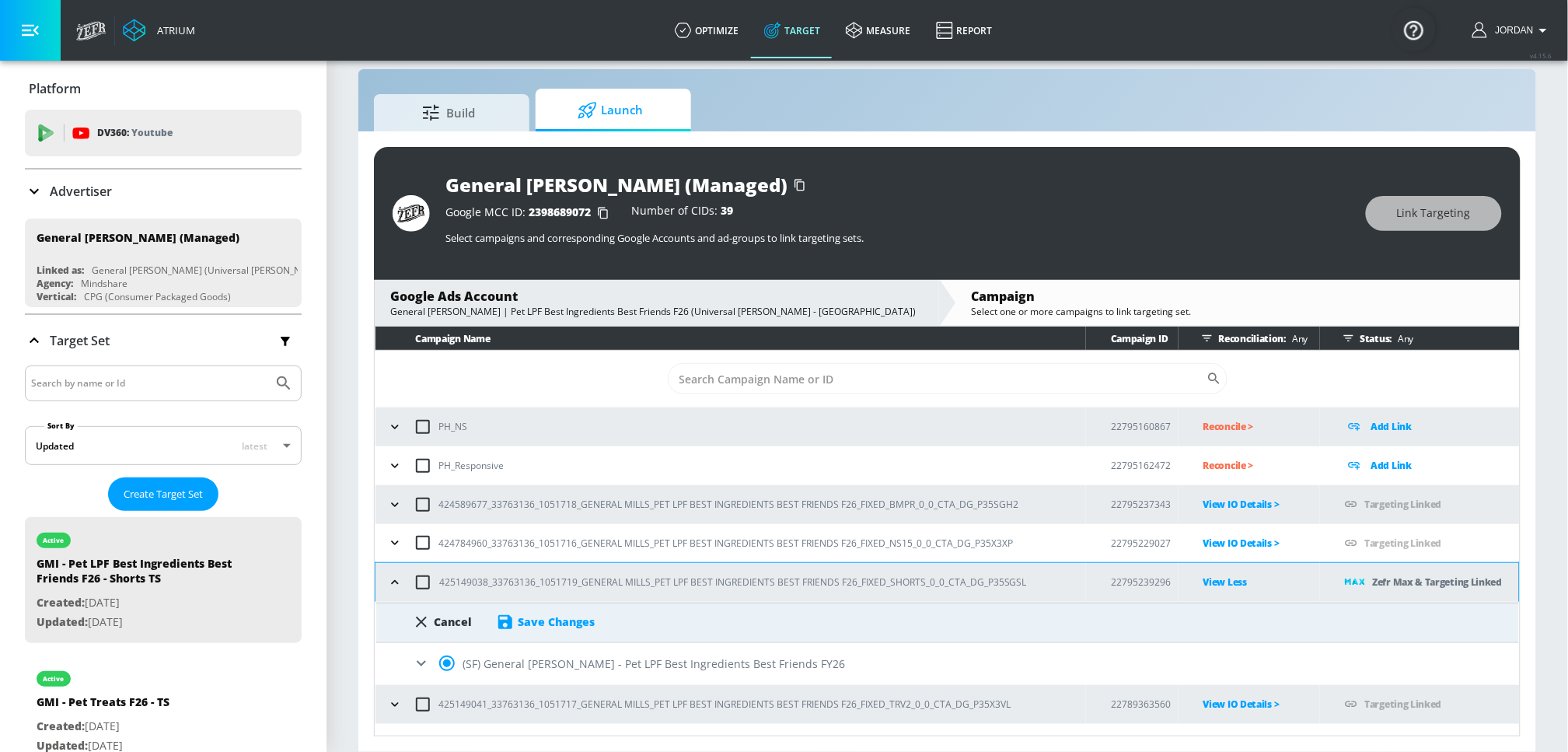 drag, startPoint x: 417, startPoint y: 664, endPoint x: 475, endPoint y: 655, distance: 58.69412 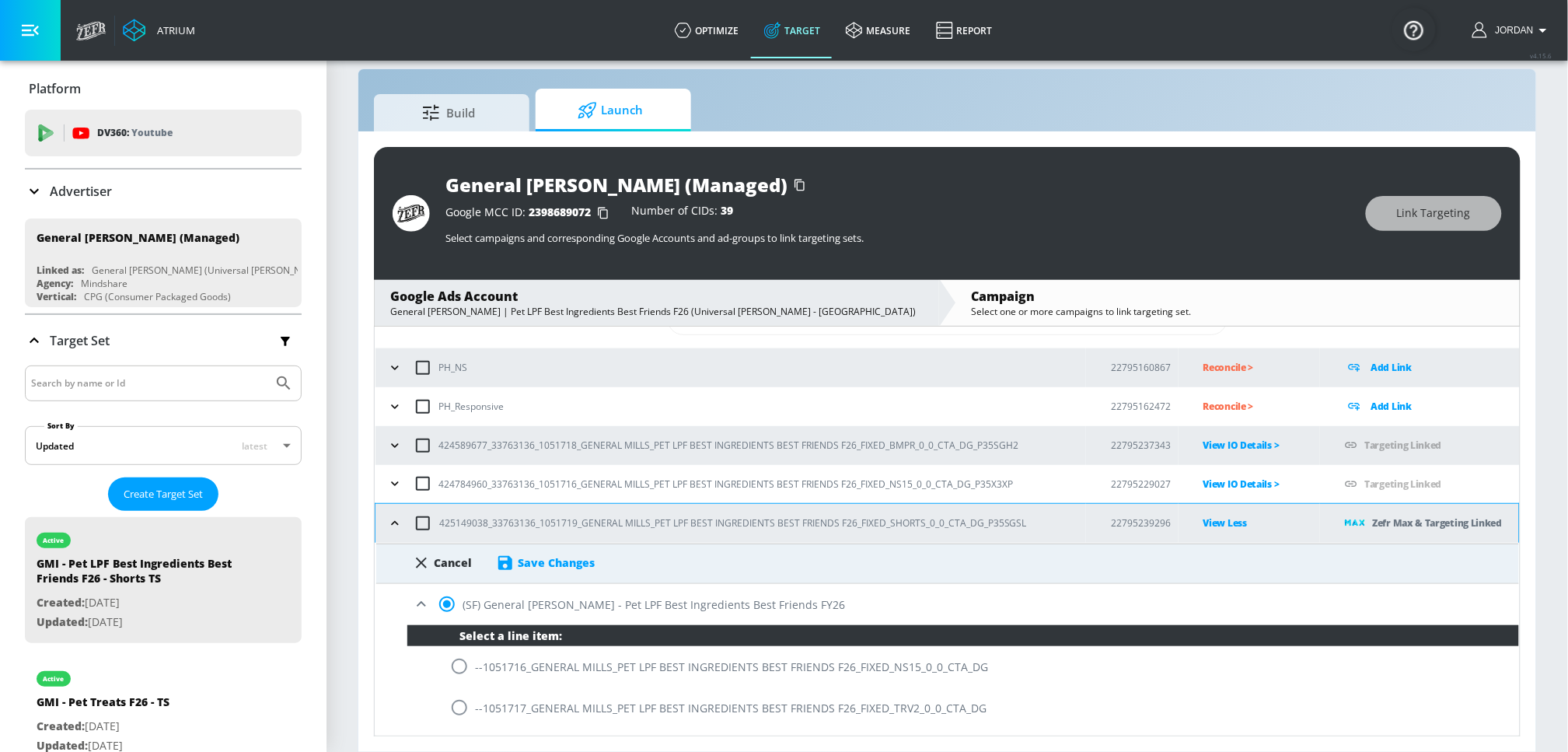 scroll, scrollTop: 161, scrollLeft: 0, axis: vertical 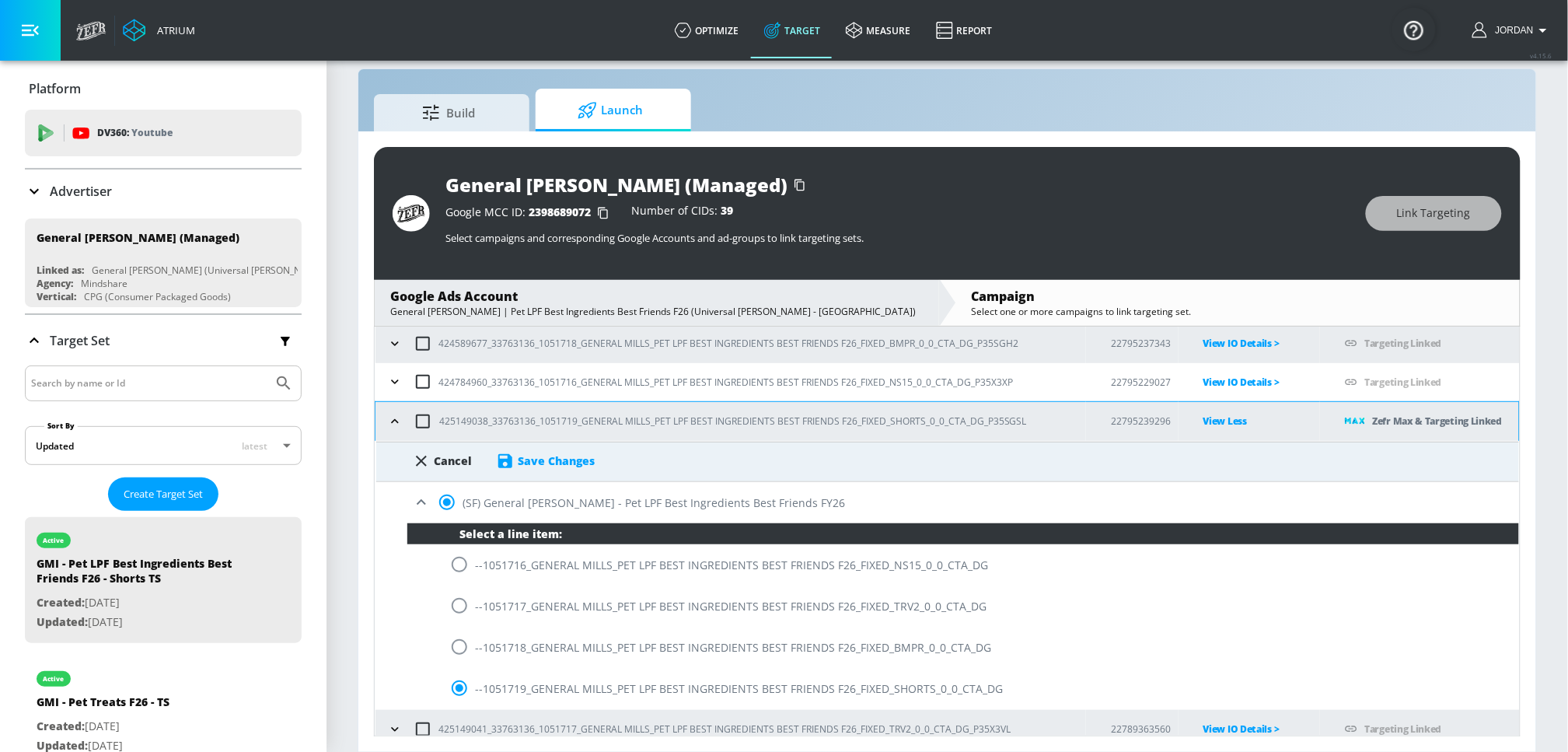 click on "View Less" at bounding box center [1262, 421] 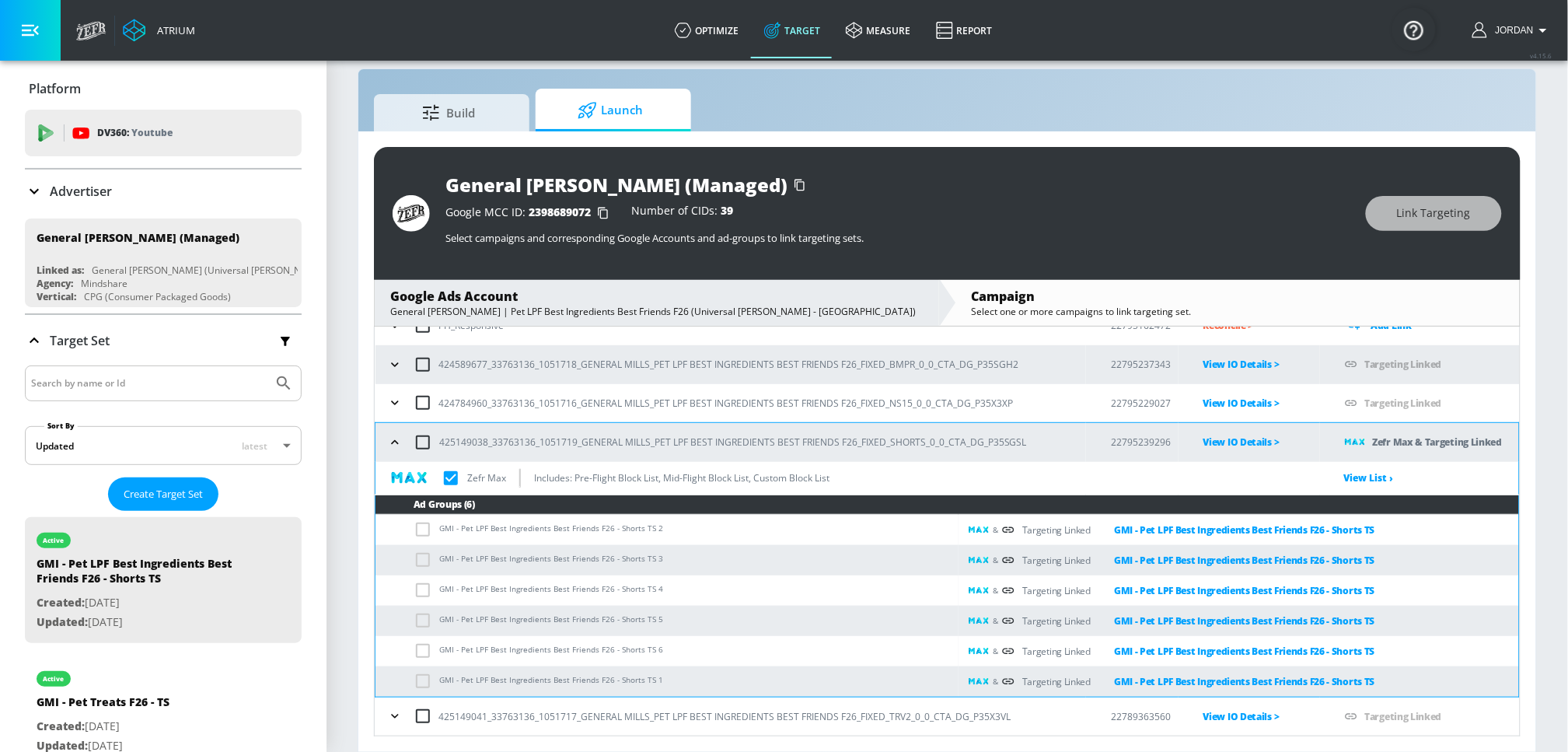 scroll, scrollTop: 140, scrollLeft: 0, axis: vertical 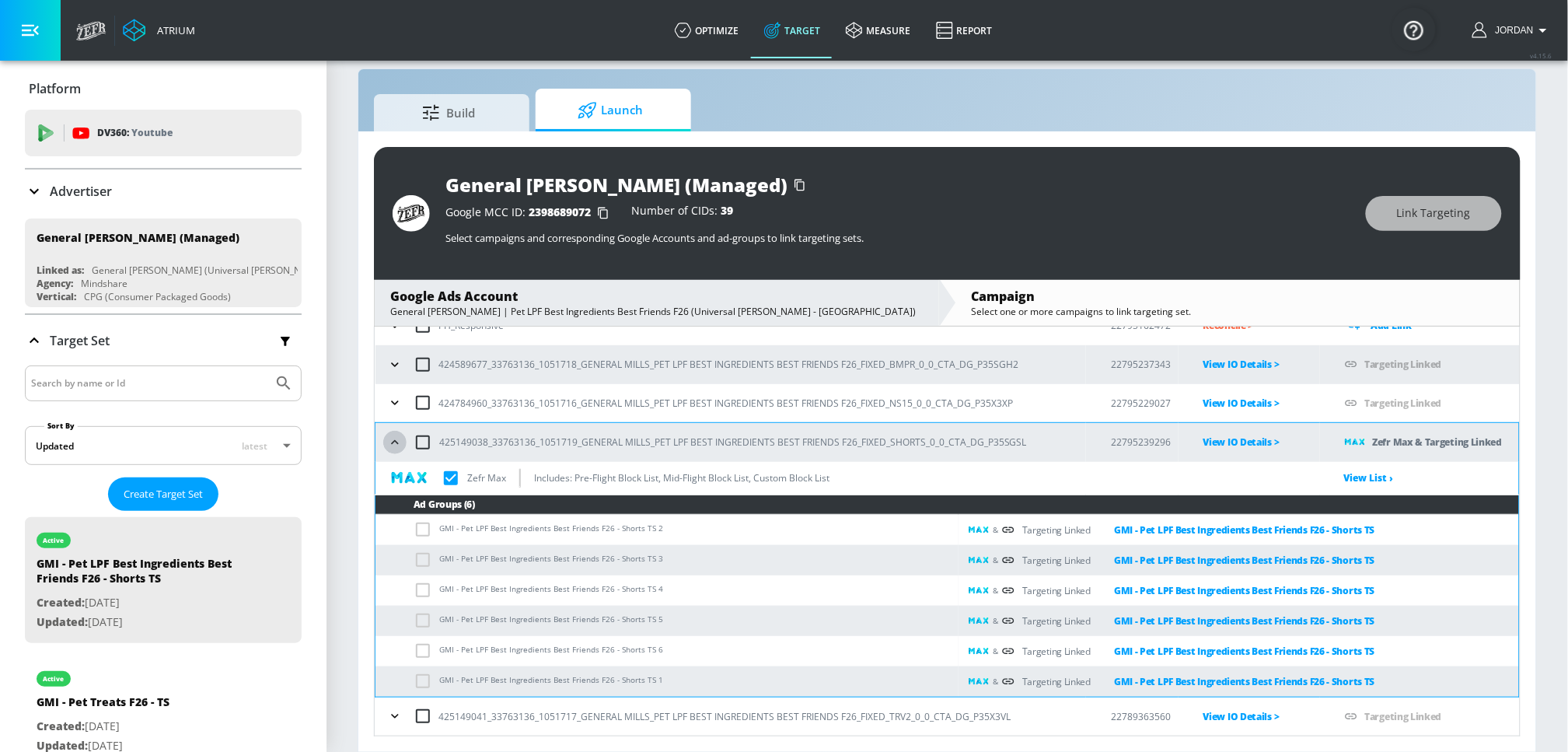 click 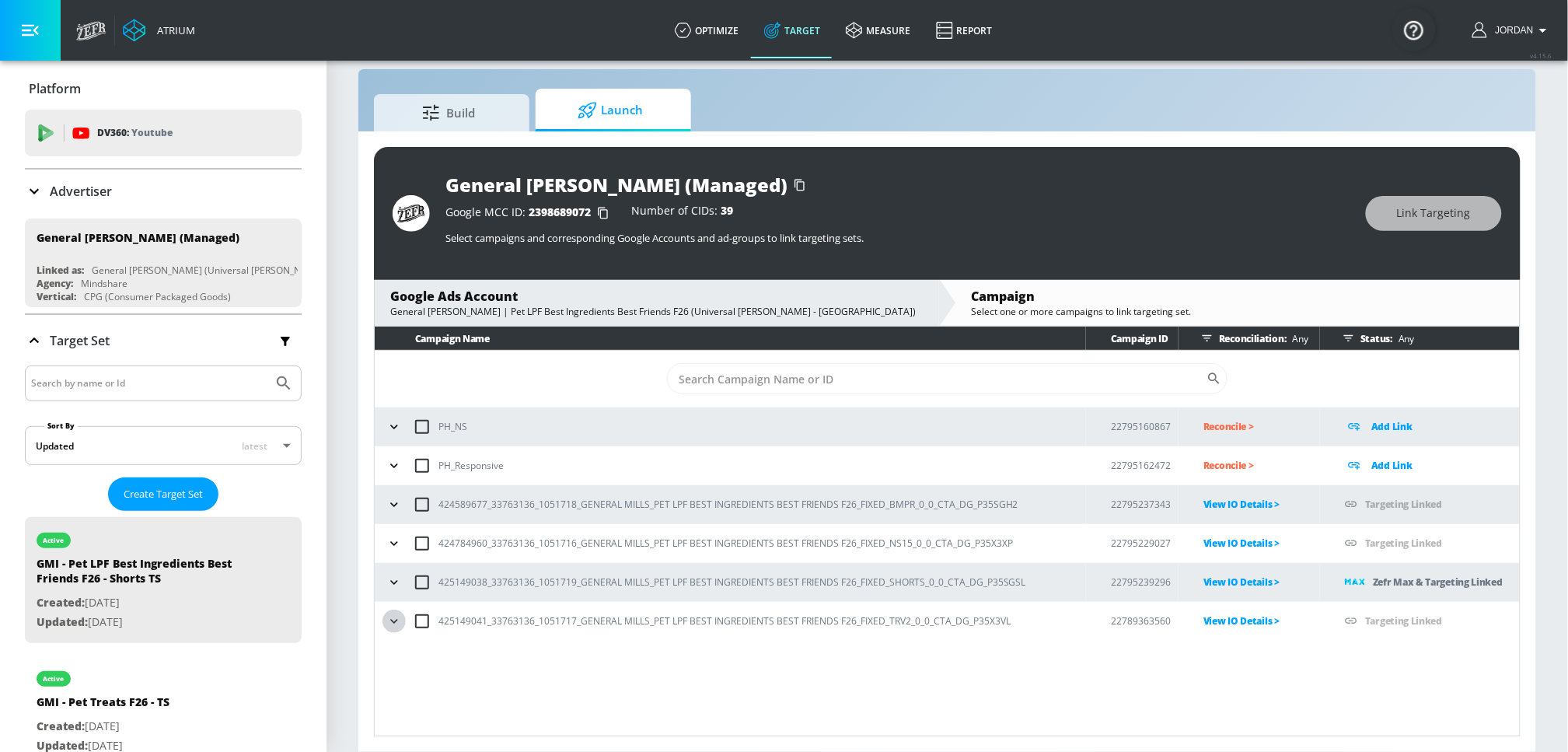 click 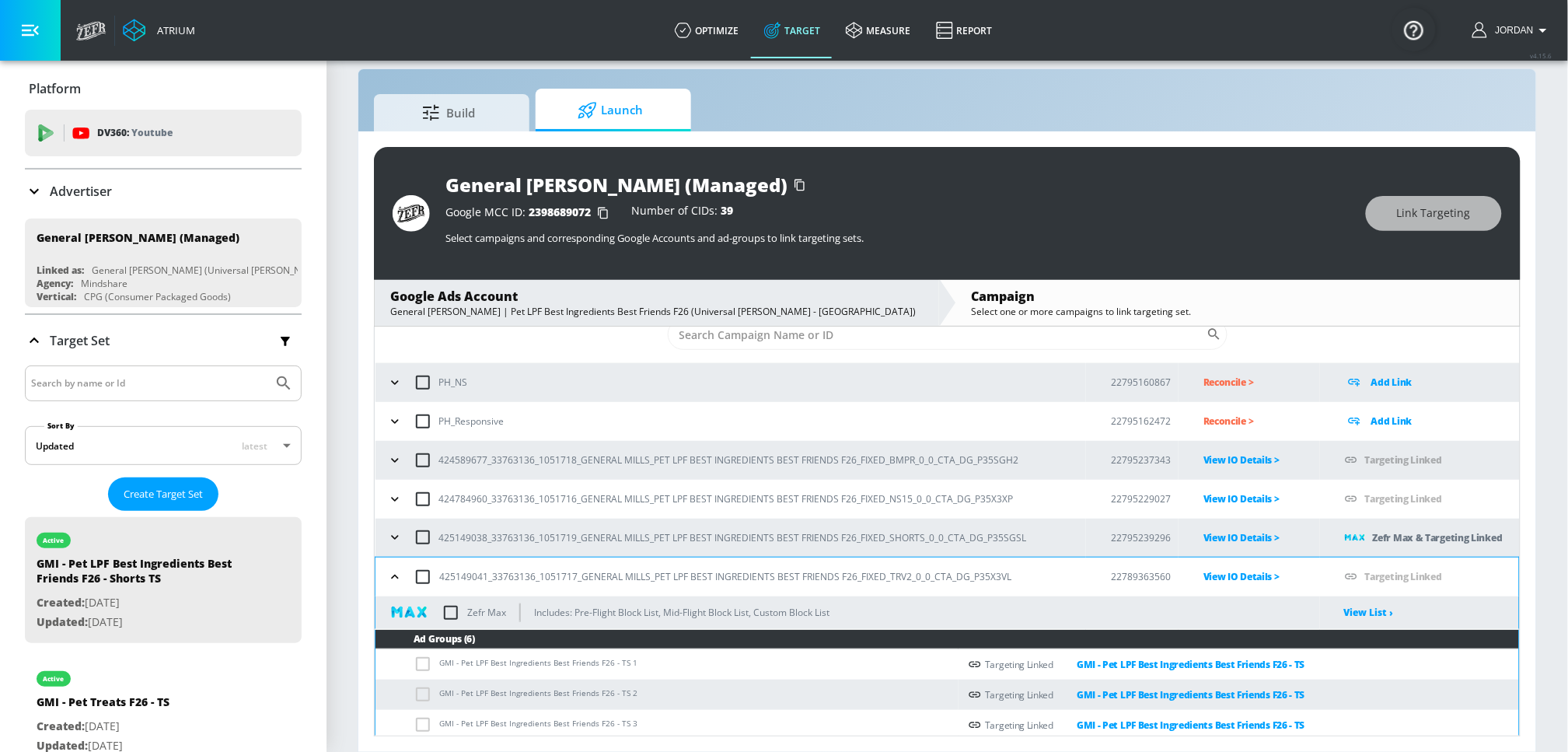 scroll, scrollTop: 140, scrollLeft: 0, axis: vertical 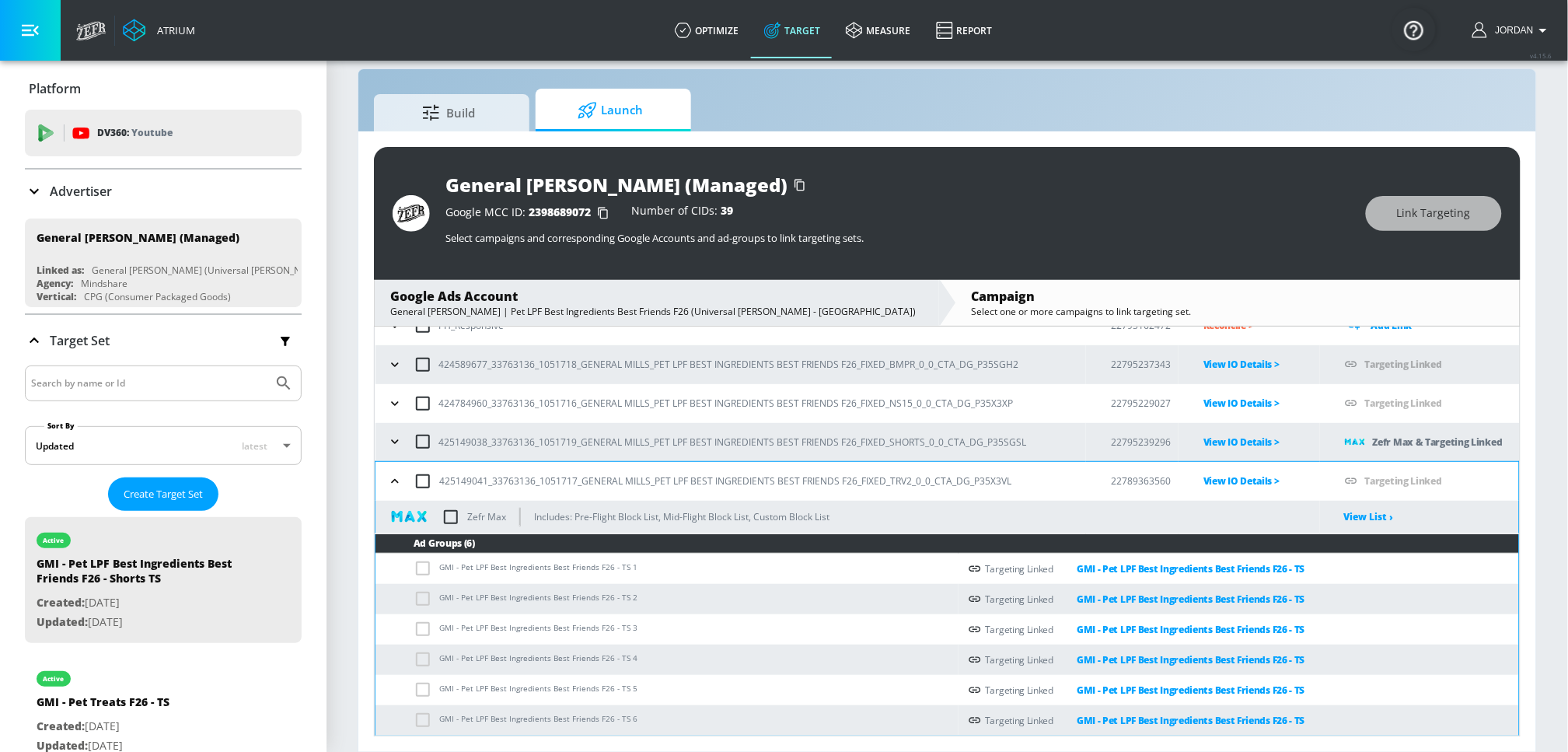 click on "View IO Details >" at bounding box center (1262, 481) 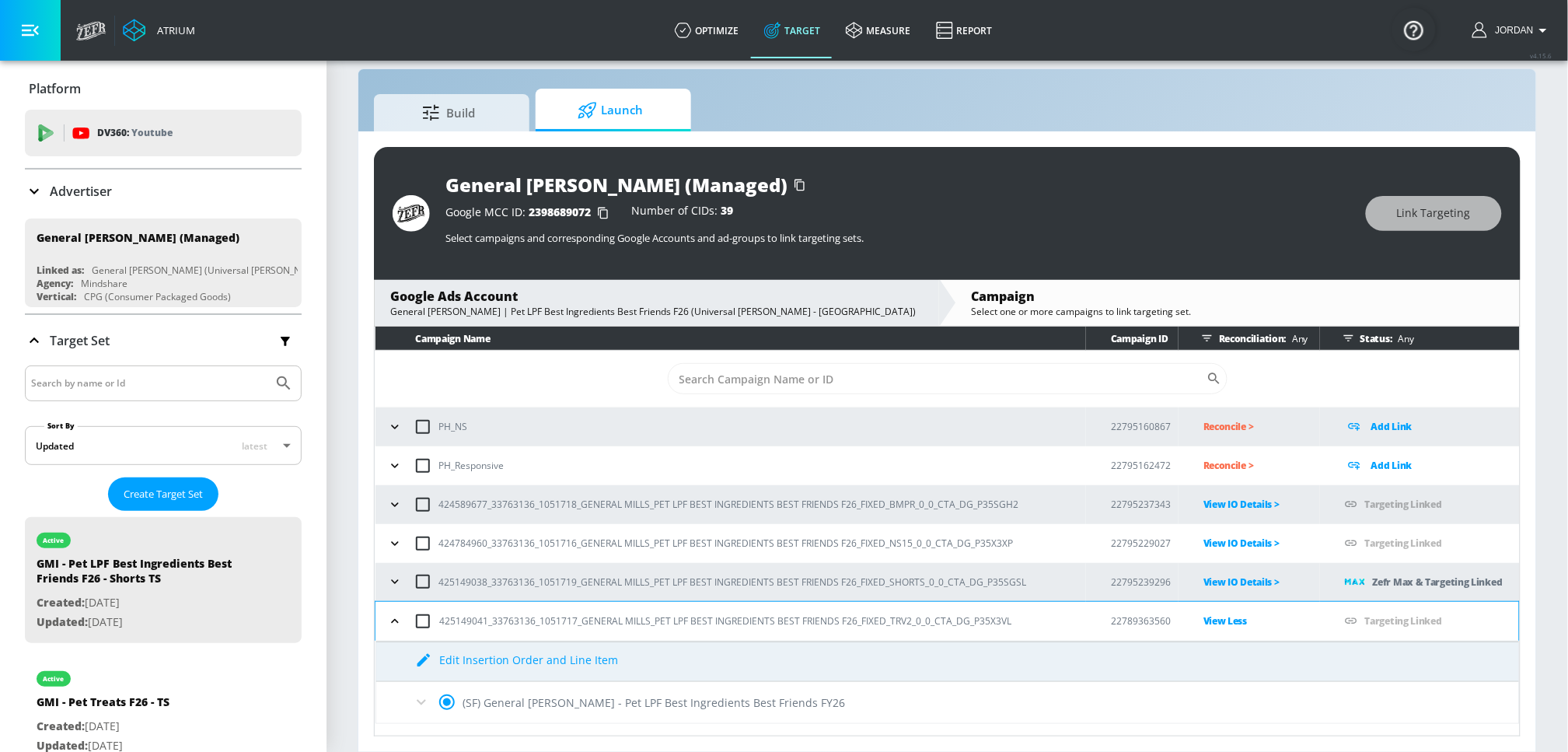 scroll, scrollTop: 0, scrollLeft: 0, axis: both 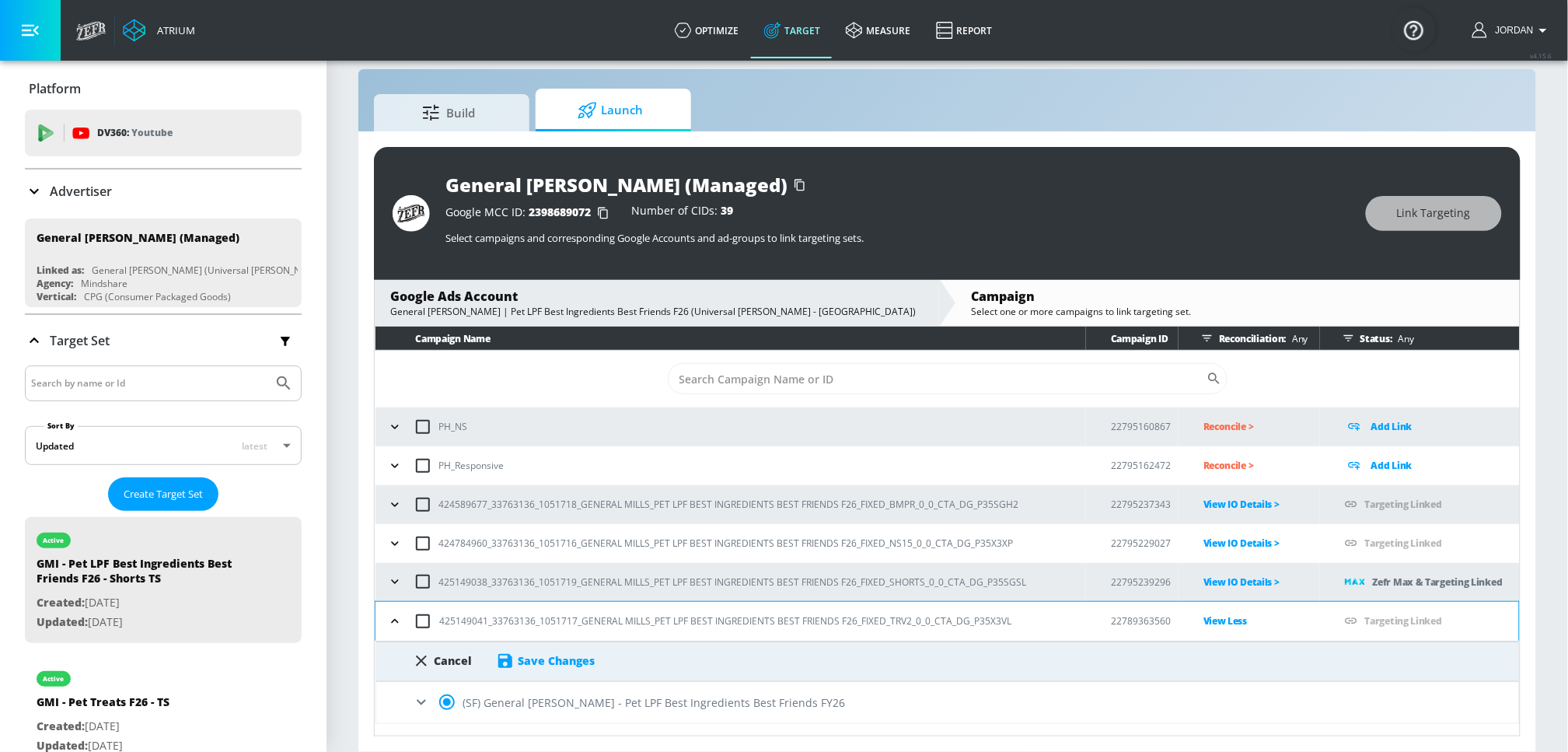 click 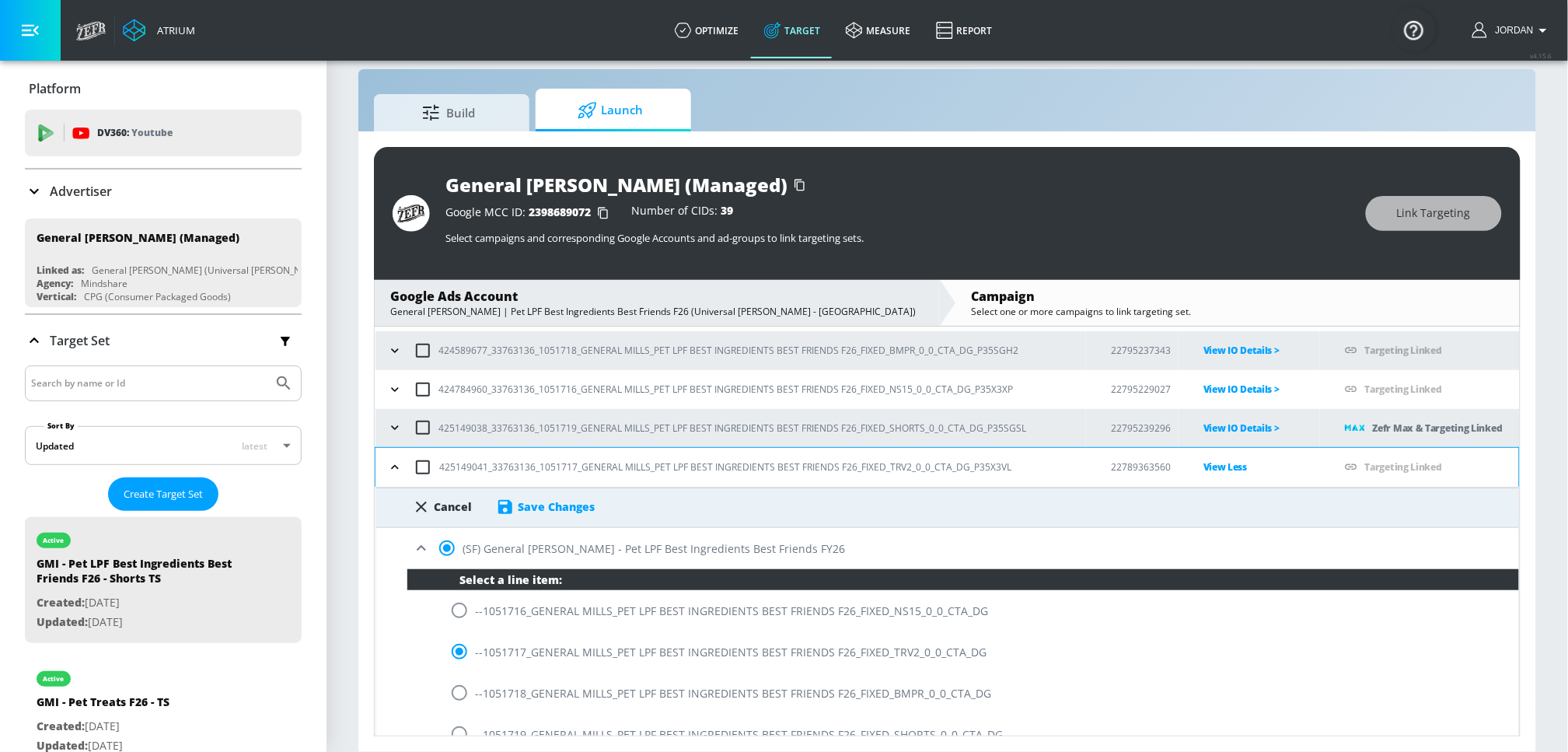 scroll, scrollTop: 173, scrollLeft: 0, axis: vertical 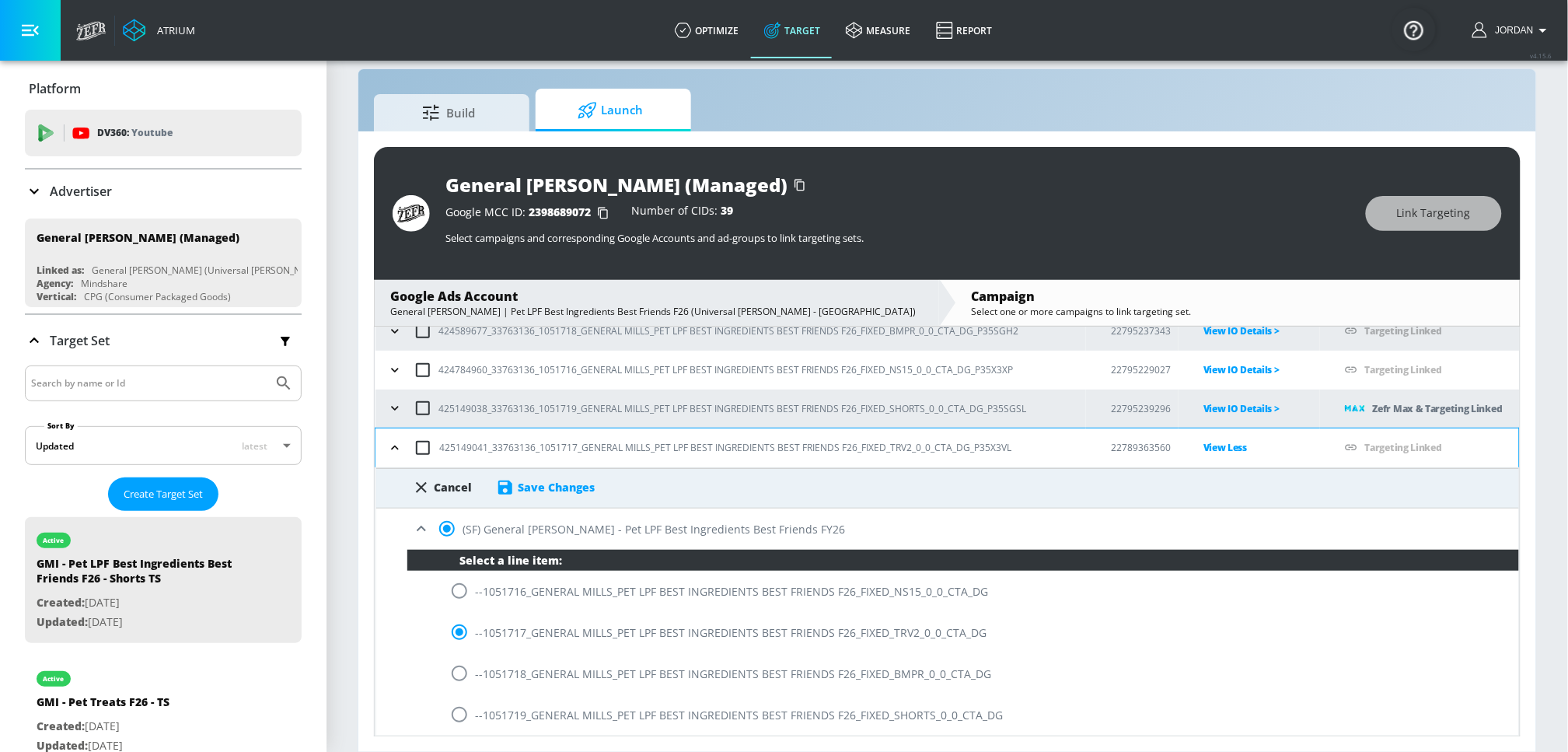 click on "View Less" at bounding box center [1262, 447] 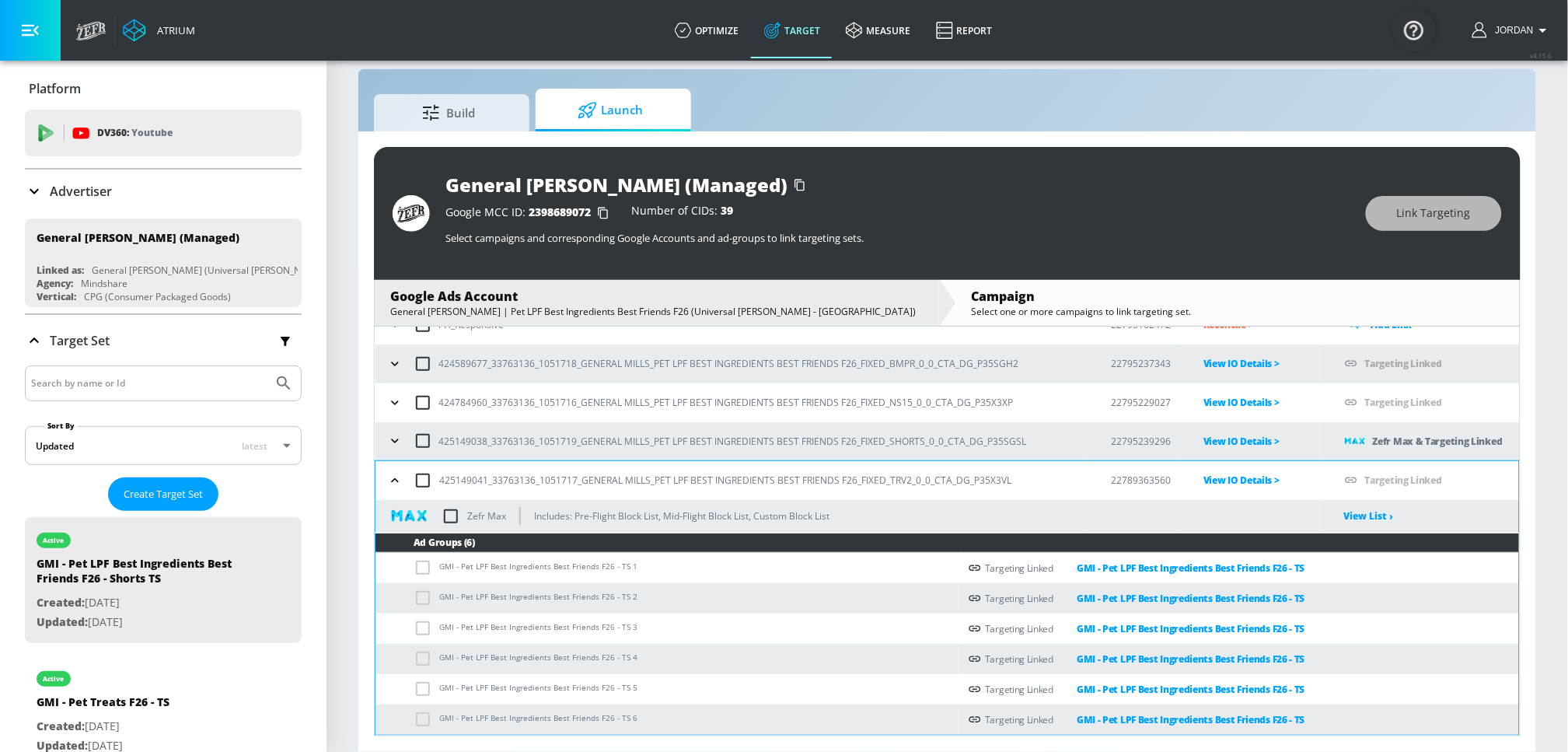 scroll, scrollTop: 140, scrollLeft: 0, axis: vertical 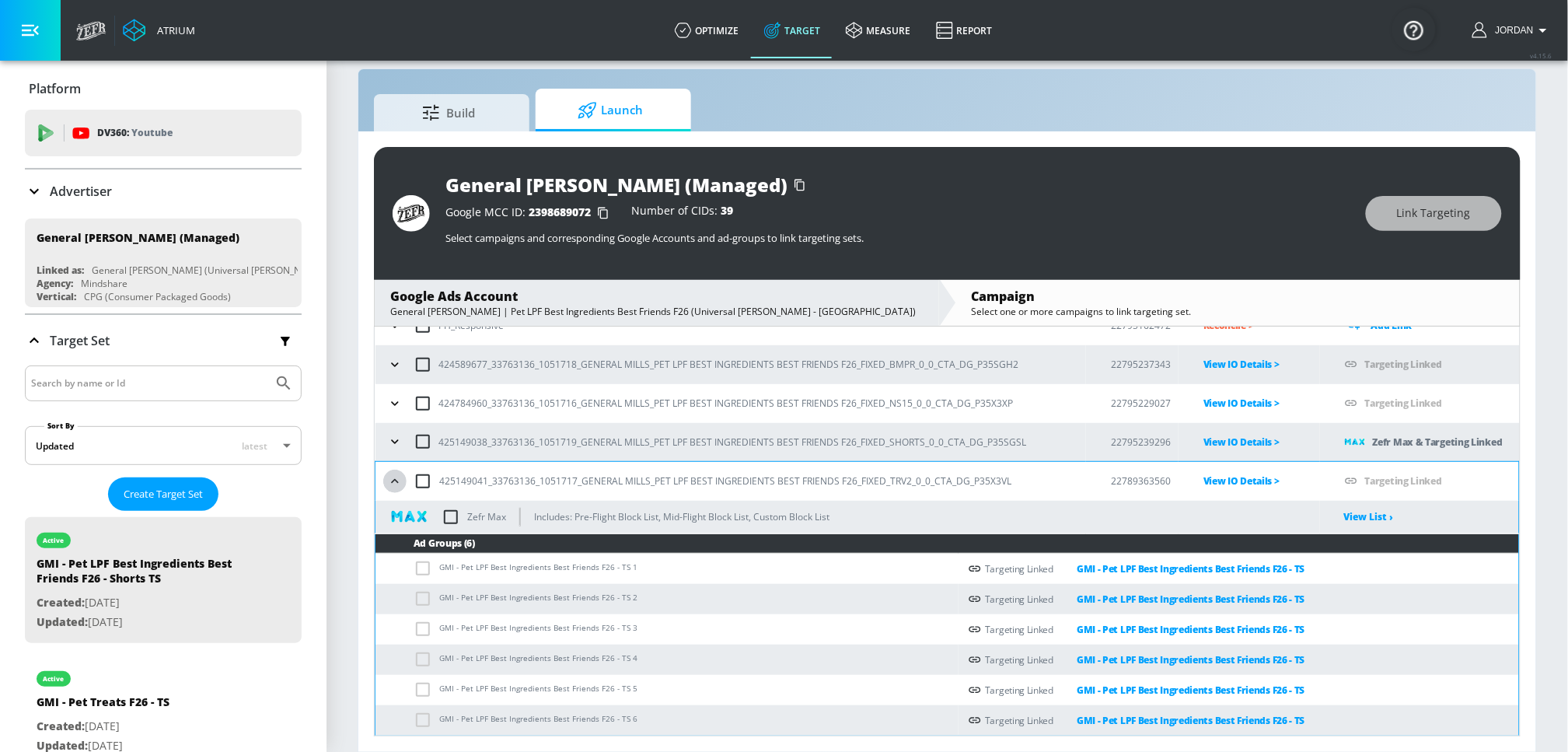 click 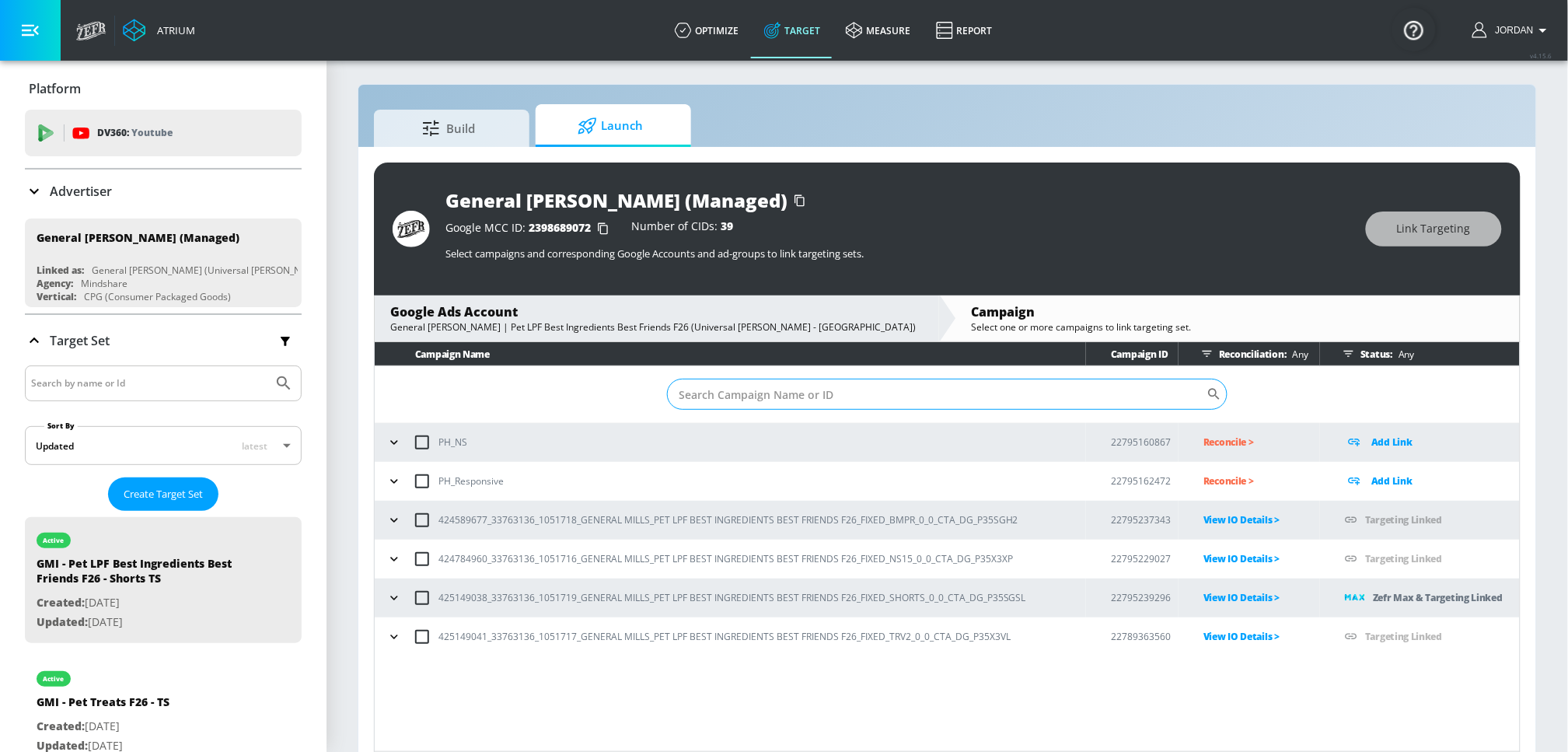 scroll, scrollTop: 0, scrollLeft: 0, axis: both 